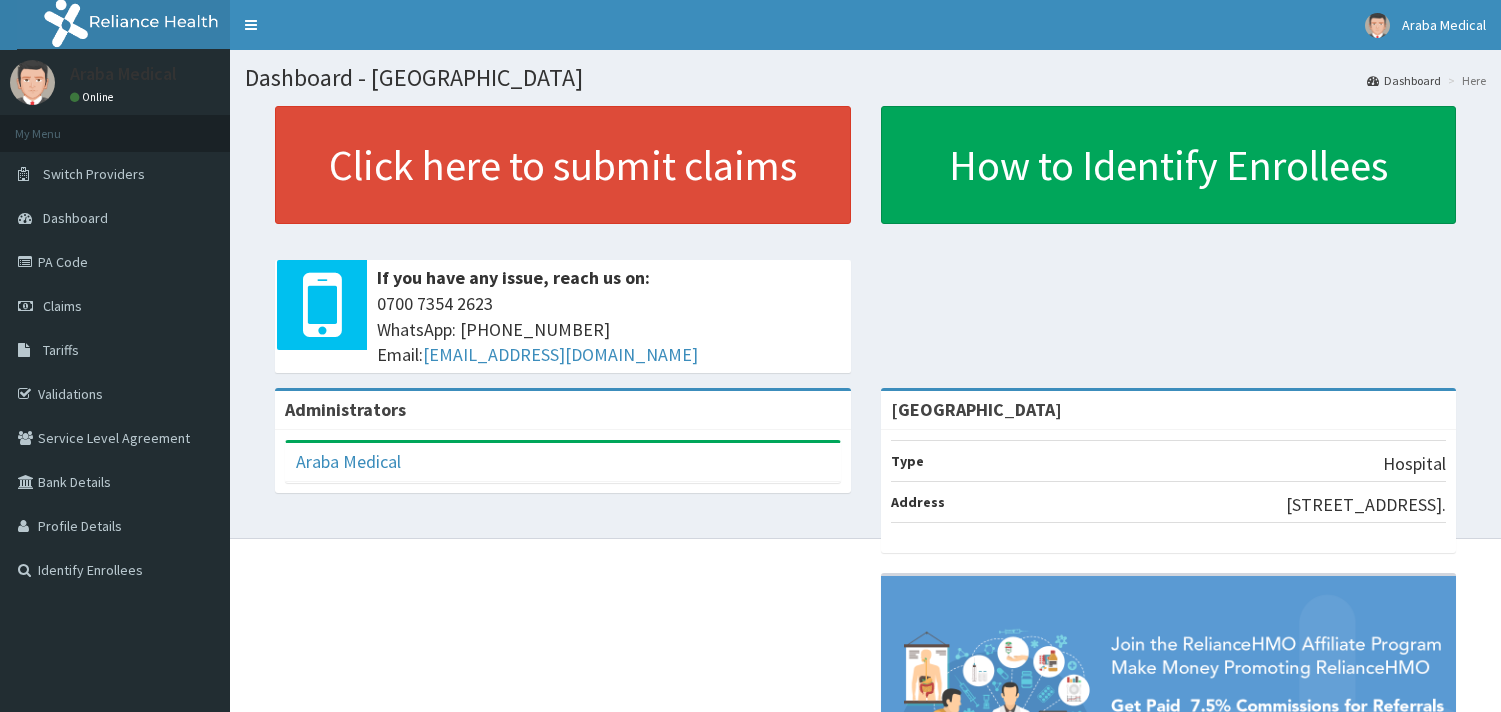 scroll, scrollTop: 0, scrollLeft: 0, axis: both 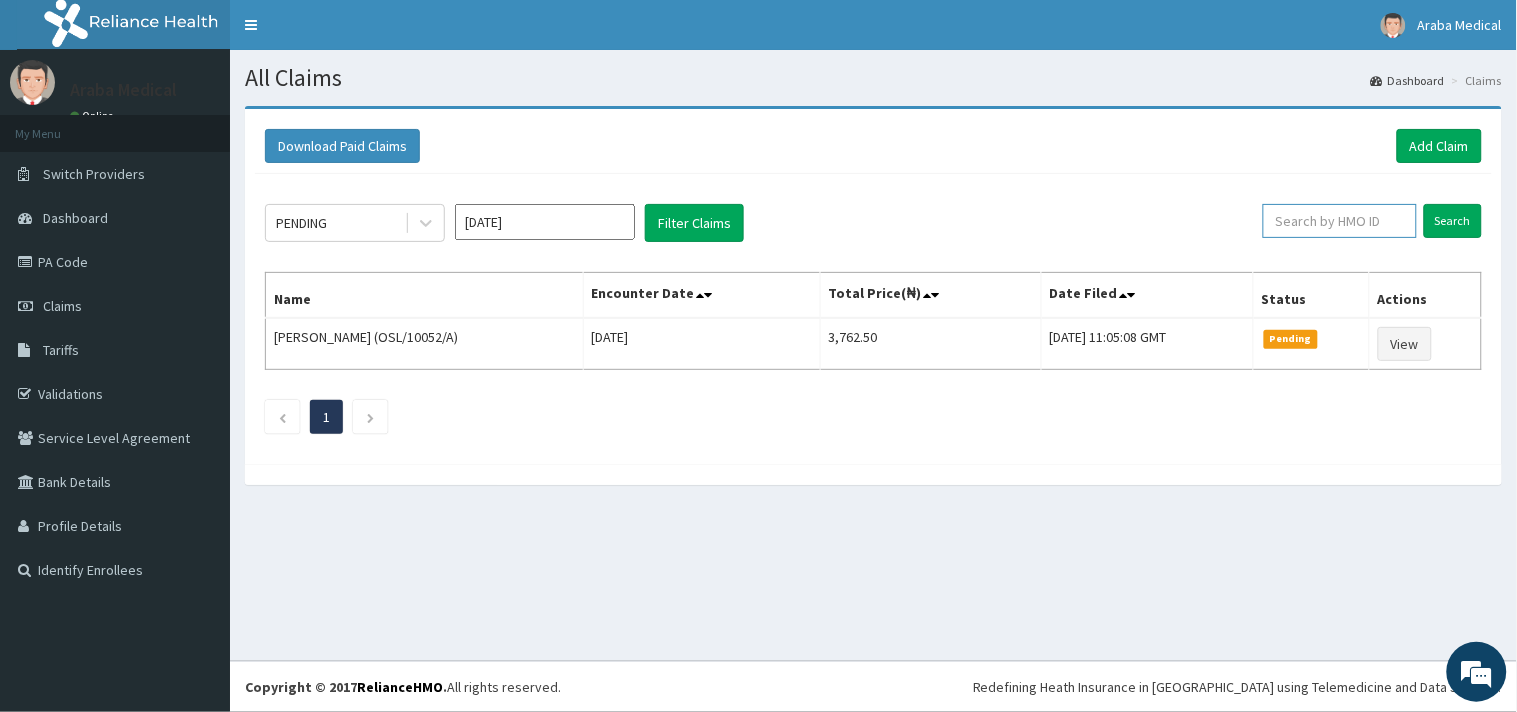 click at bounding box center (1340, 221) 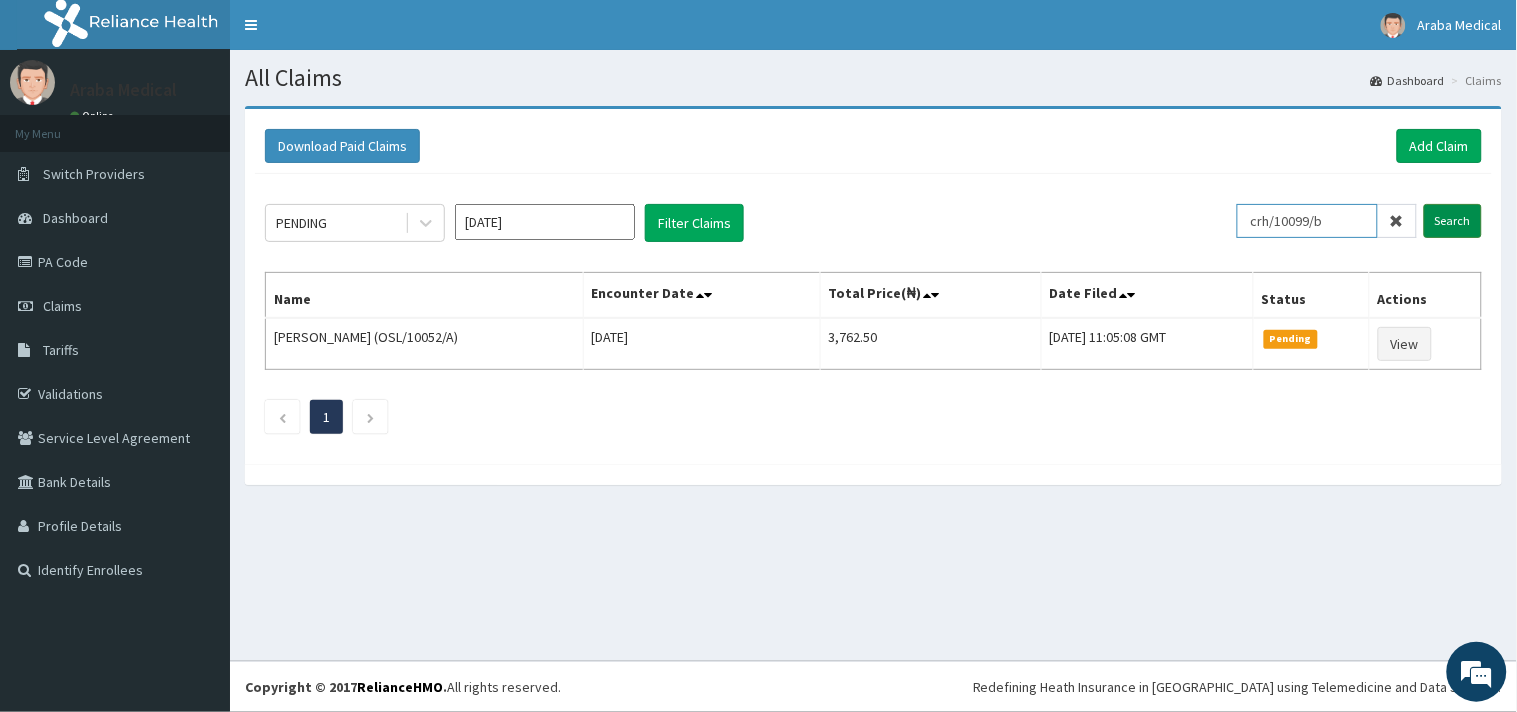 type on "crh/10099/b" 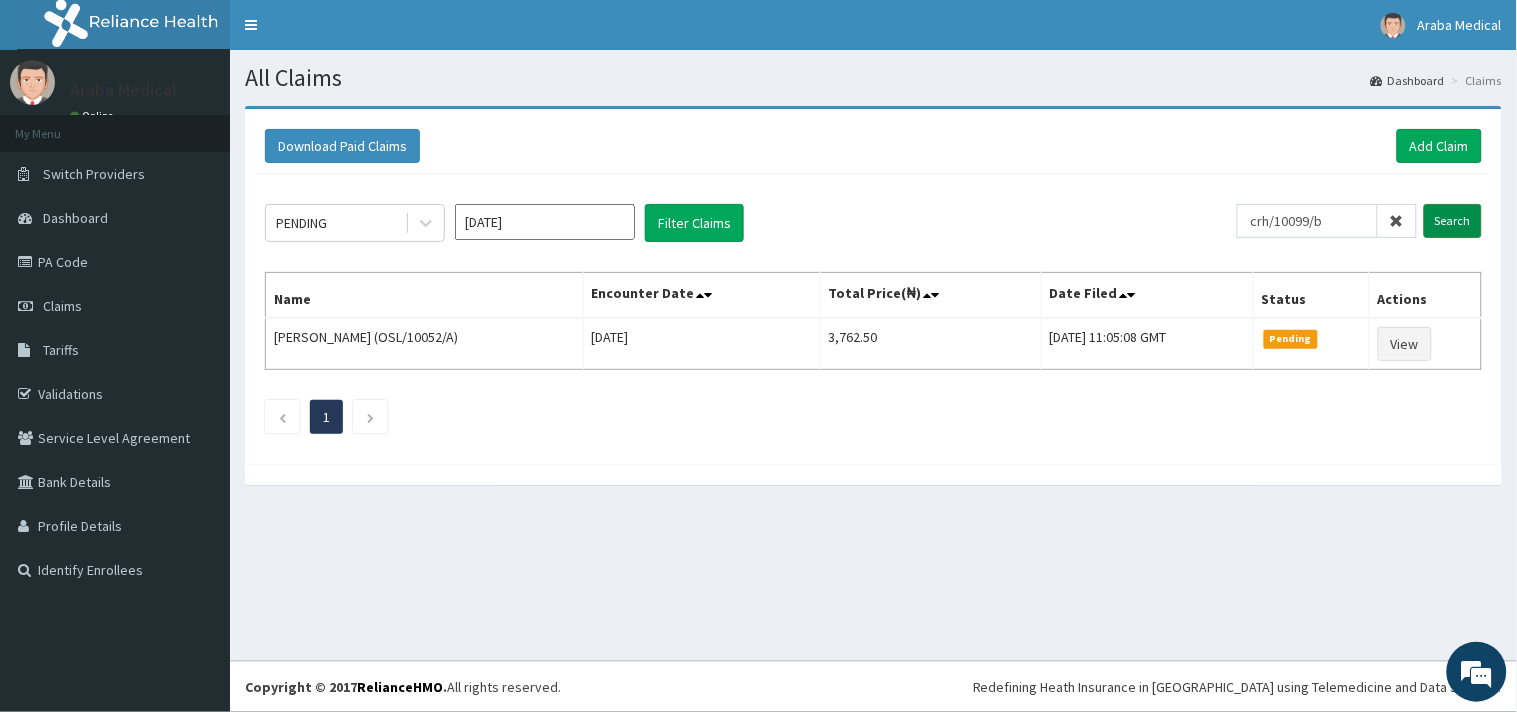 click on "Search" at bounding box center (1453, 221) 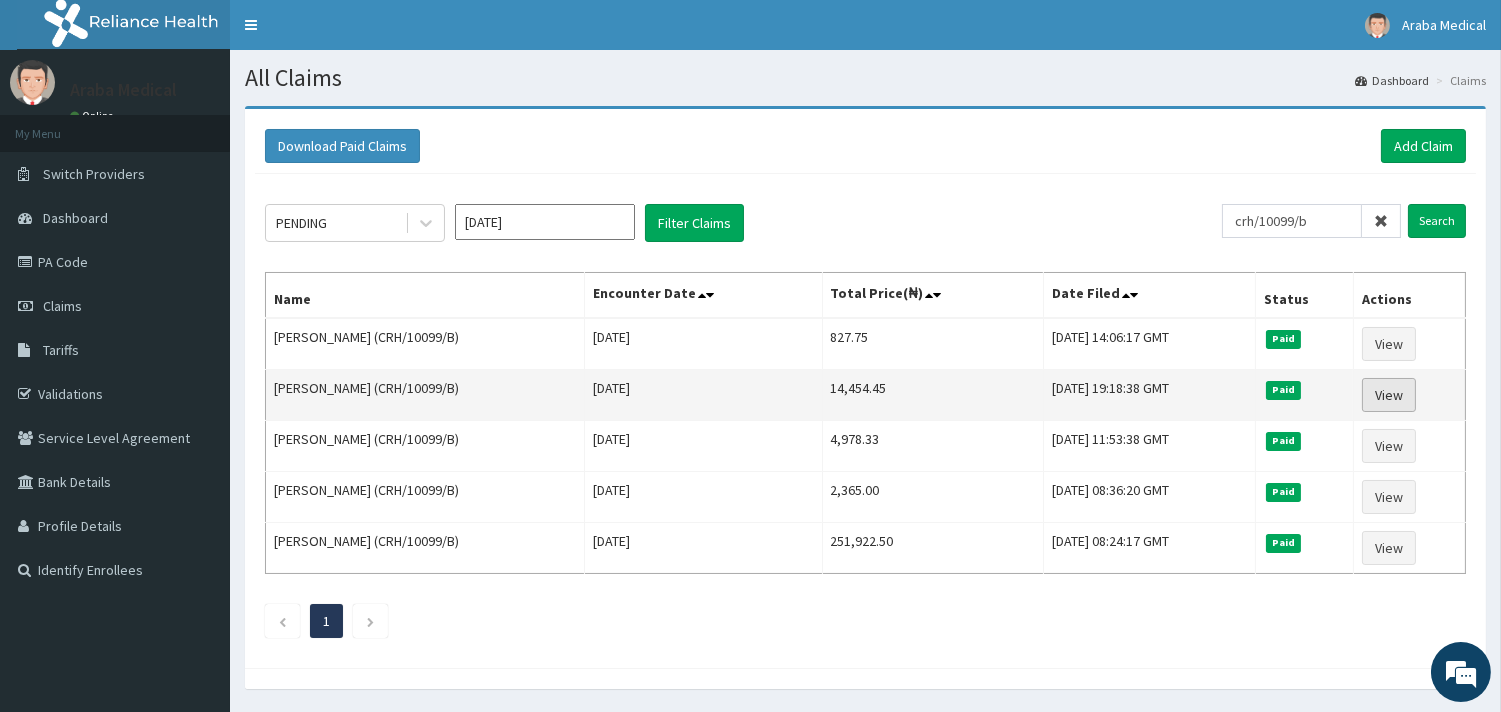 click on "View" at bounding box center (1389, 395) 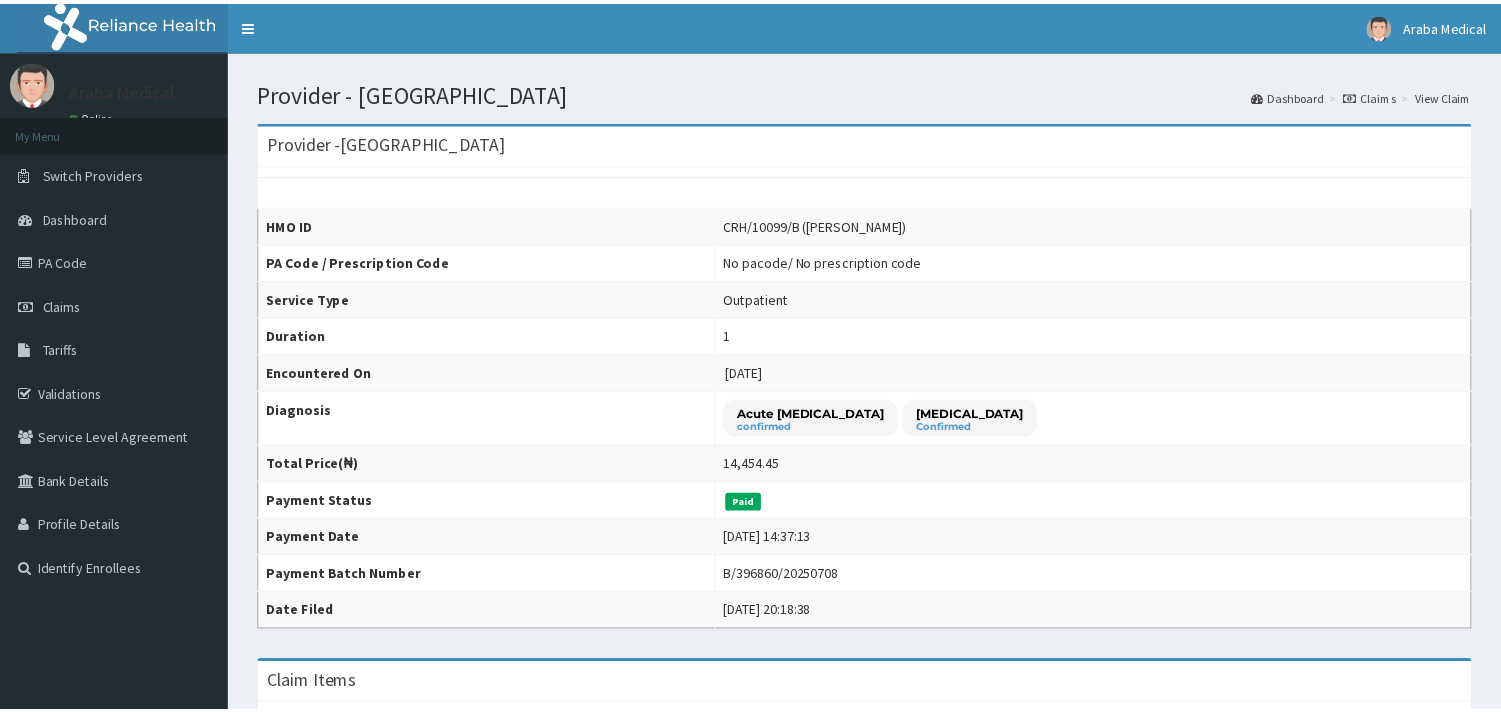 scroll, scrollTop: 0, scrollLeft: 0, axis: both 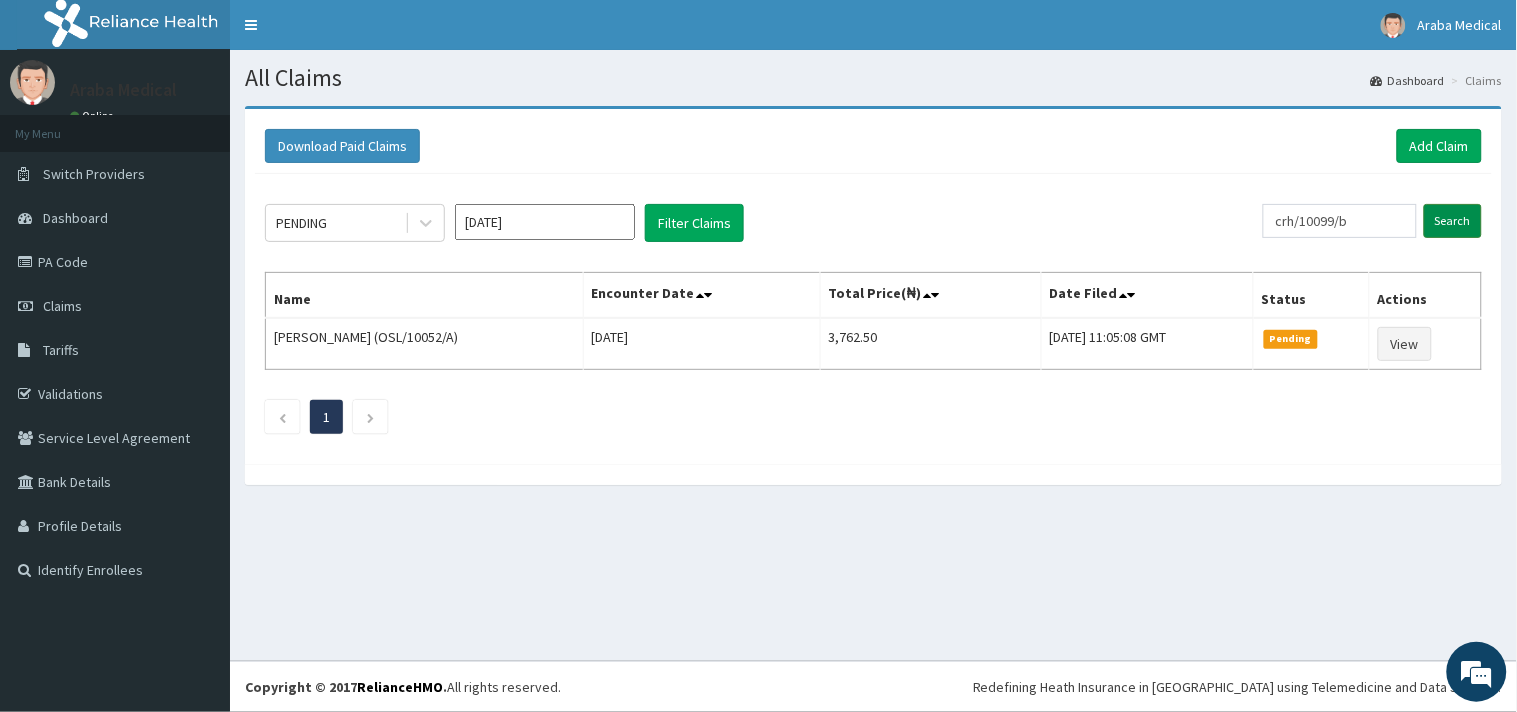 click on "Search" at bounding box center [1453, 221] 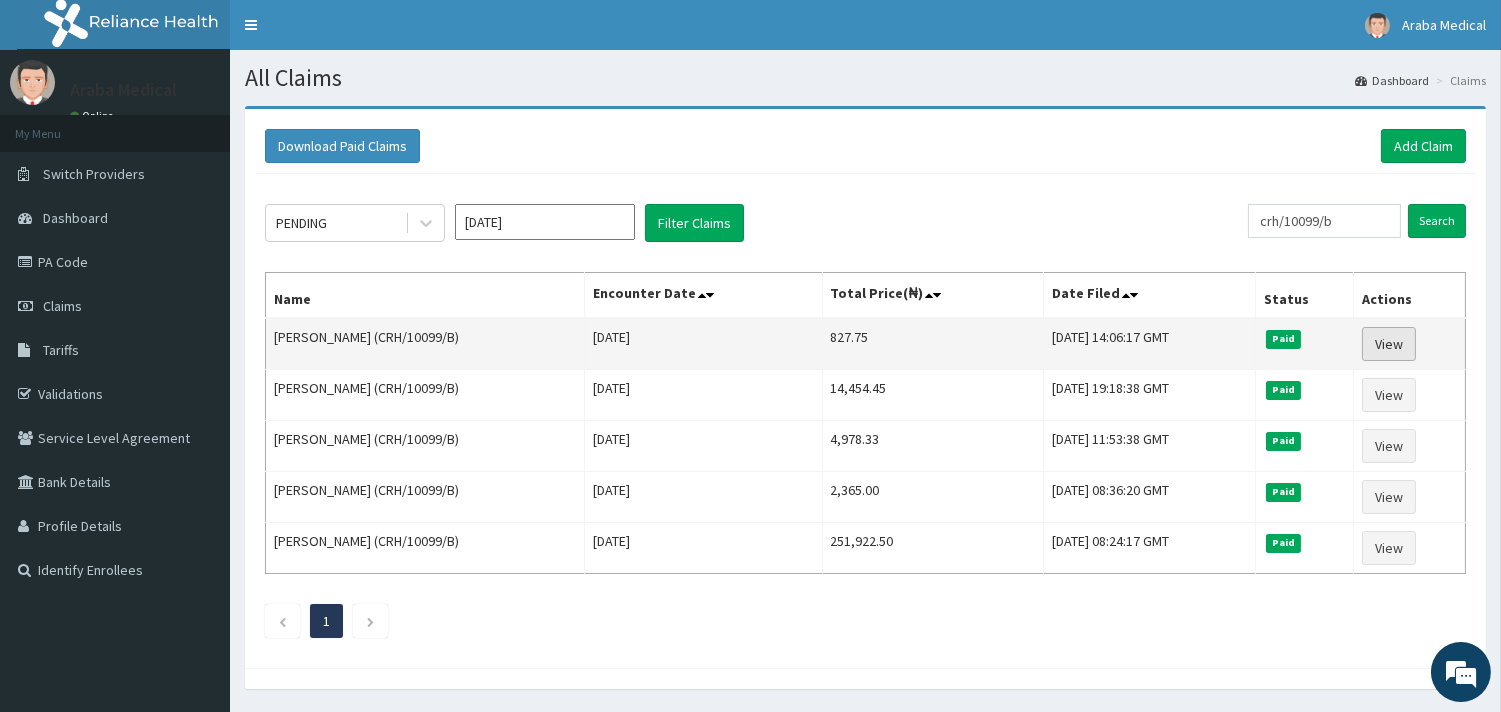 click on "View" at bounding box center (1389, 344) 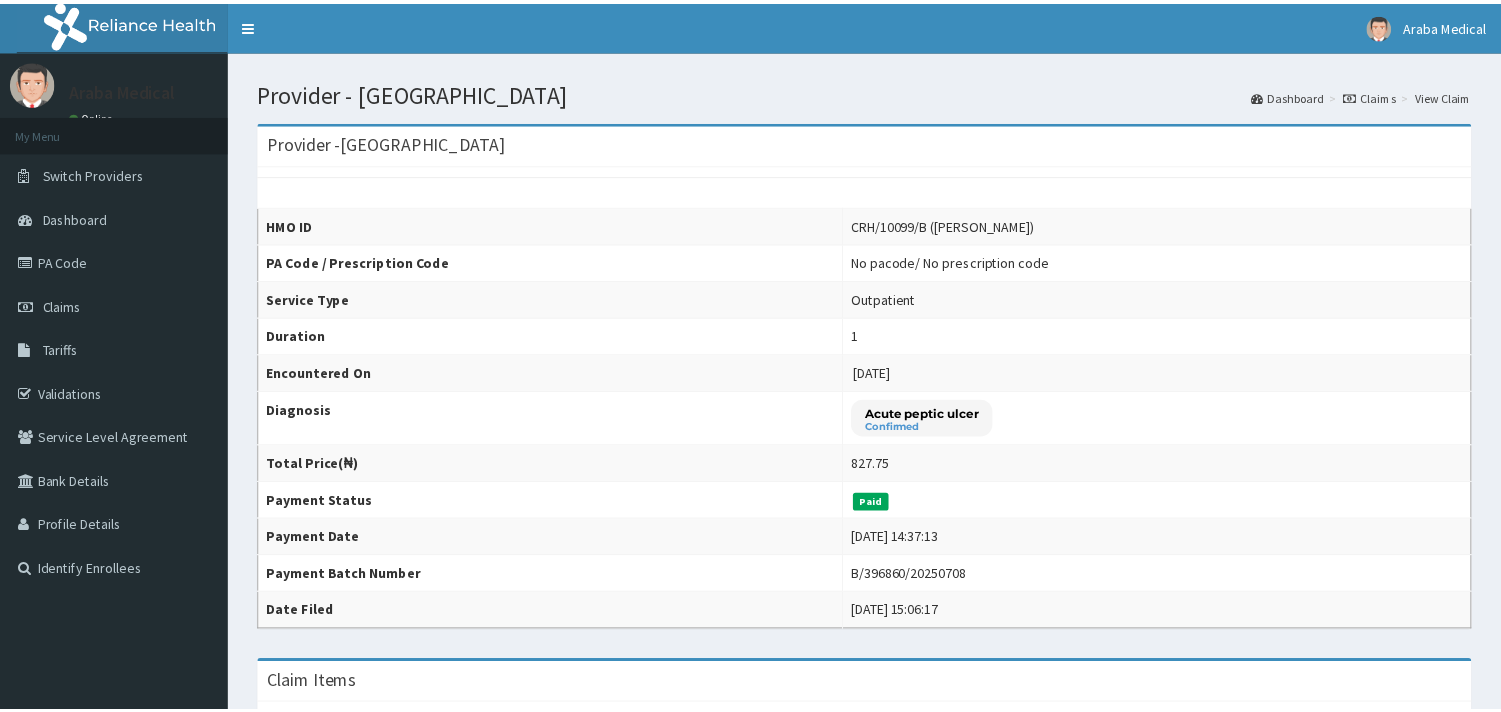 scroll, scrollTop: 0, scrollLeft: 0, axis: both 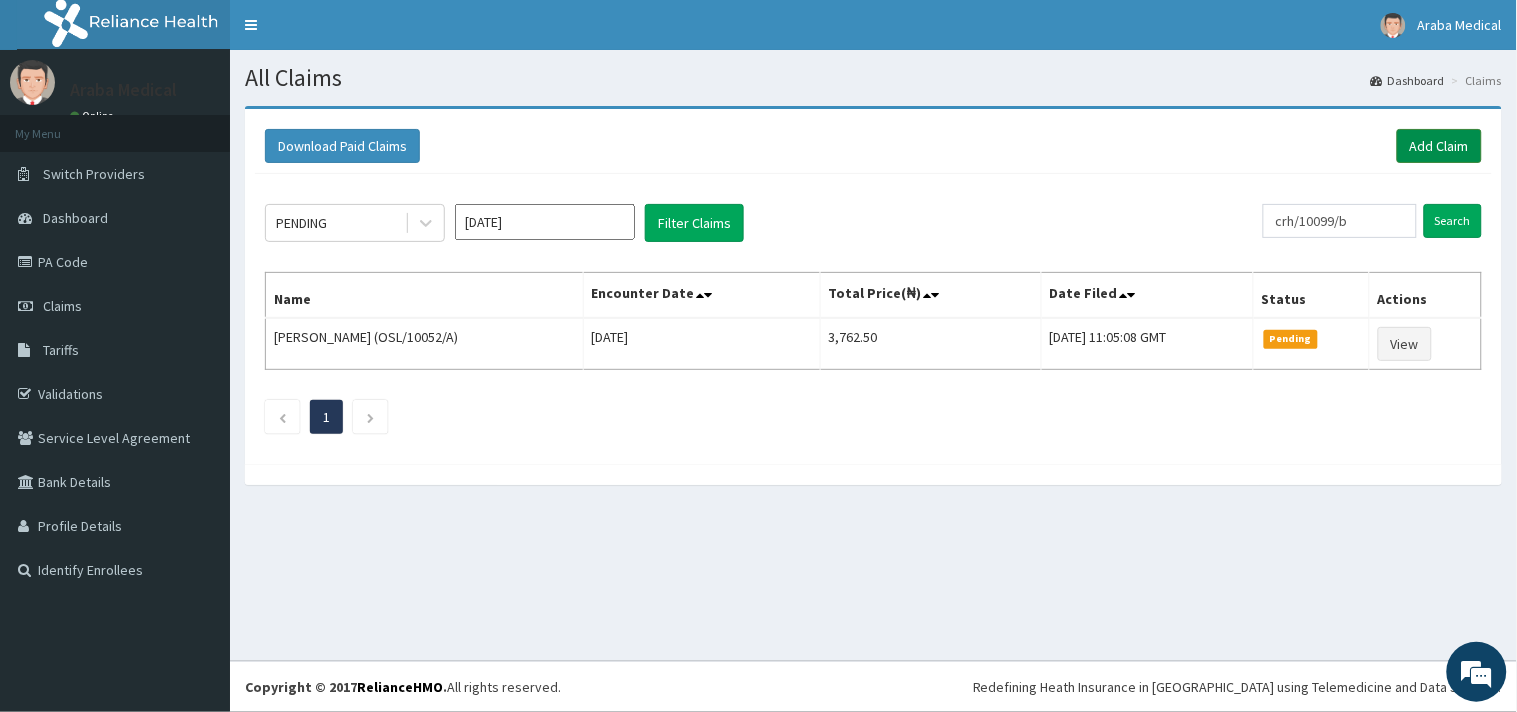 click on "Add Claim" at bounding box center [1439, 146] 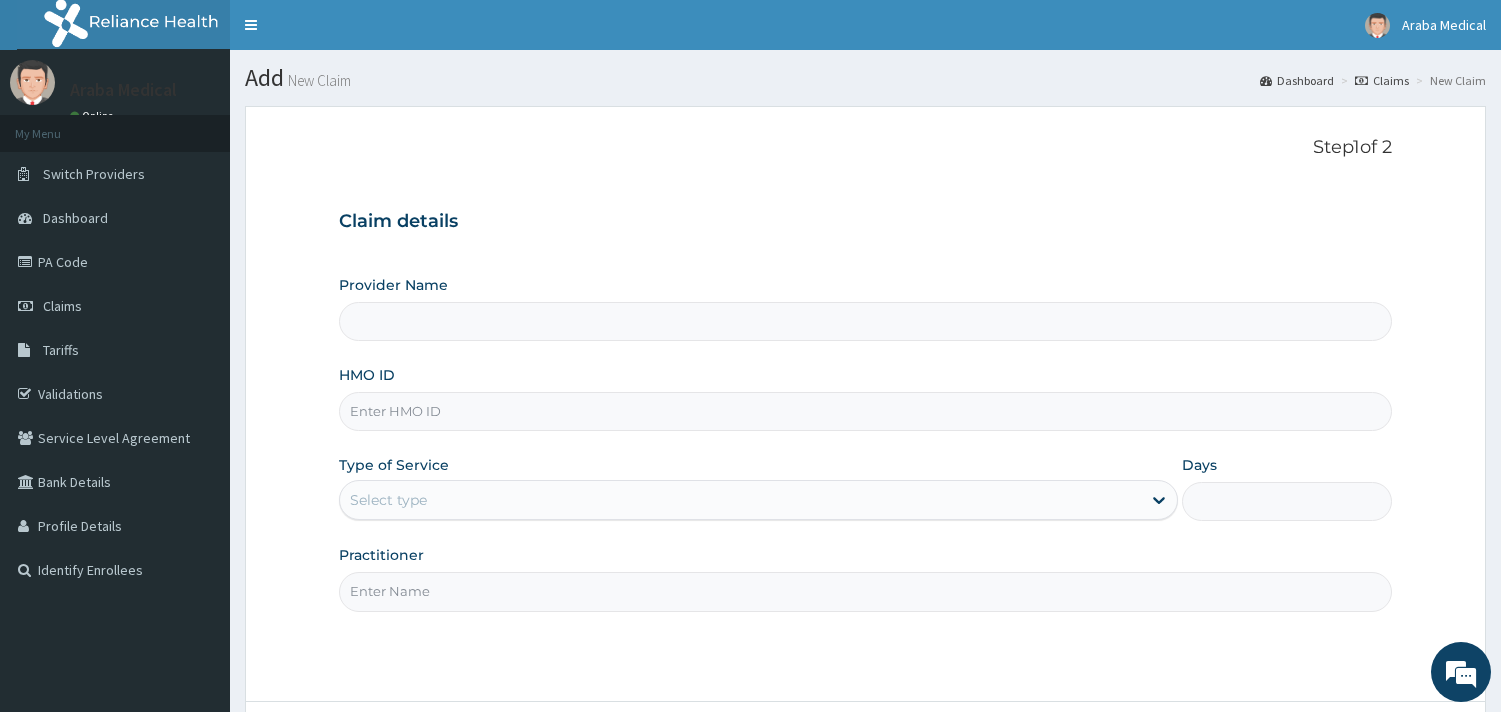 scroll, scrollTop: 0, scrollLeft: 0, axis: both 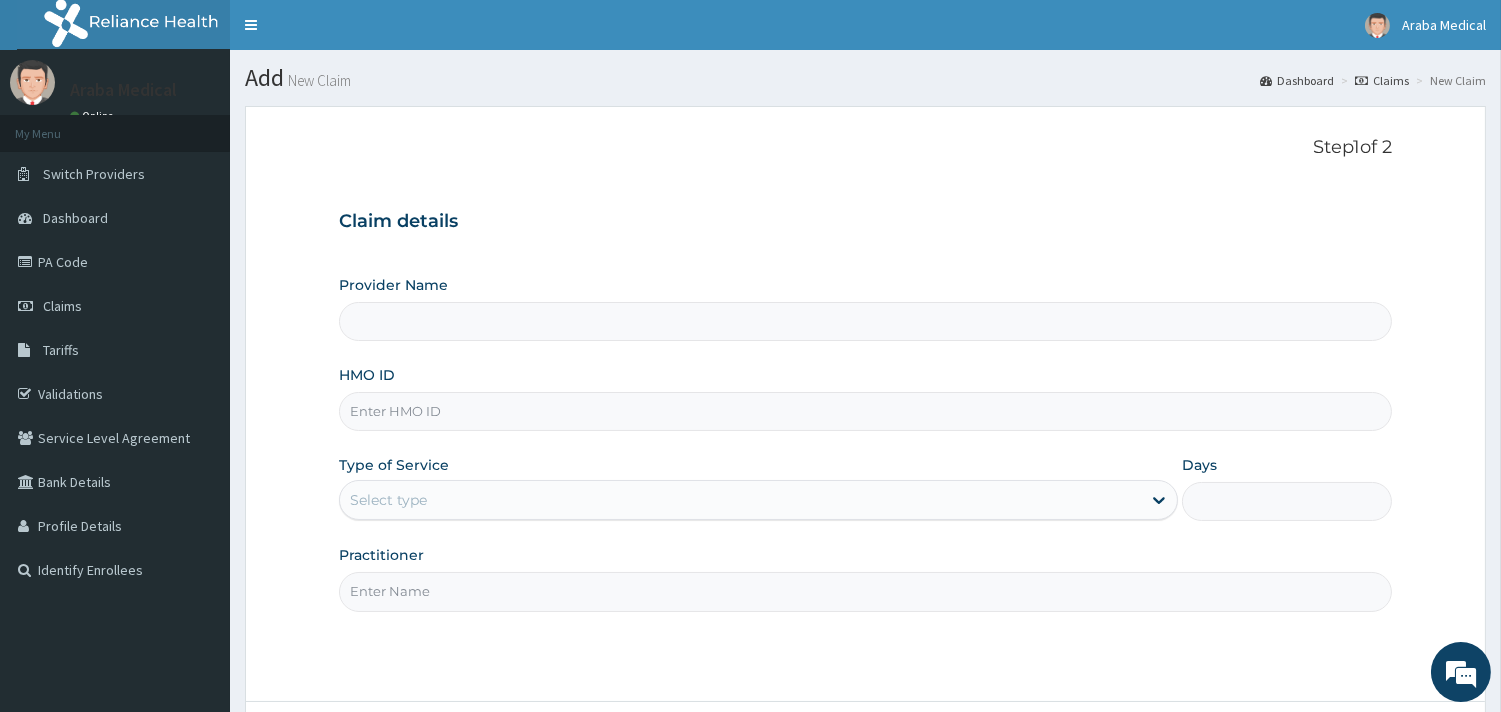 type on "Araba Medical Centre" 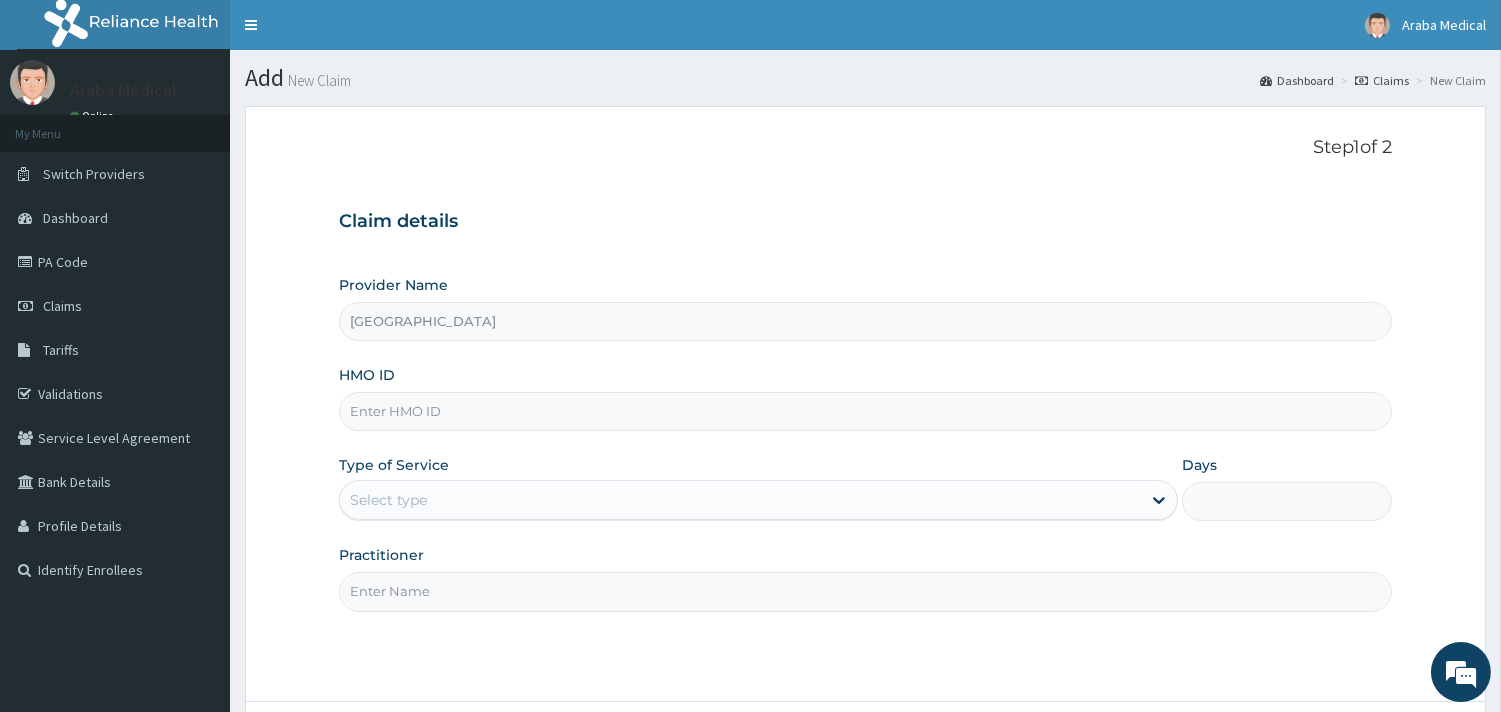 click on "HMO ID" at bounding box center [865, 411] 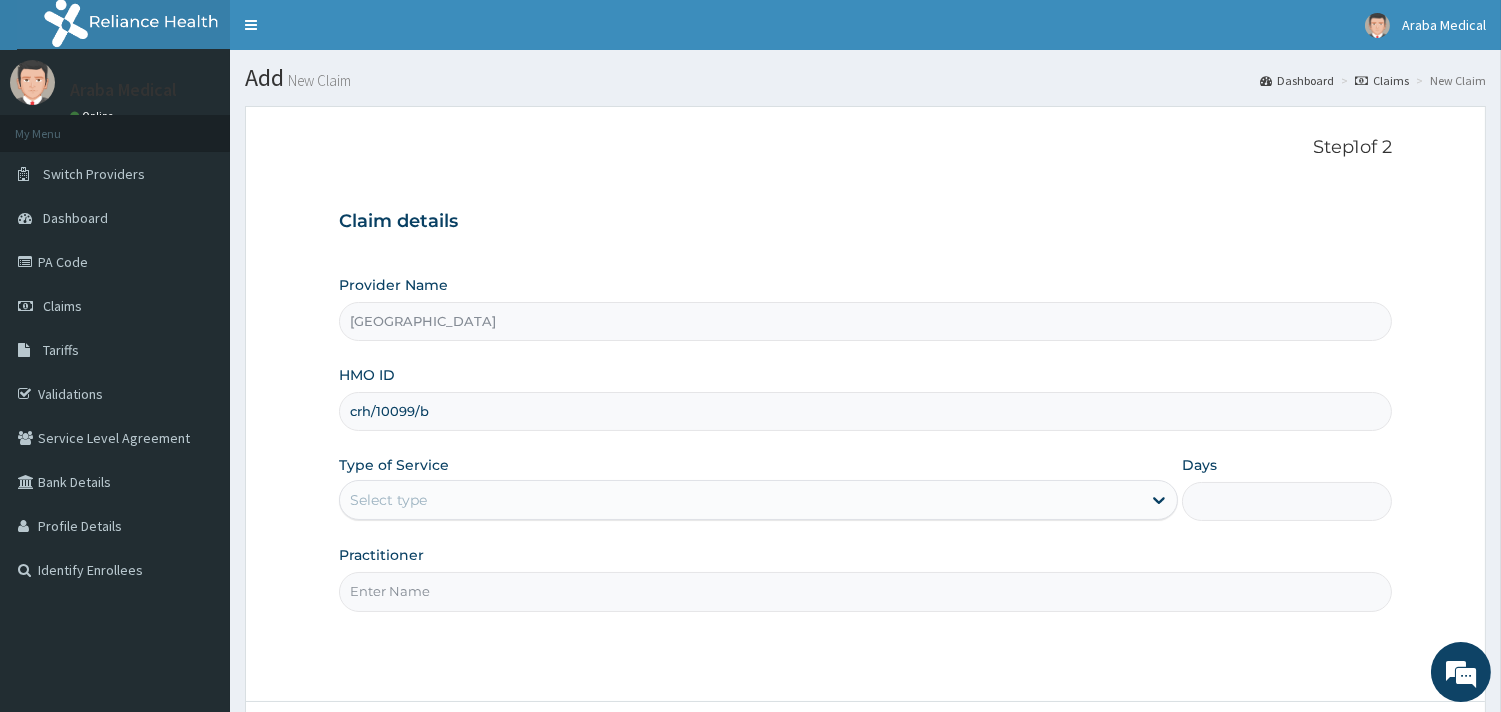 type on "CRH/10099/B" 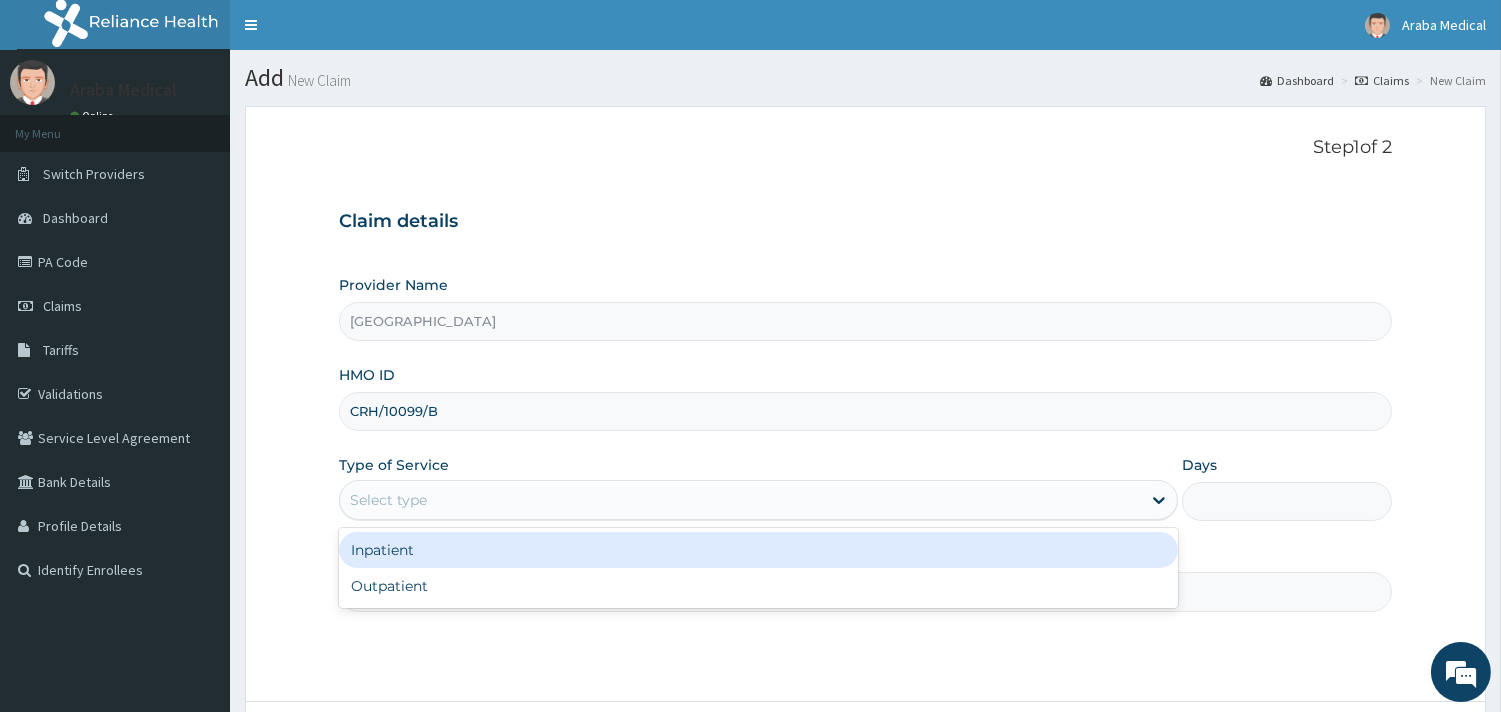click on "Select type" at bounding box center (740, 500) 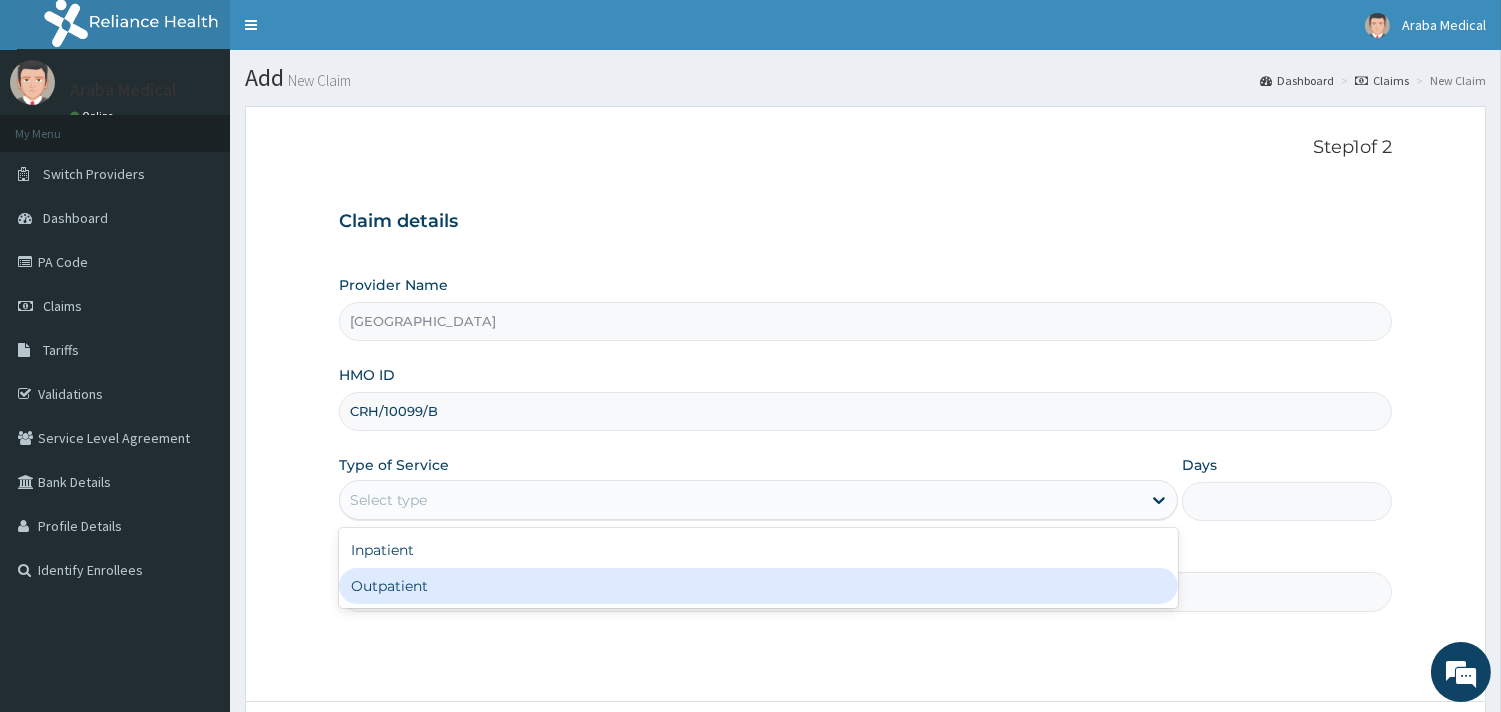 click on "Outpatient" at bounding box center [758, 586] 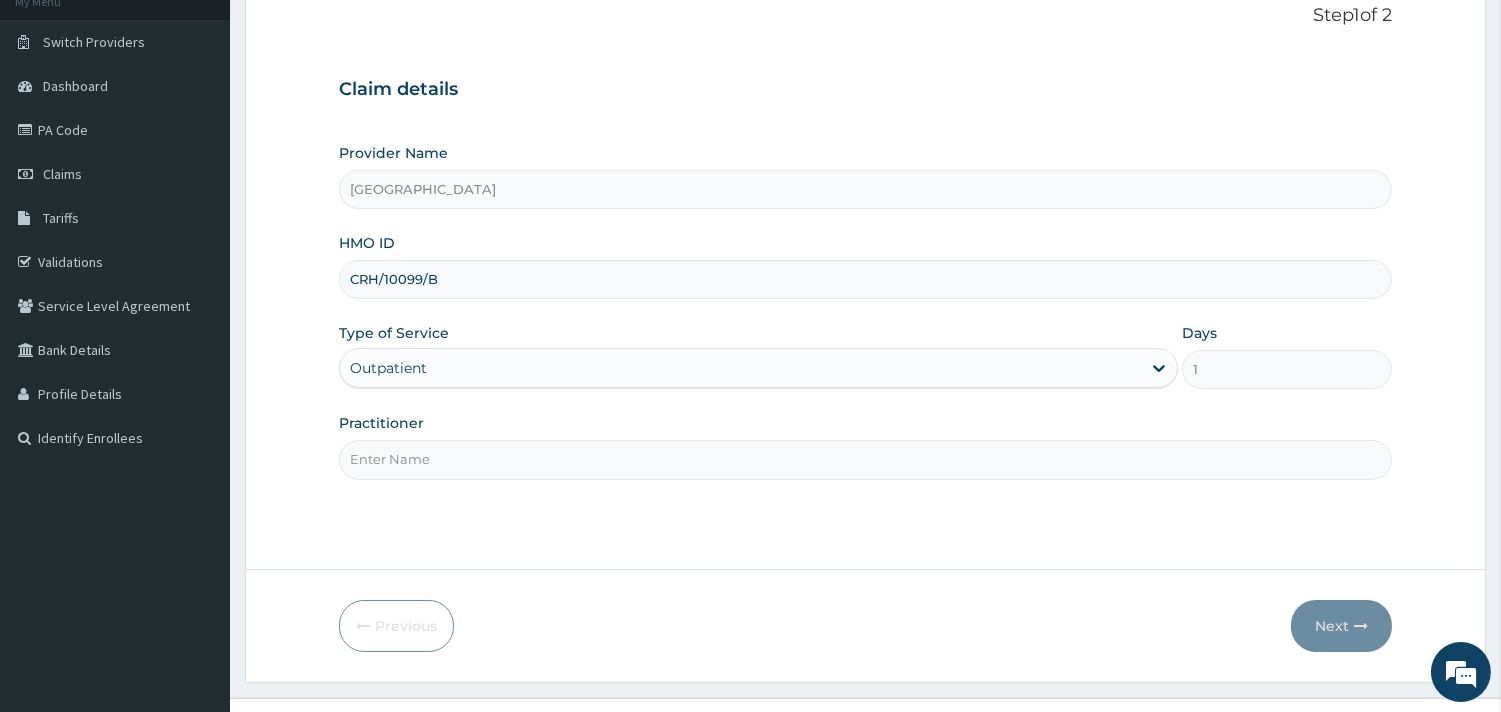 scroll, scrollTop: 155, scrollLeft: 0, axis: vertical 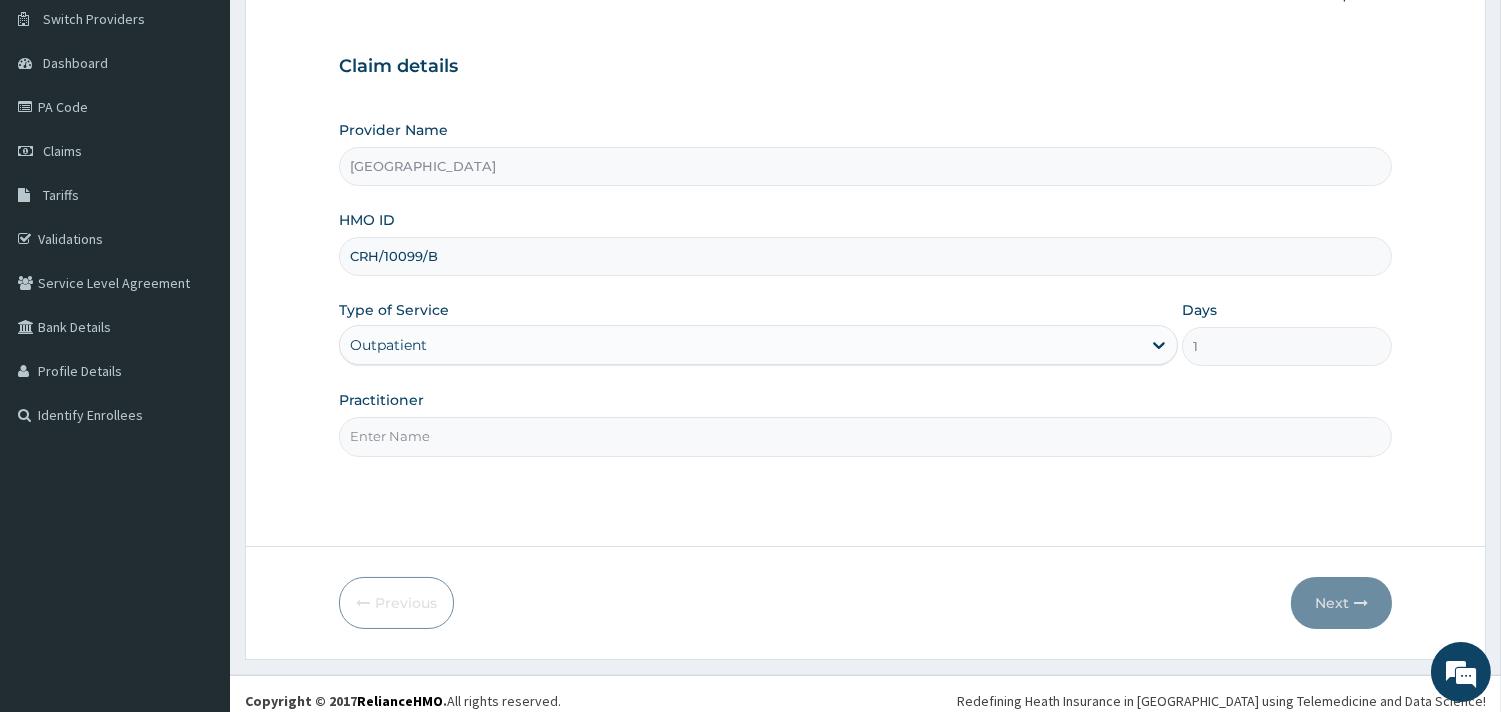 click on "Practitioner" at bounding box center (865, 436) 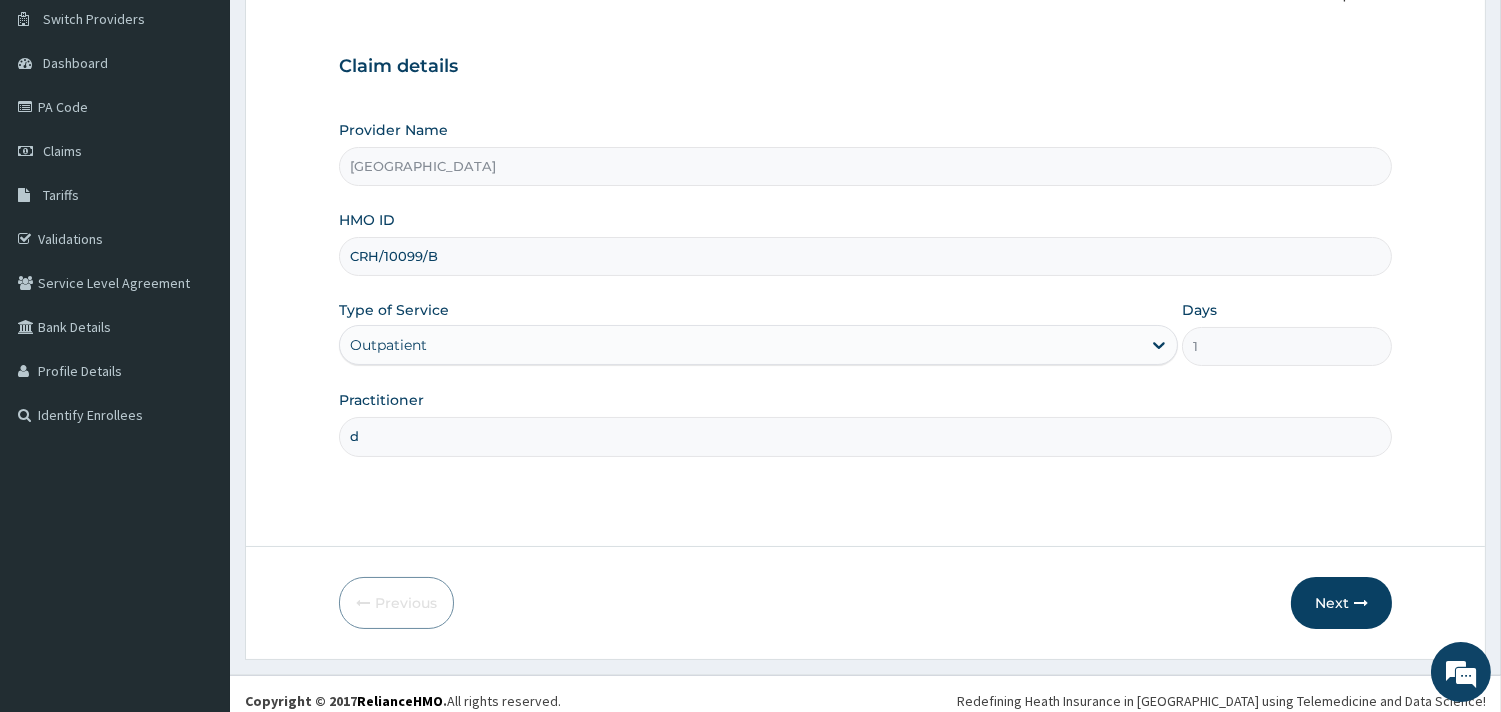 scroll, scrollTop: 0, scrollLeft: 0, axis: both 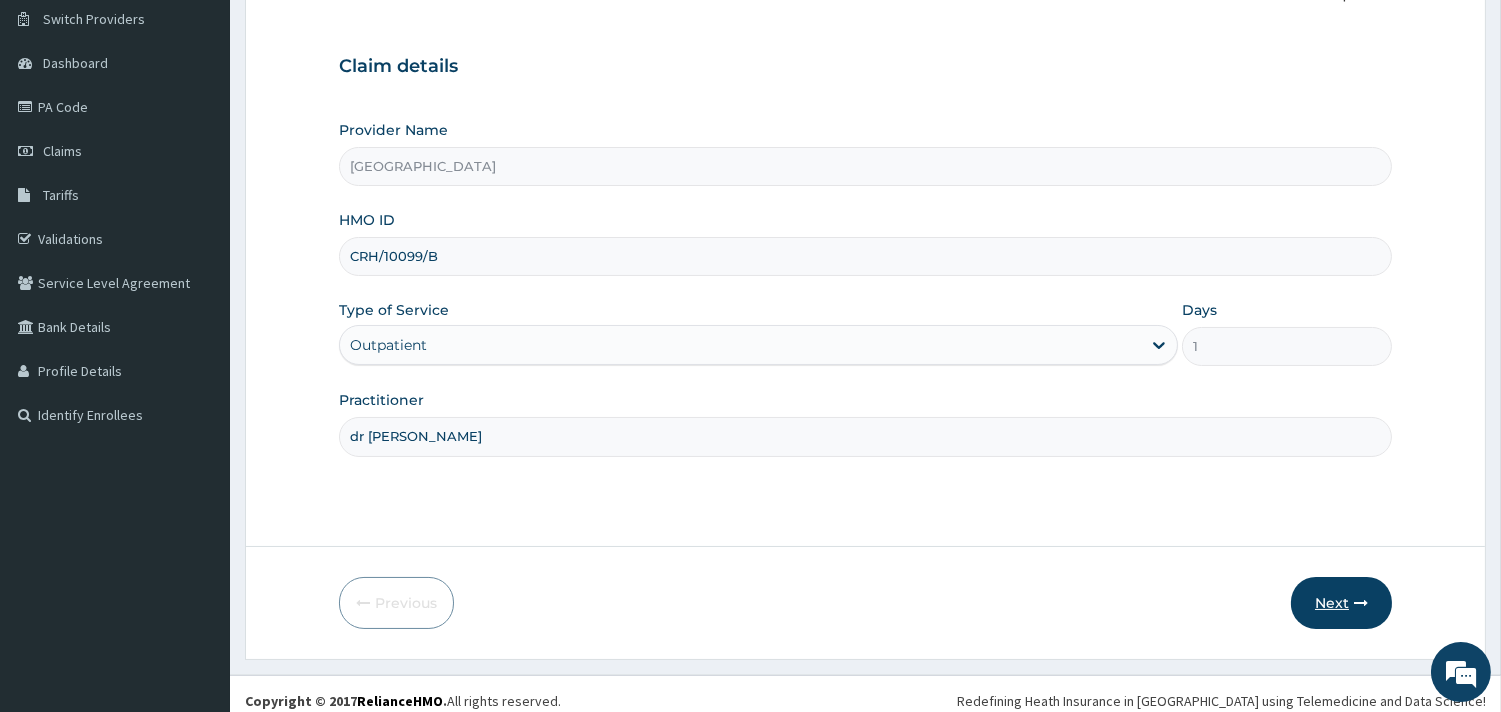 type on "dr bams" 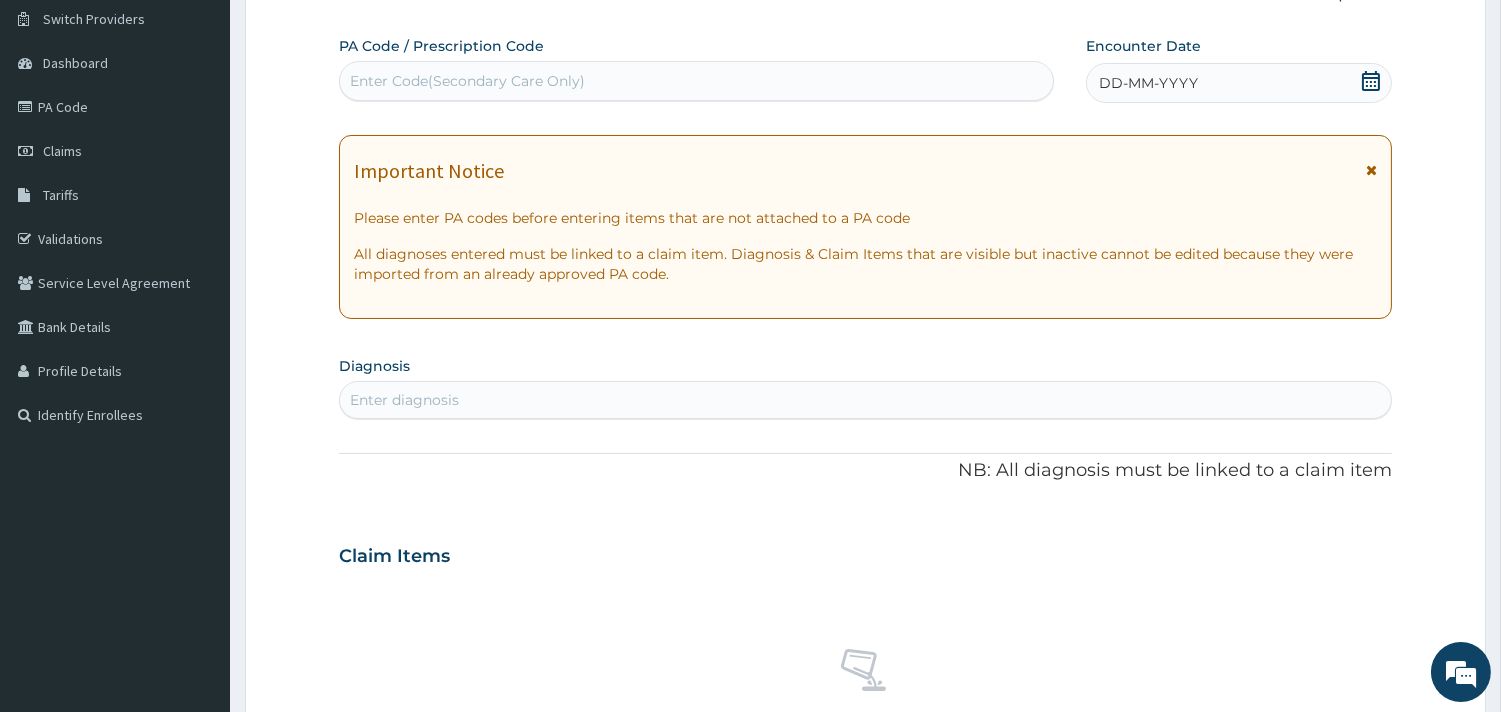 click 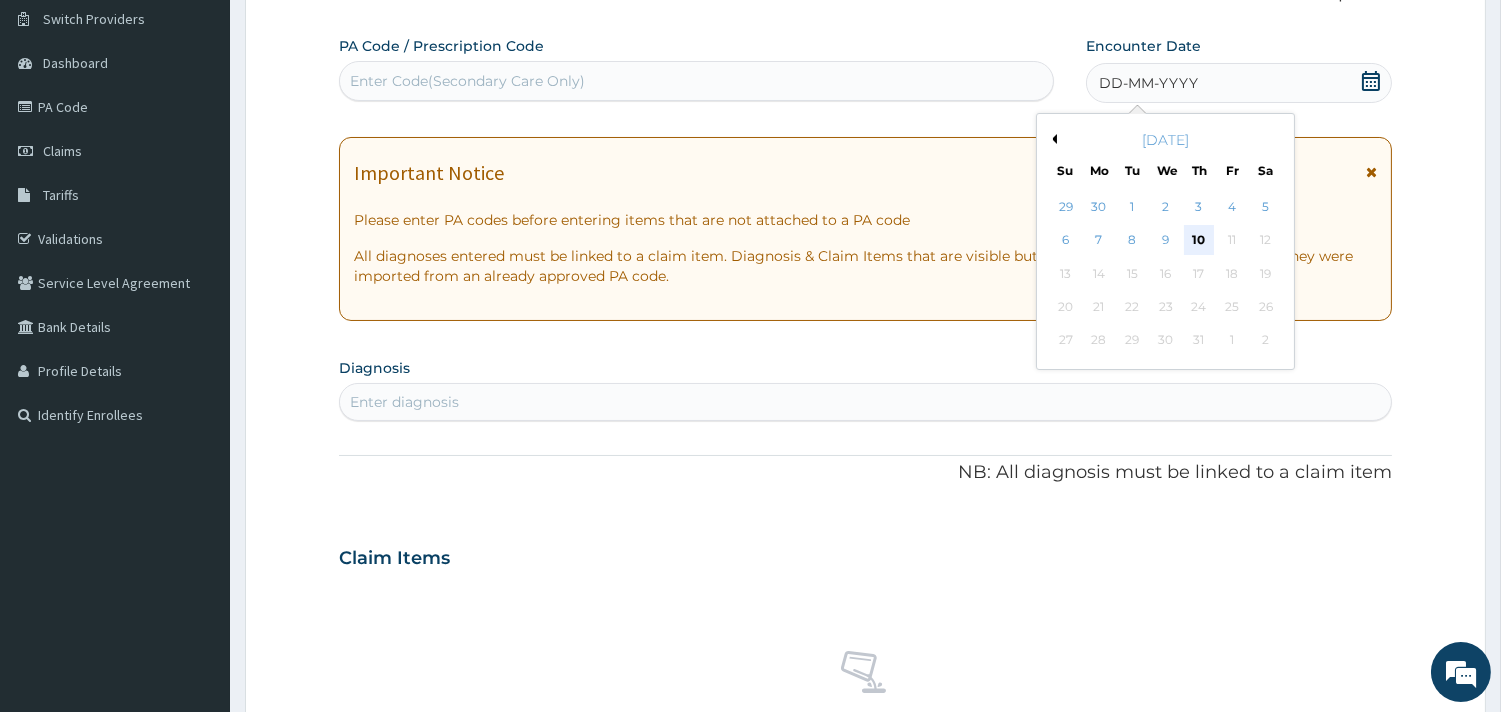 click on "10" at bounding box center [1199, 241] 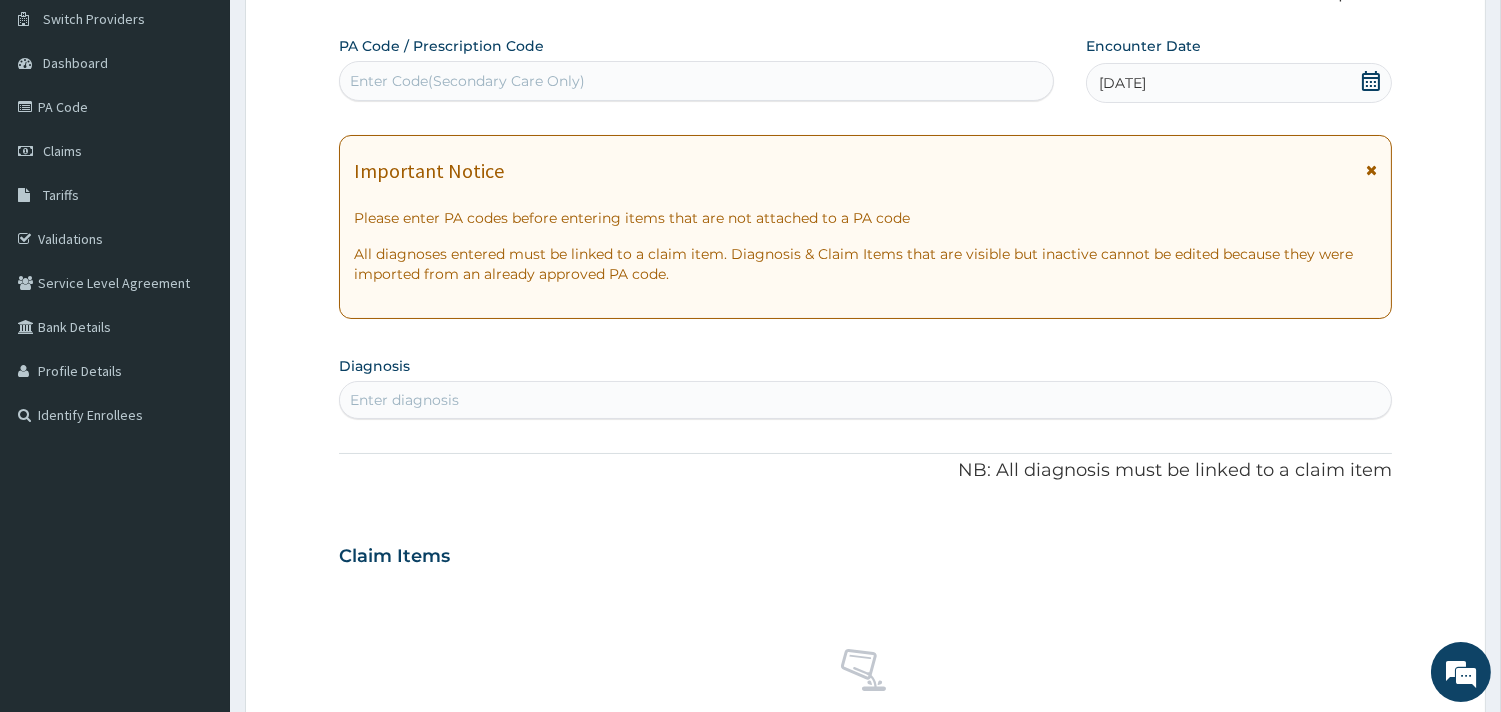 click on "Enter Code(Secondary Care Only)" at bounding box center [696, 81] 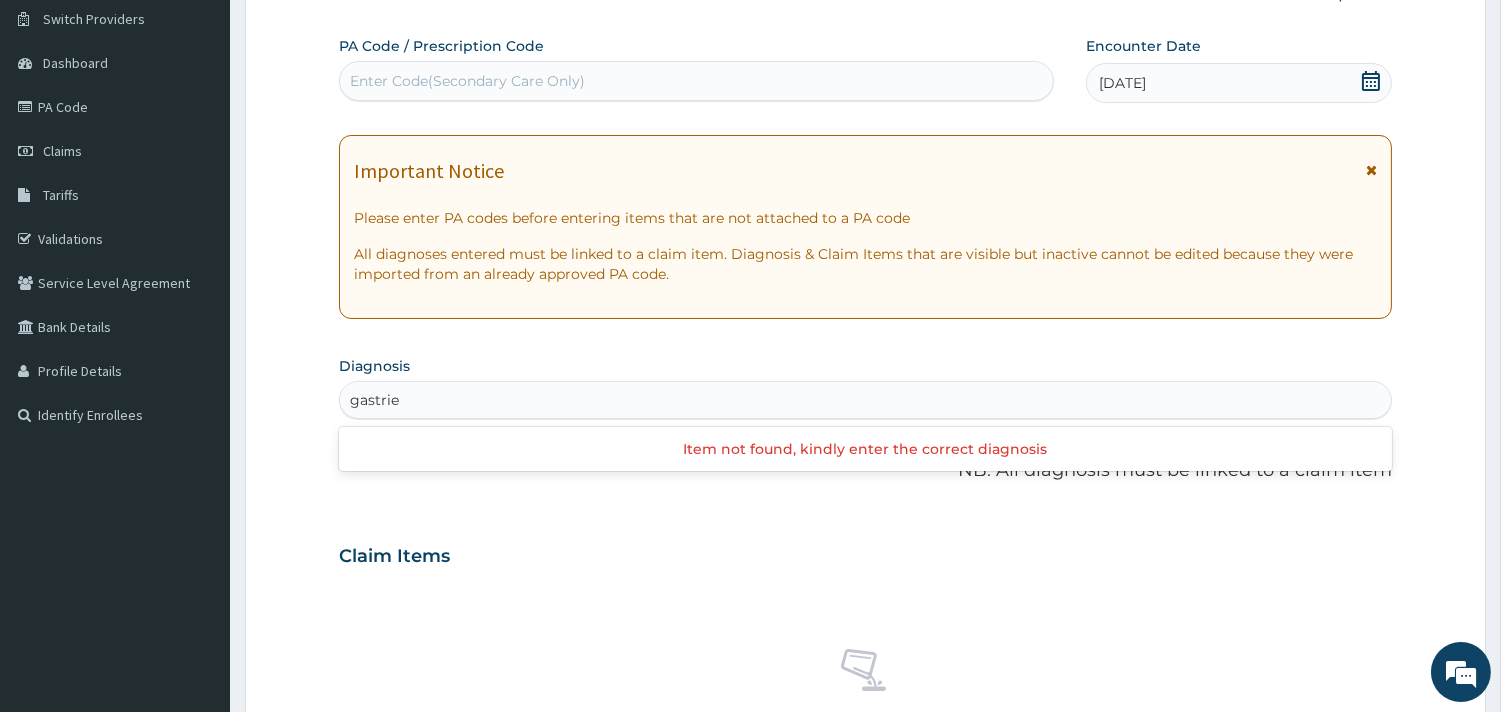 type on "gastri" 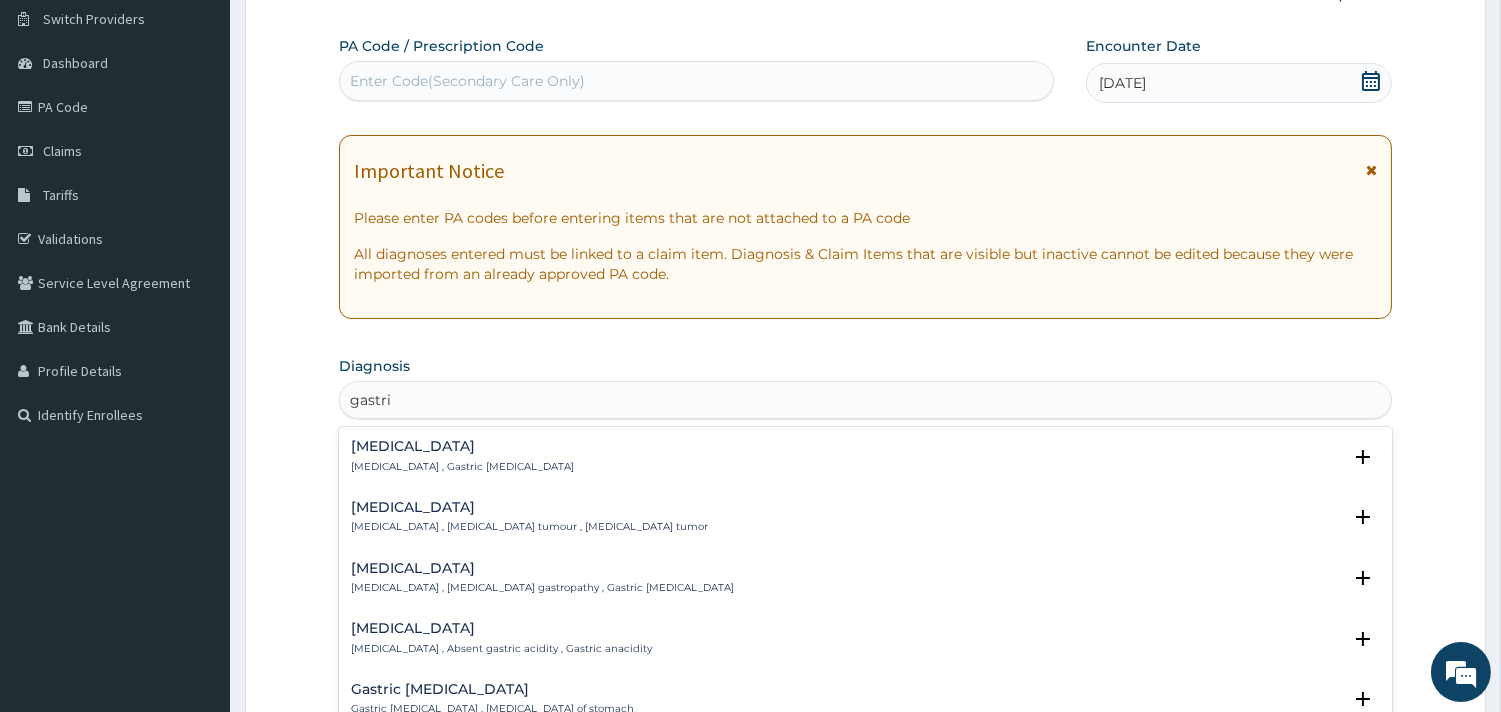 click on "Gastritis , Gastric catarrh" at bounding box center [462, 467] 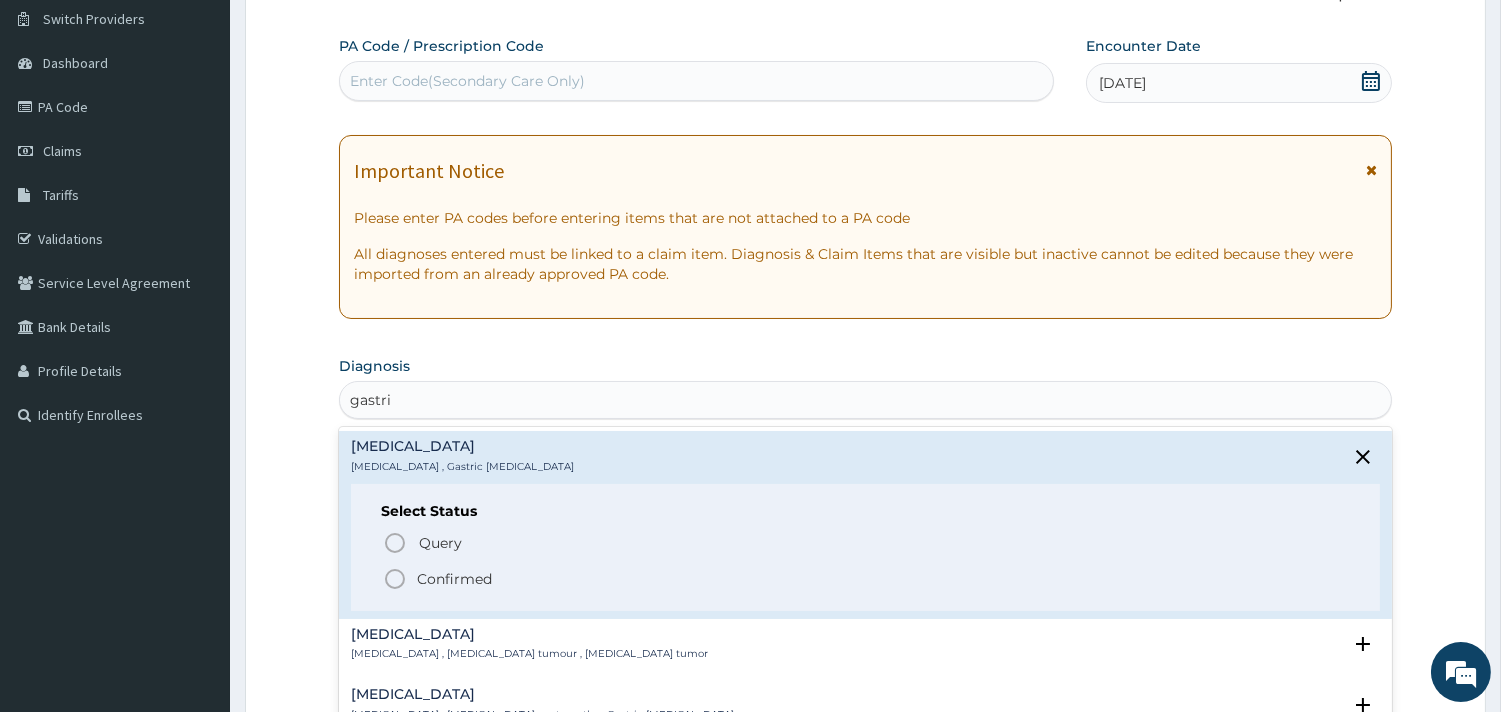 click 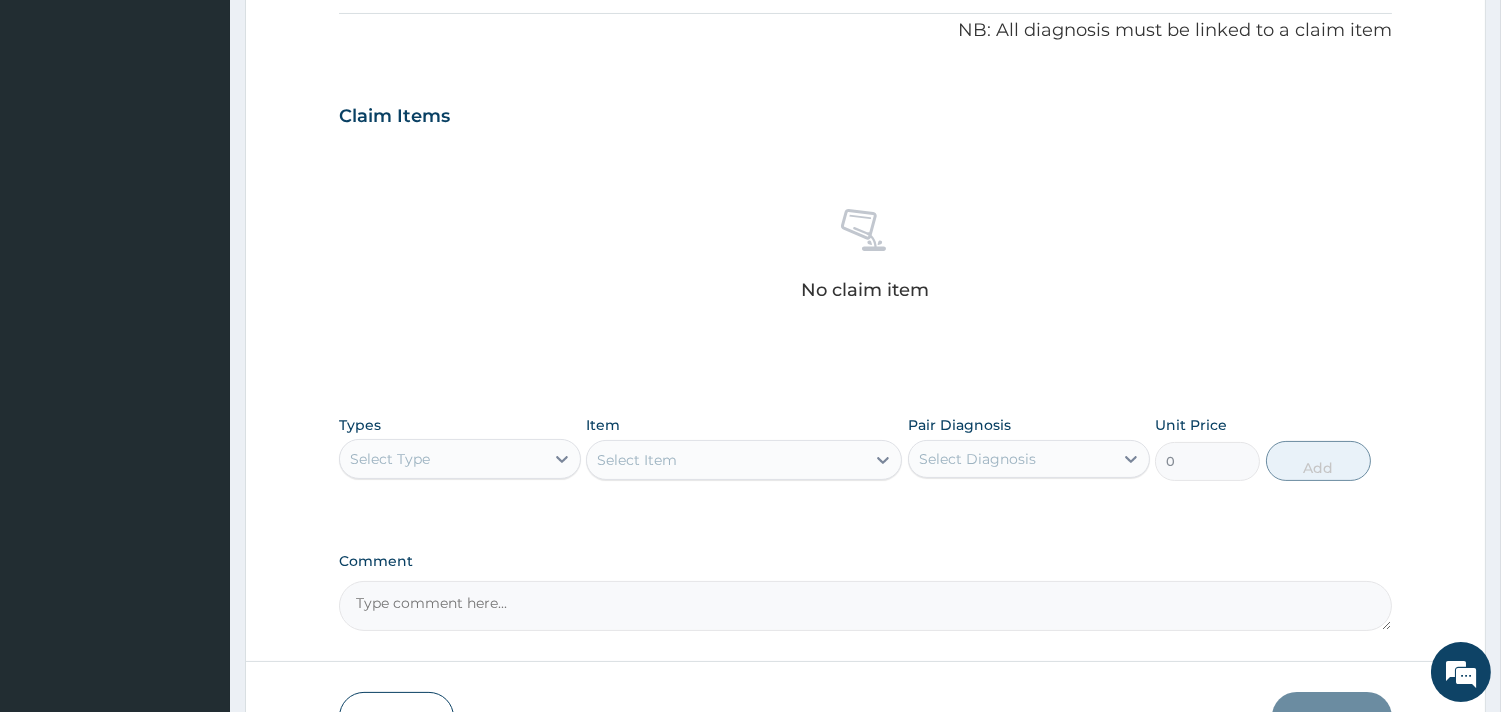 scroll, scrollTop: 617, scrollLeft: 0, axis: vertical 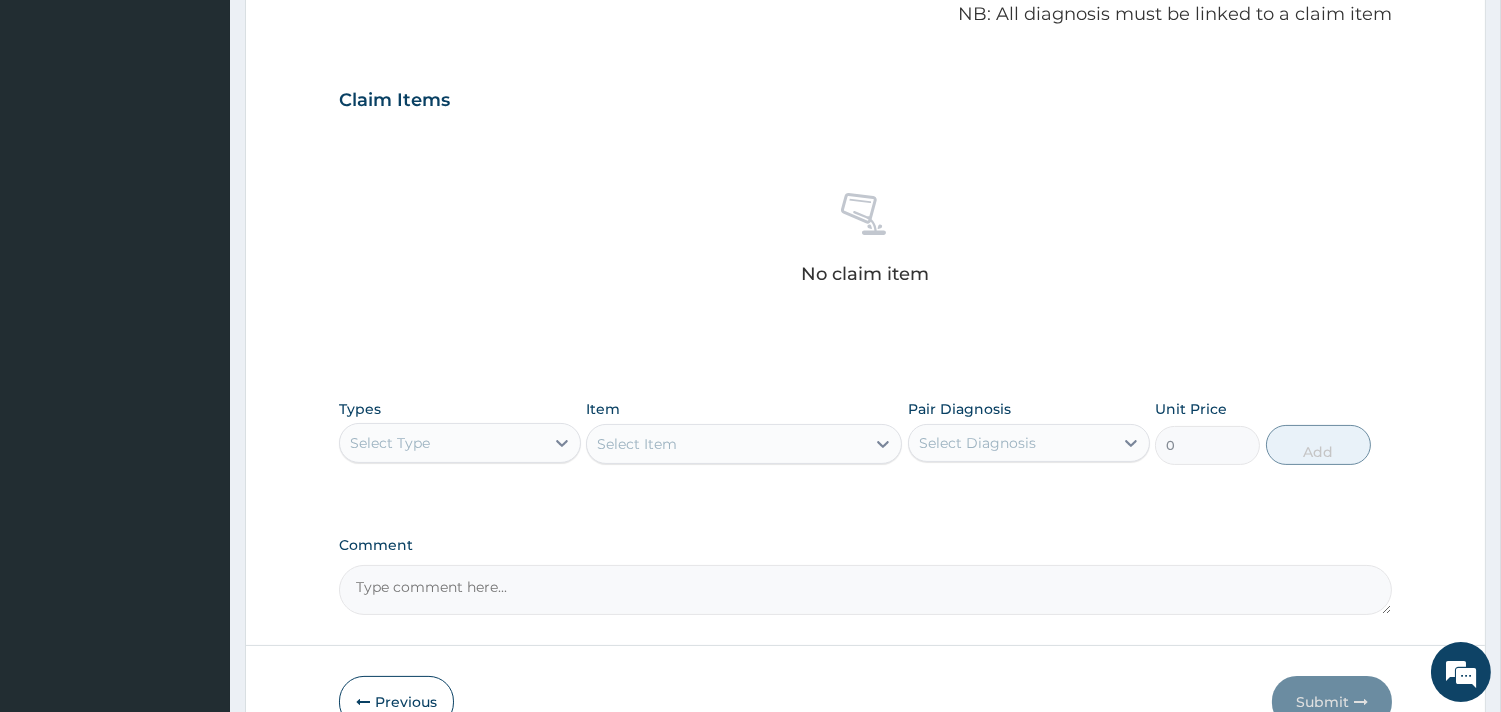 click on "Select Type" at bounding box center [442, 443] 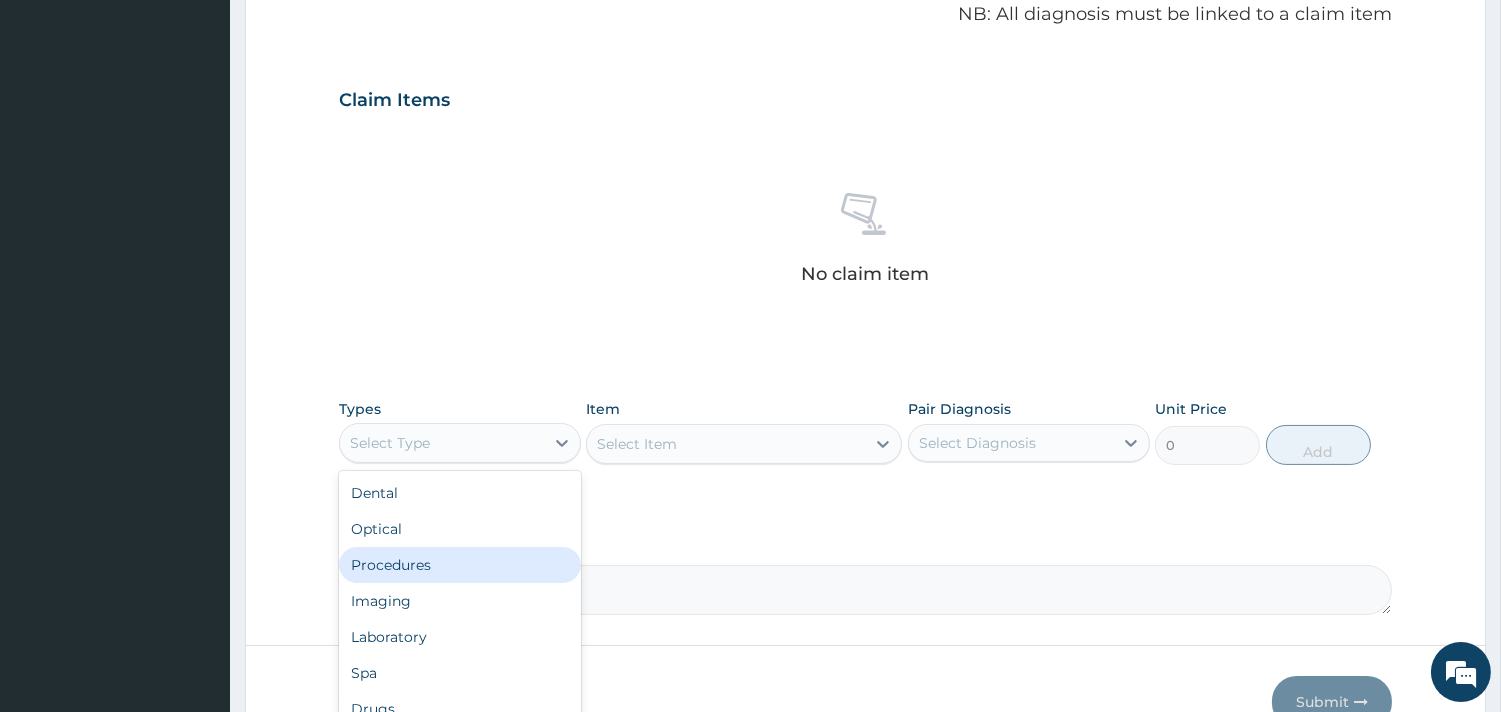 click on "Procedures" at bounding box center (460, 565) 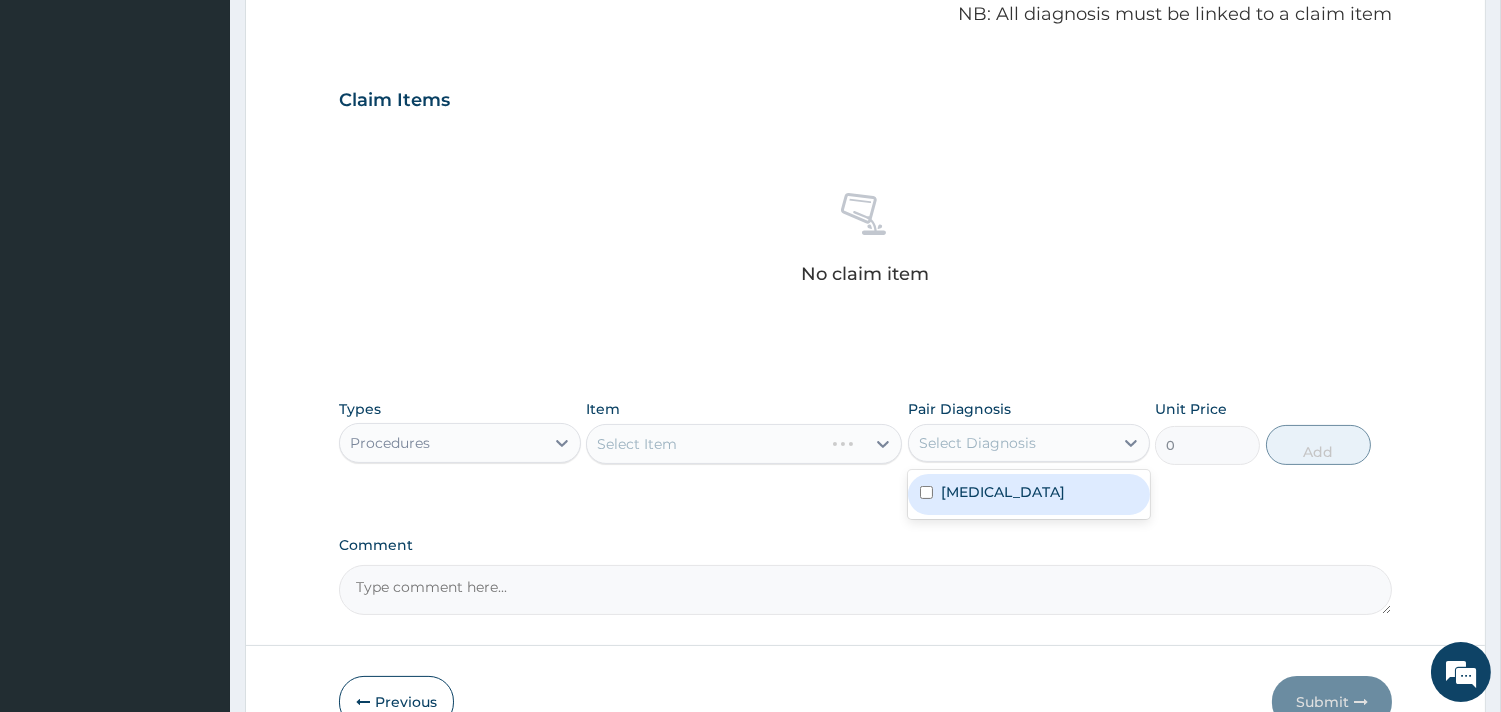 click on "Select Diagnosis" at bounding box center [977, 443] 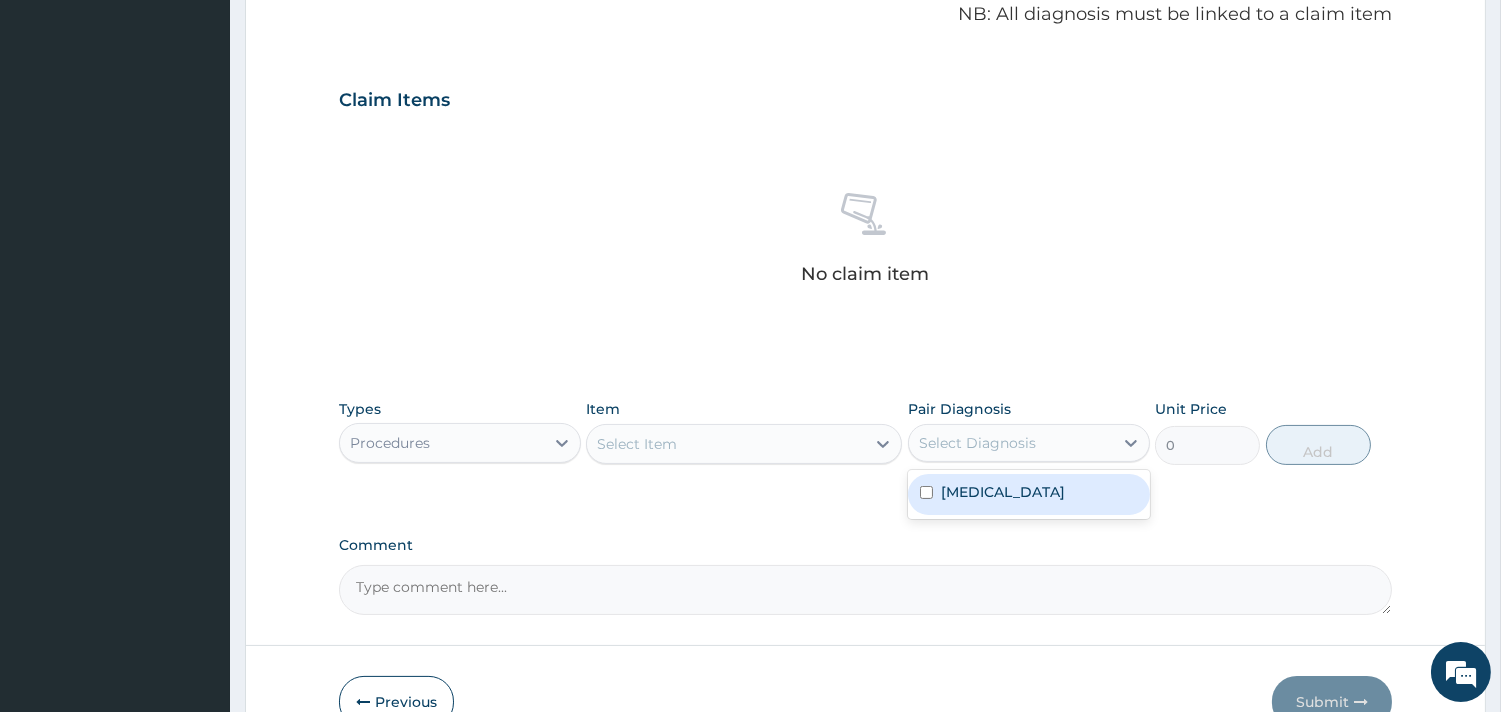 click on "Gastritis" at bounding box center [1029, 494] 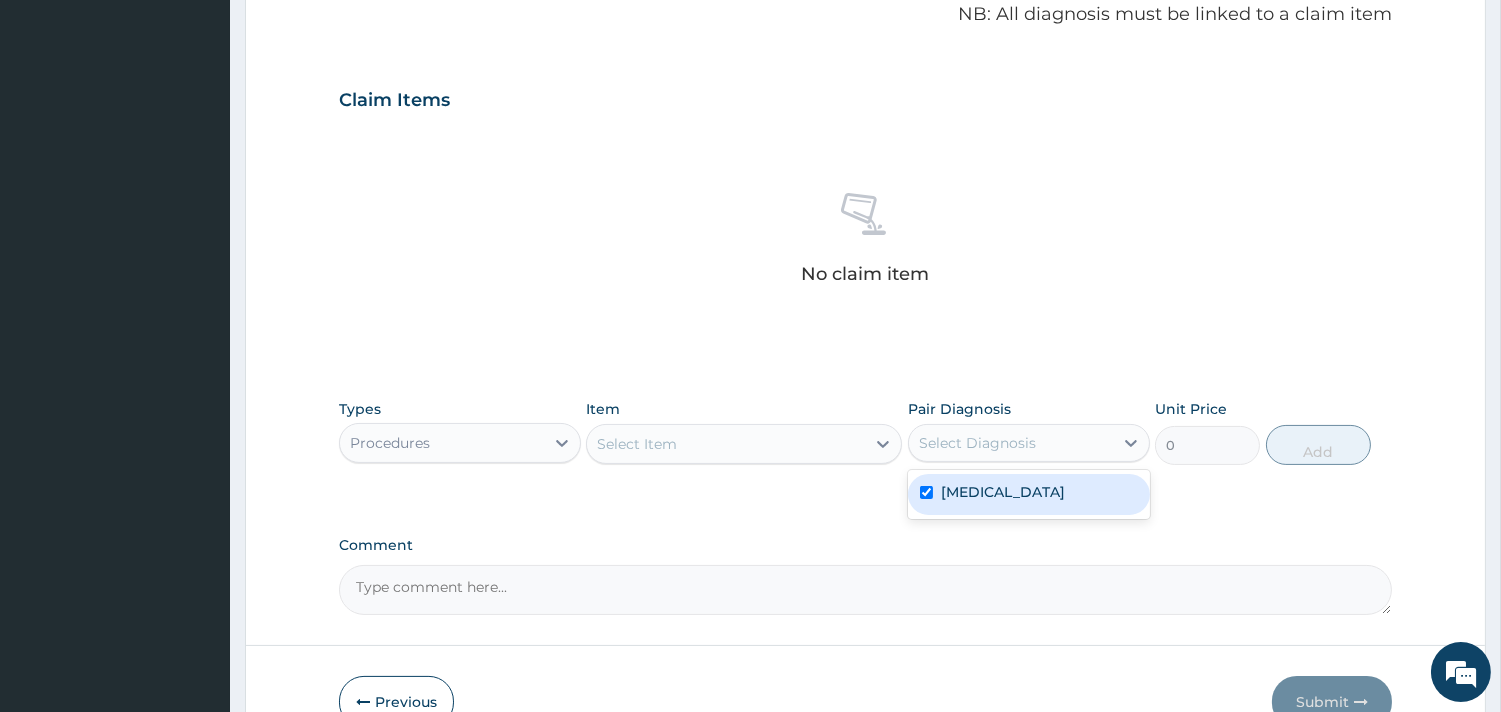 checkbox on "true" 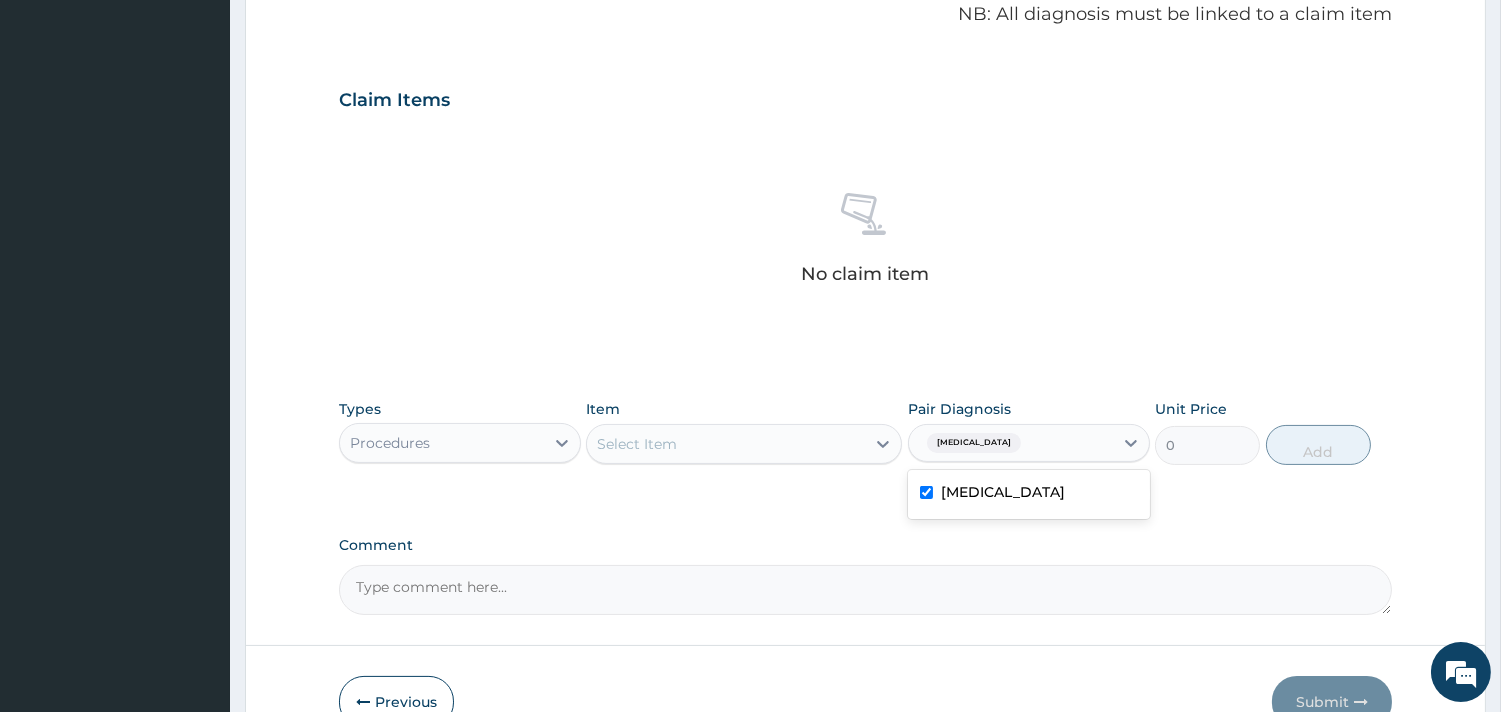 click on "Select Item" at bounding box center [726, 444] 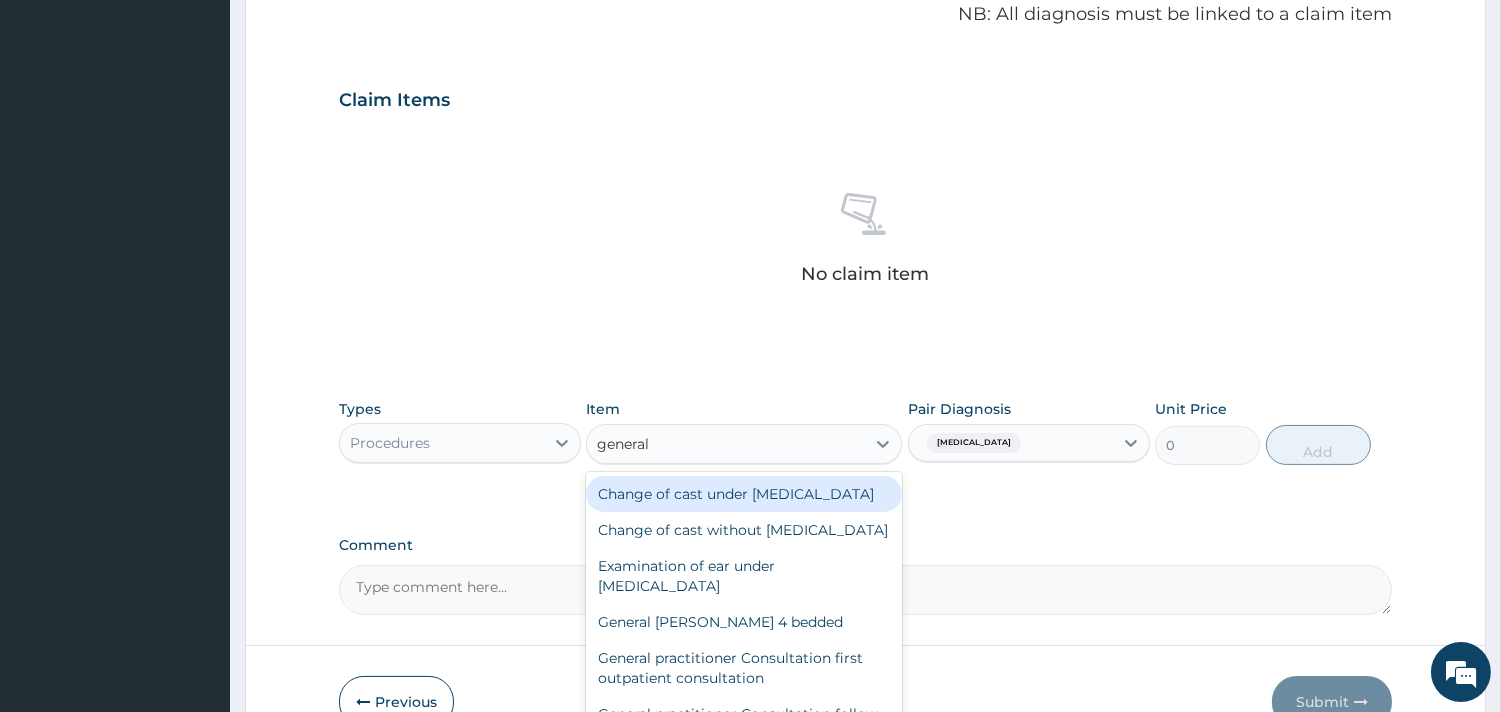 type on "general p" 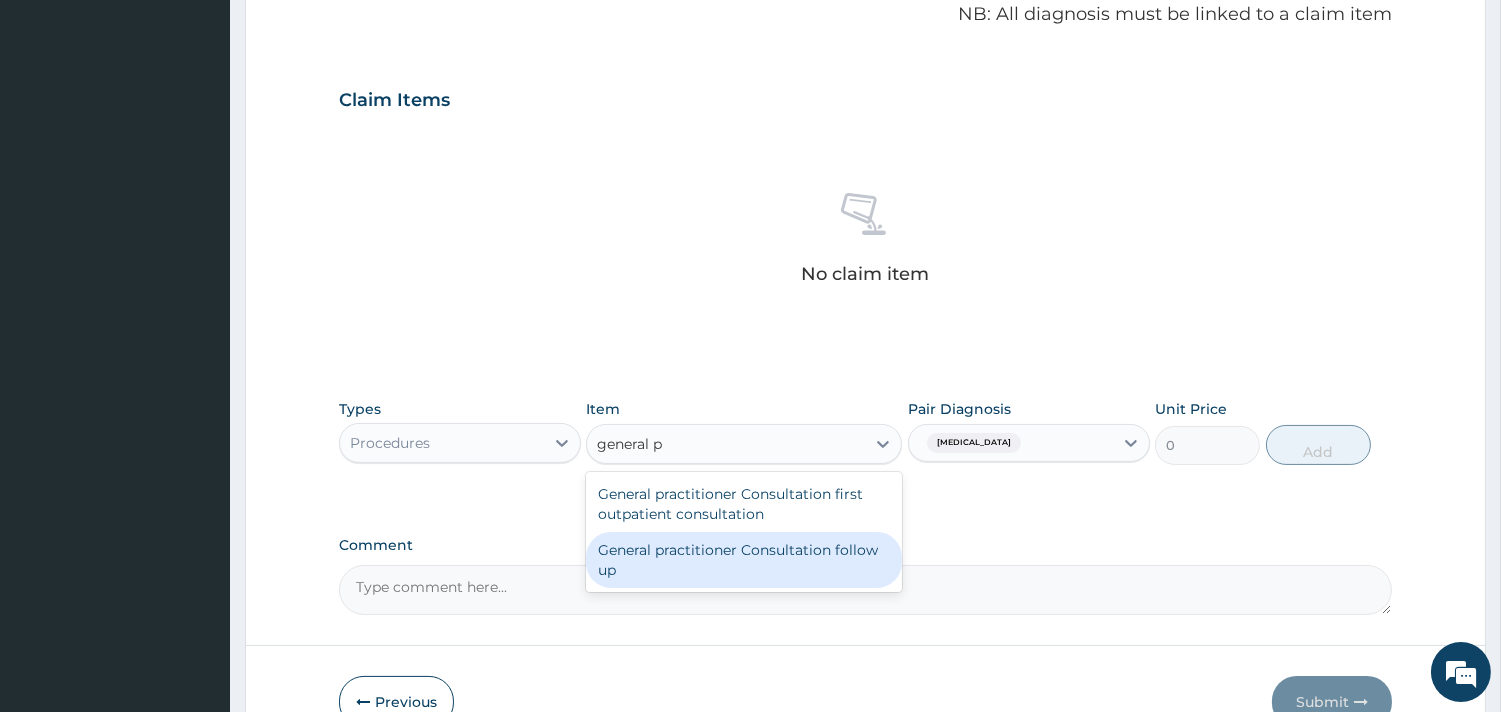 click on "General practitioner Consultation follow up" at bounding box center (744, 560) 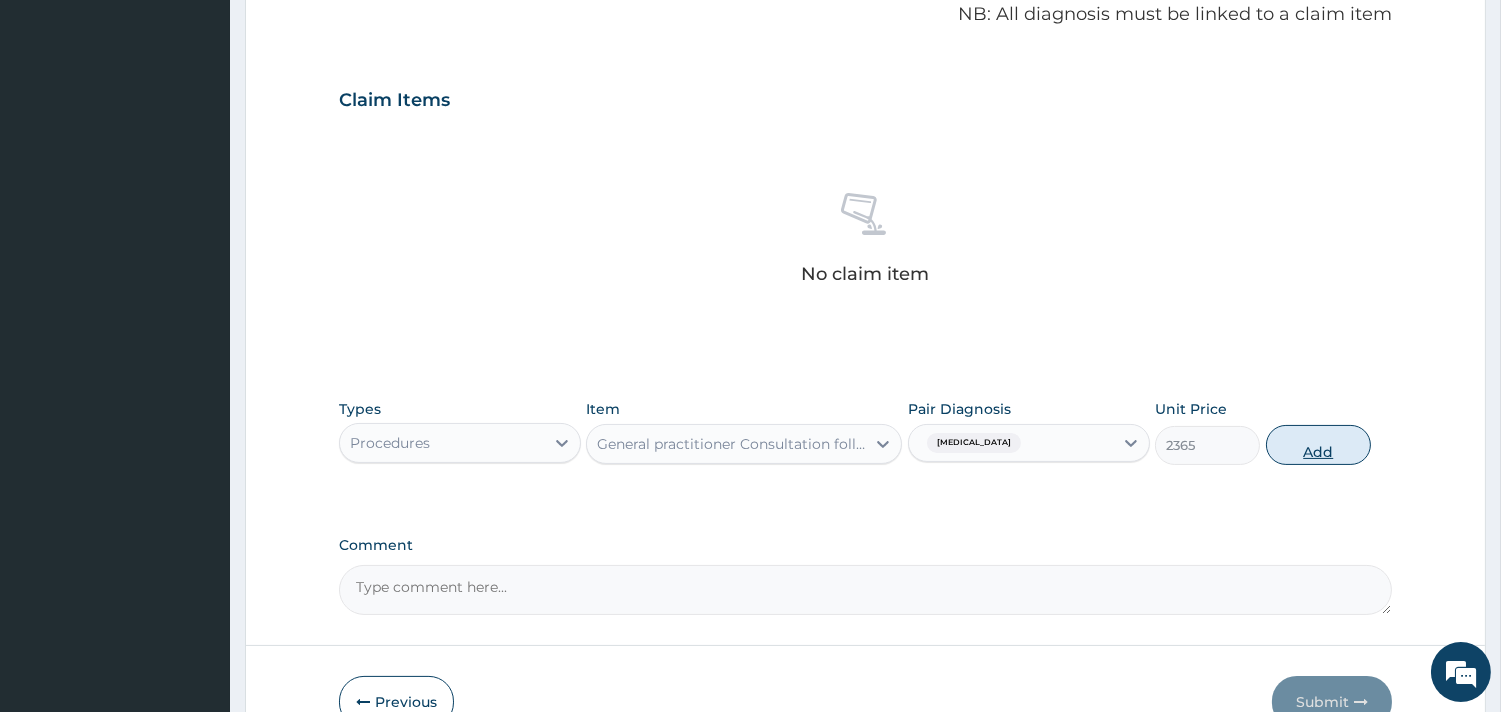 click on "Add" at bounding box center [1318, 445] 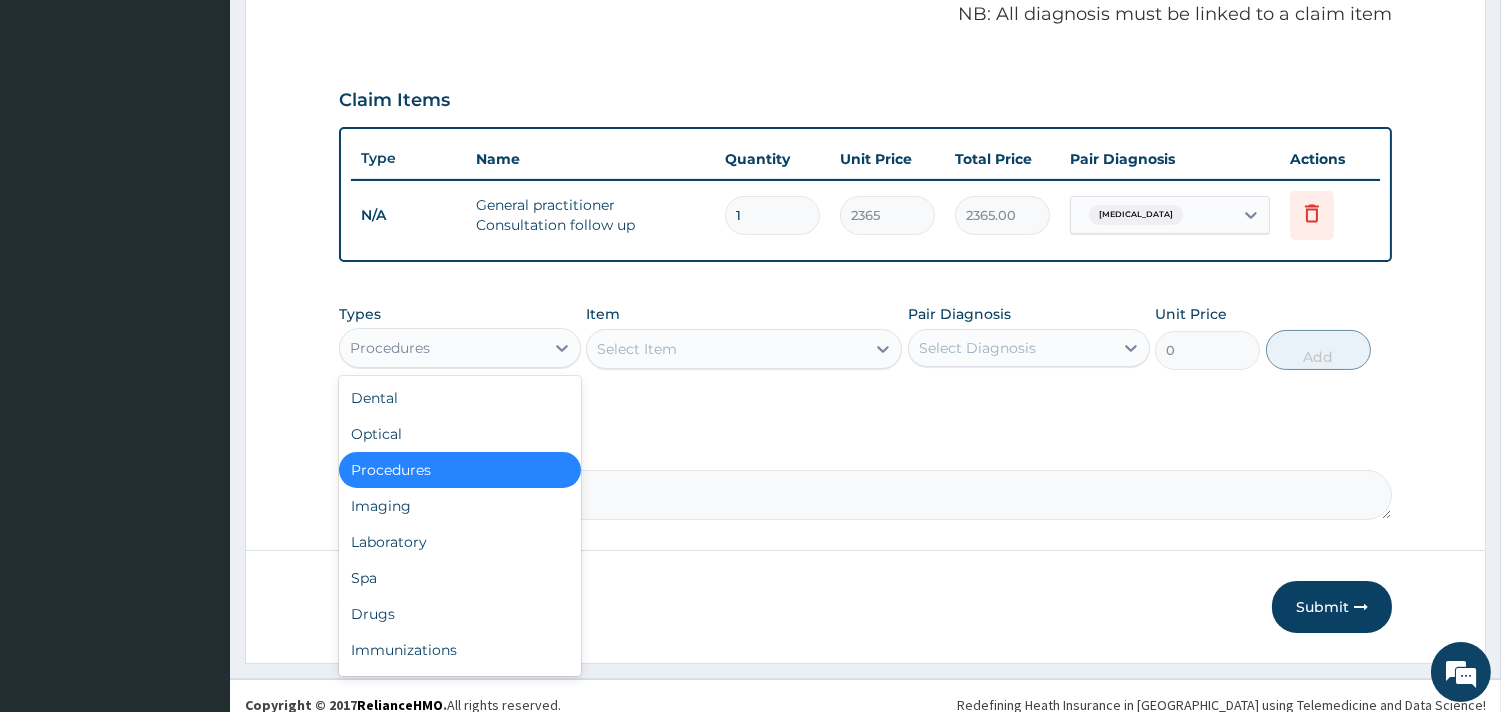 click on "Procedures" at bounding box center [460, 348] 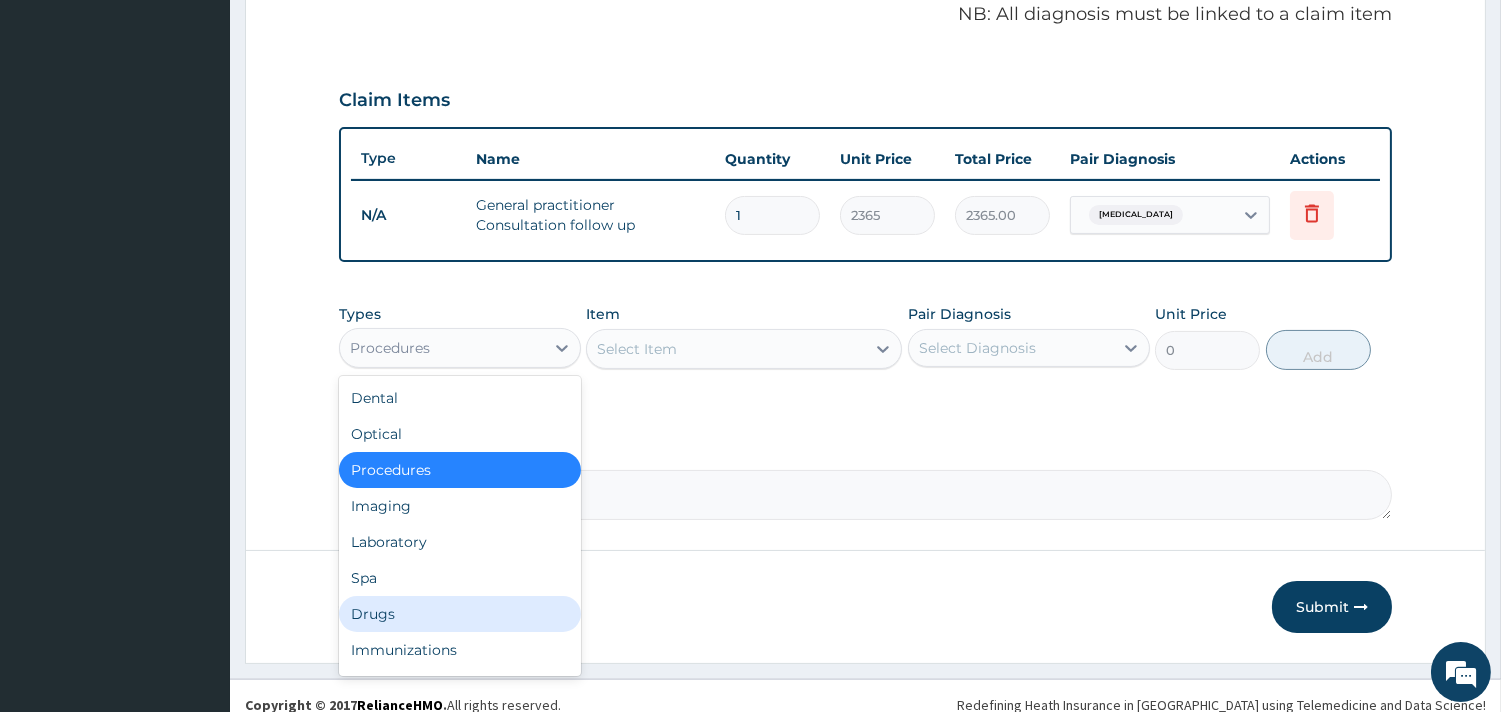 click on "Drugs" at bounding box center (460, 614) 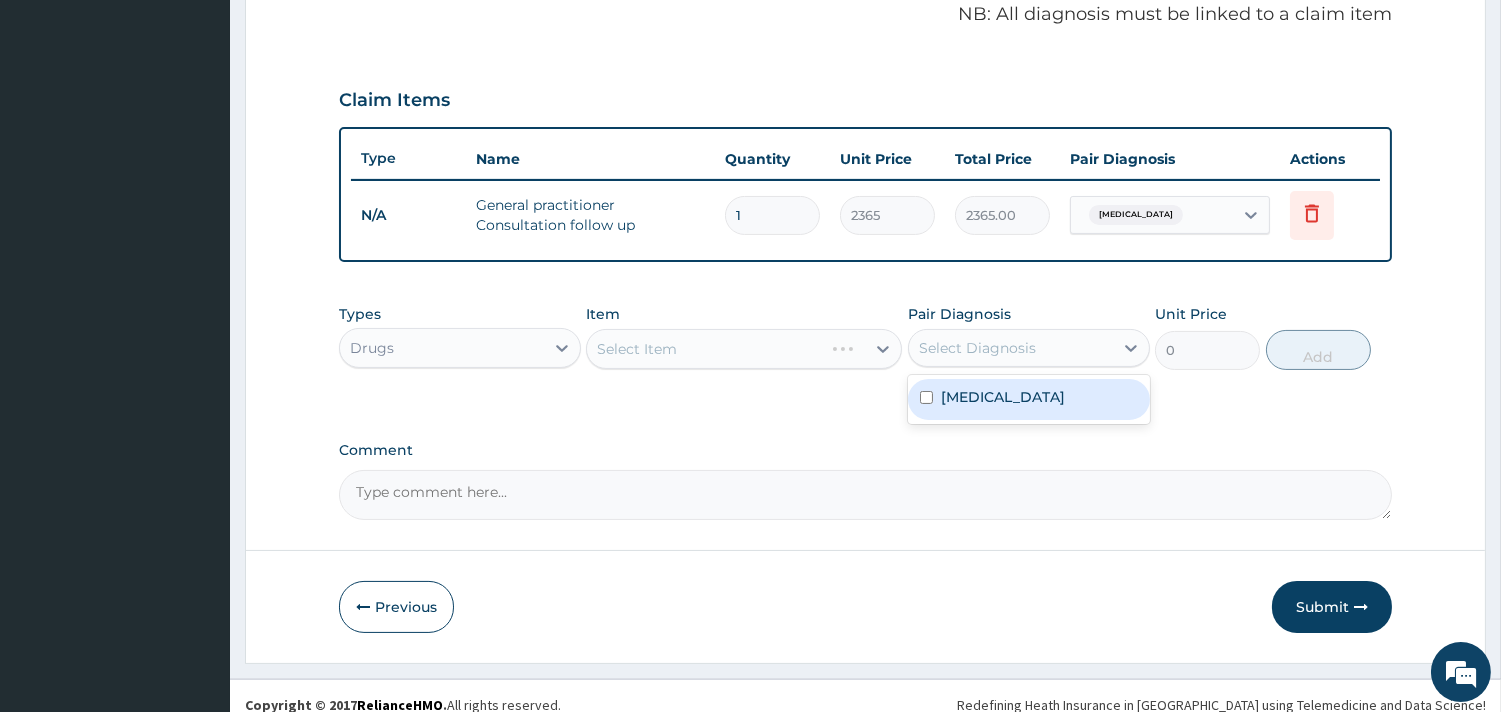 click on "Select Diagnosis" at bounding box center (977, 348) 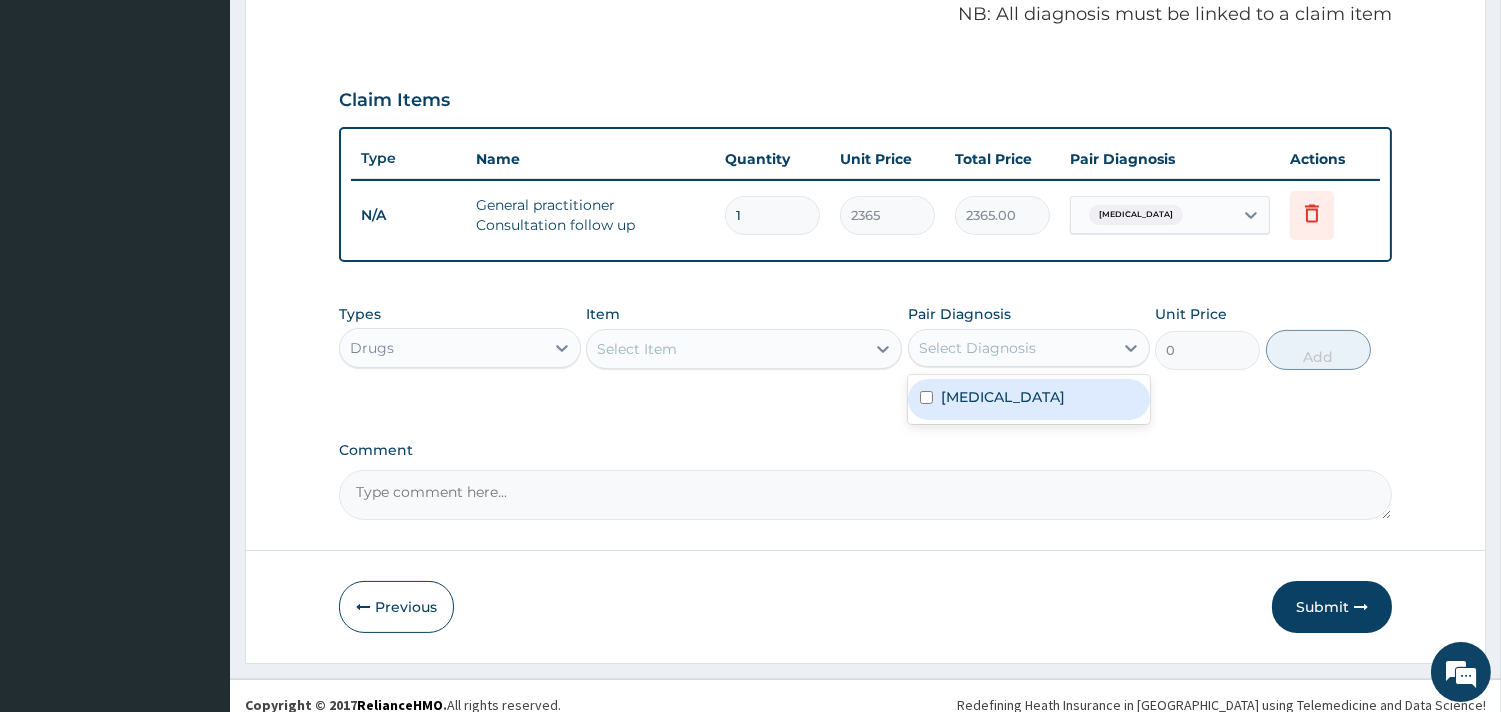 click on "Gastritis" at bounding box center [1003, 397] 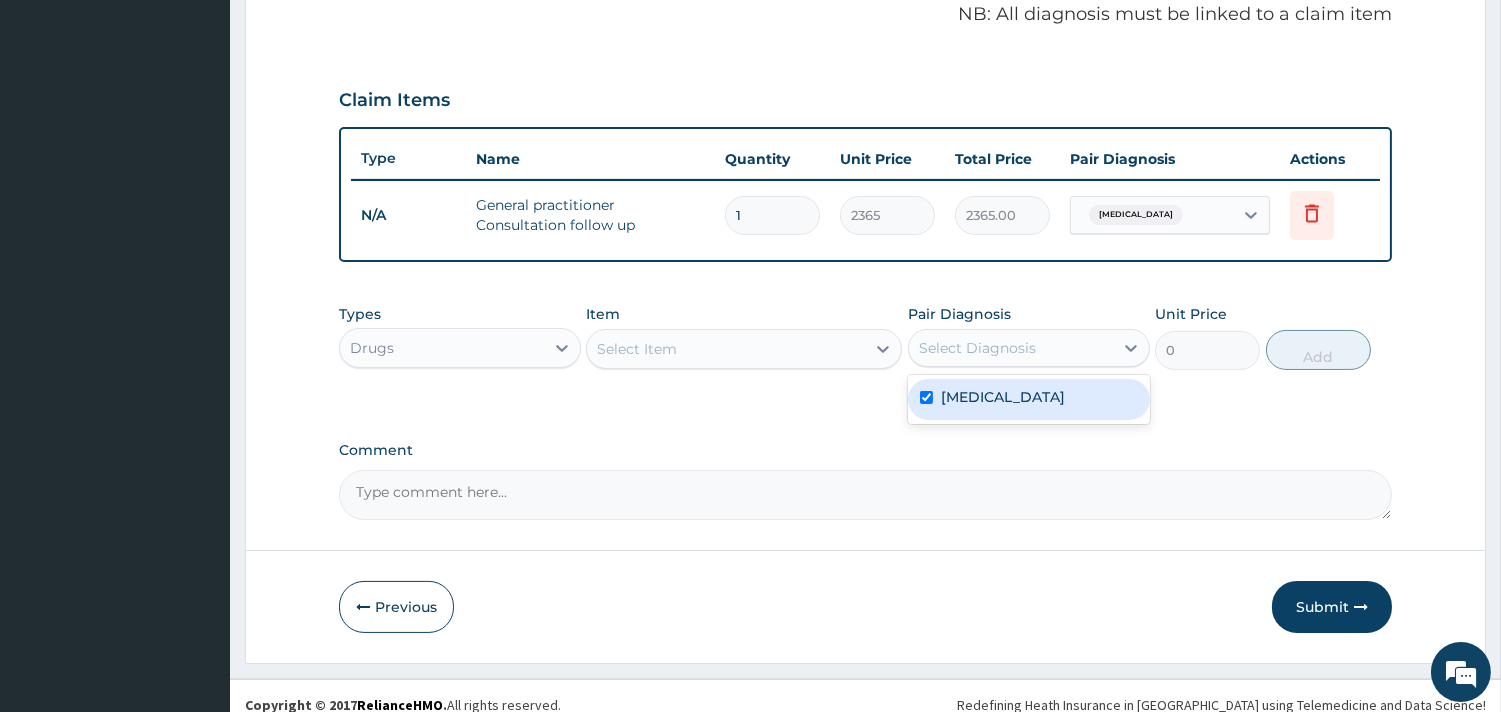 checkbox on "true" 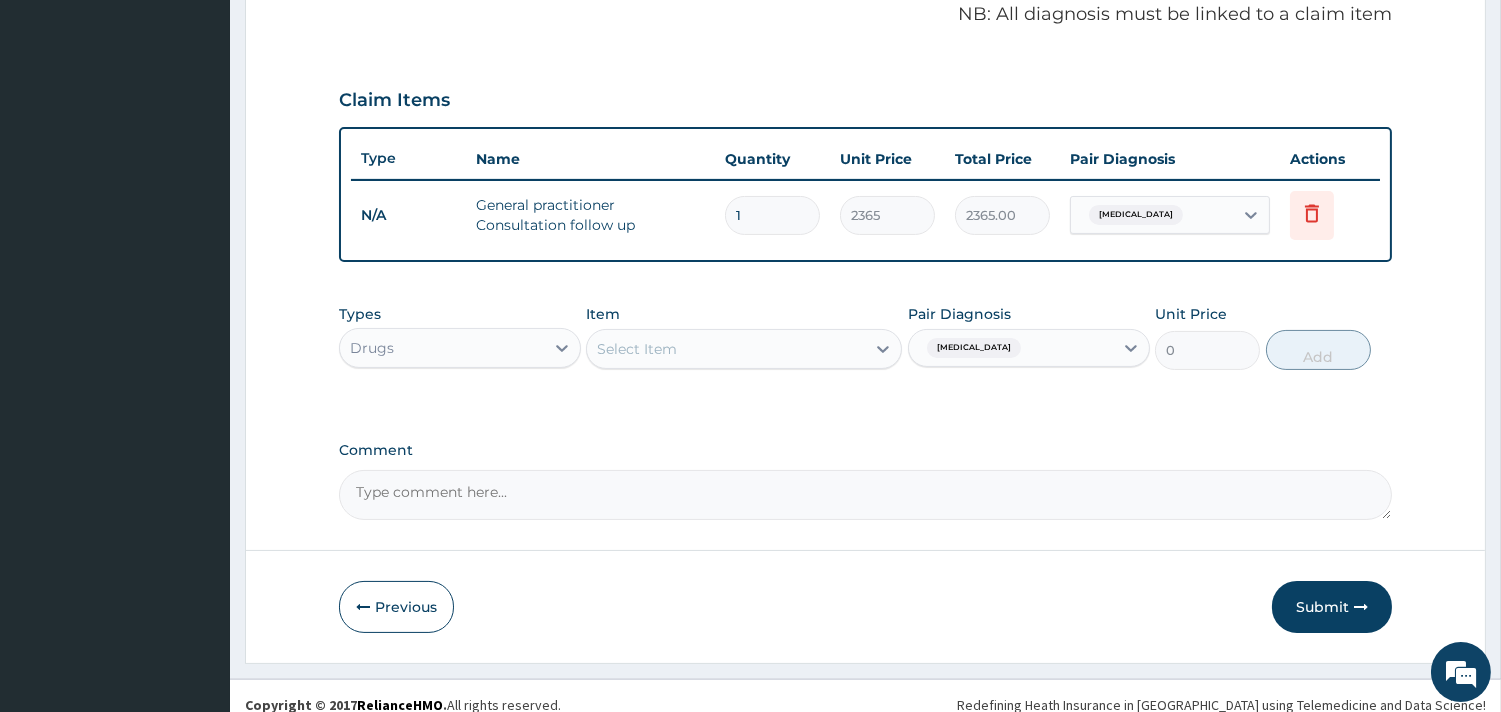 click on "Types Drugs Item Select Item Pair Diagnosis Gastritis Unit Price 0 Add" at bounding box center [865, 337] 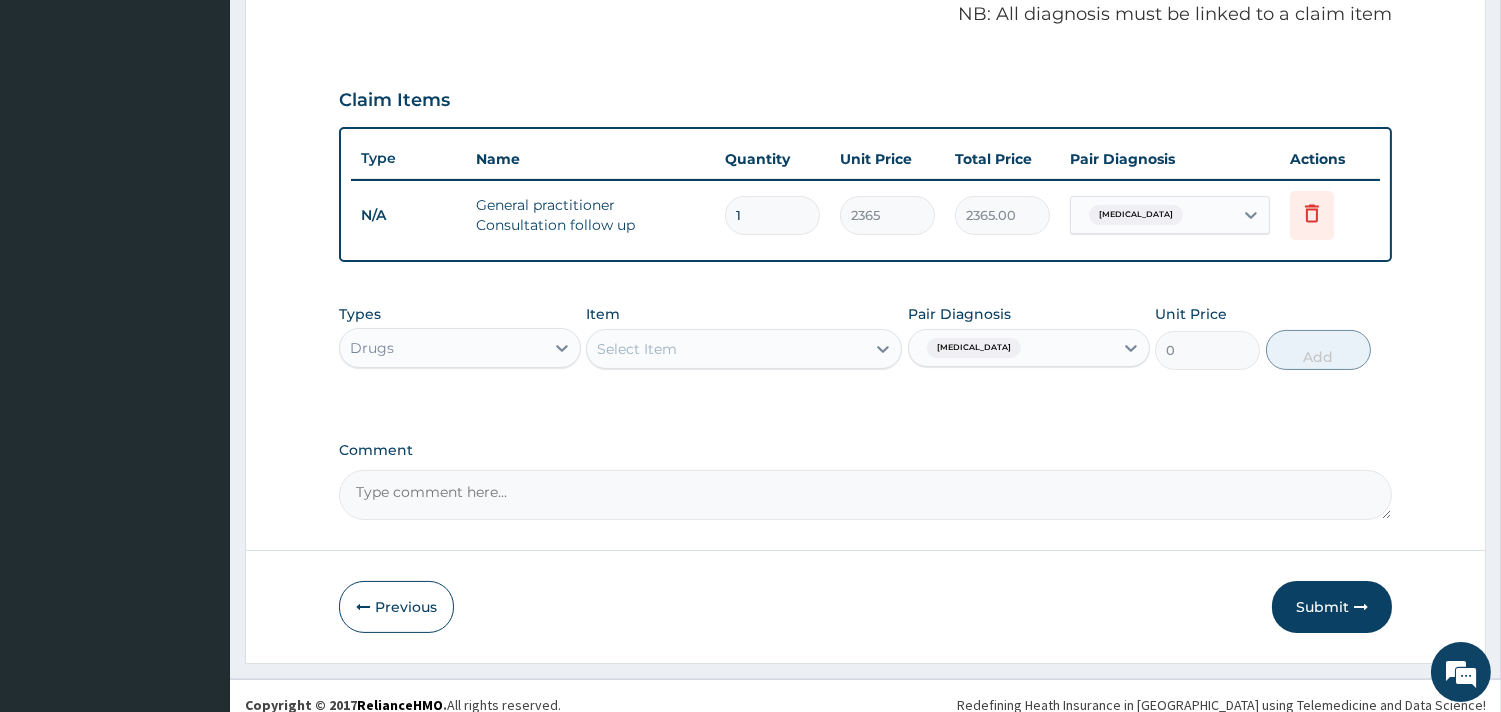 click on "Select Item" at bounding box center (726, 349) 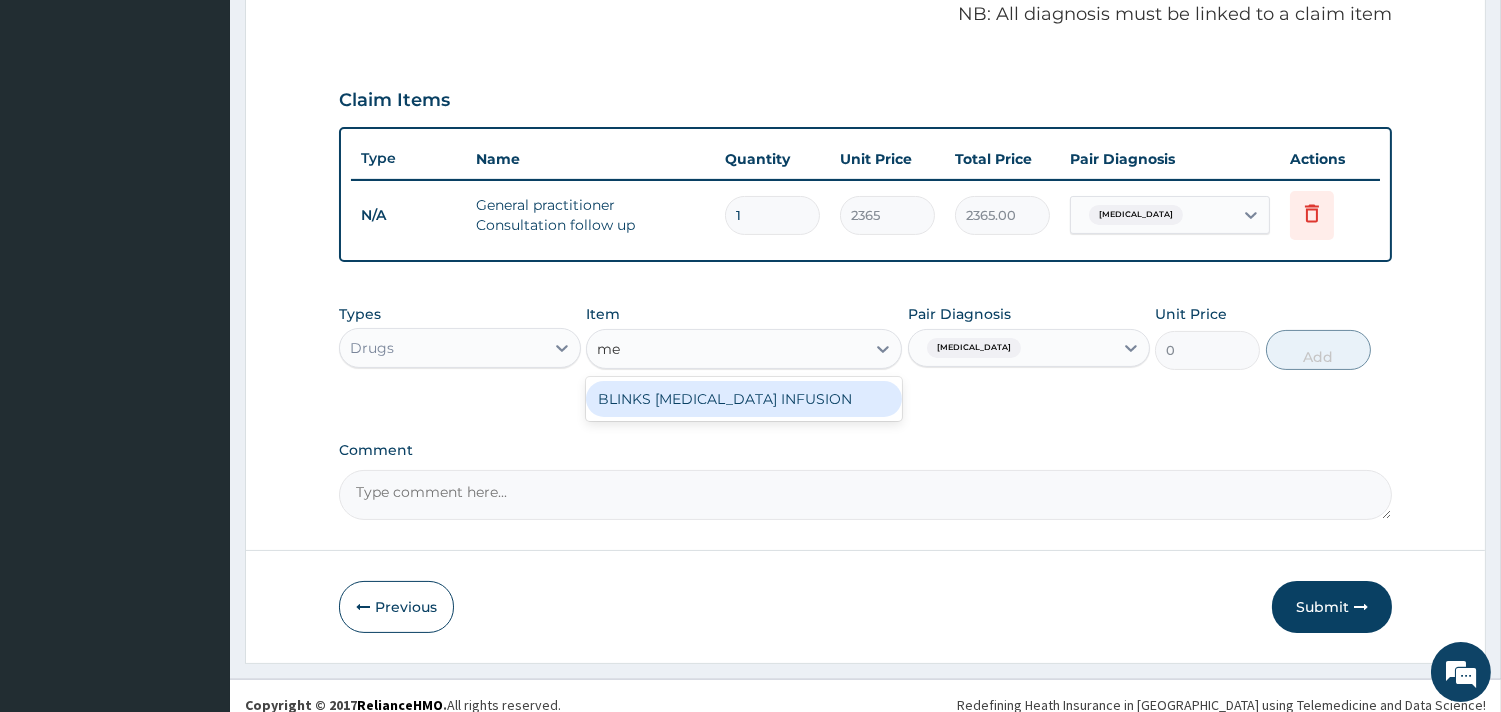 type on "m" 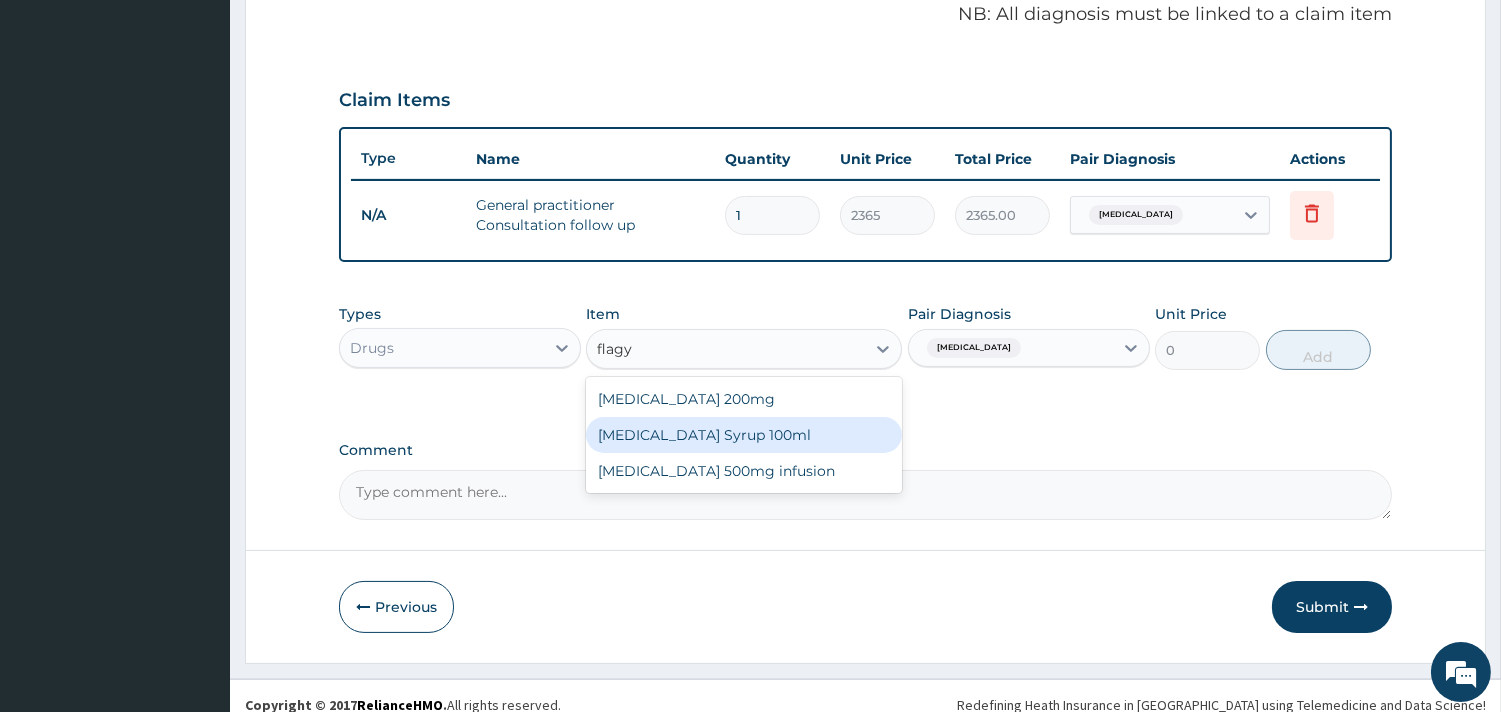 type on "flag" 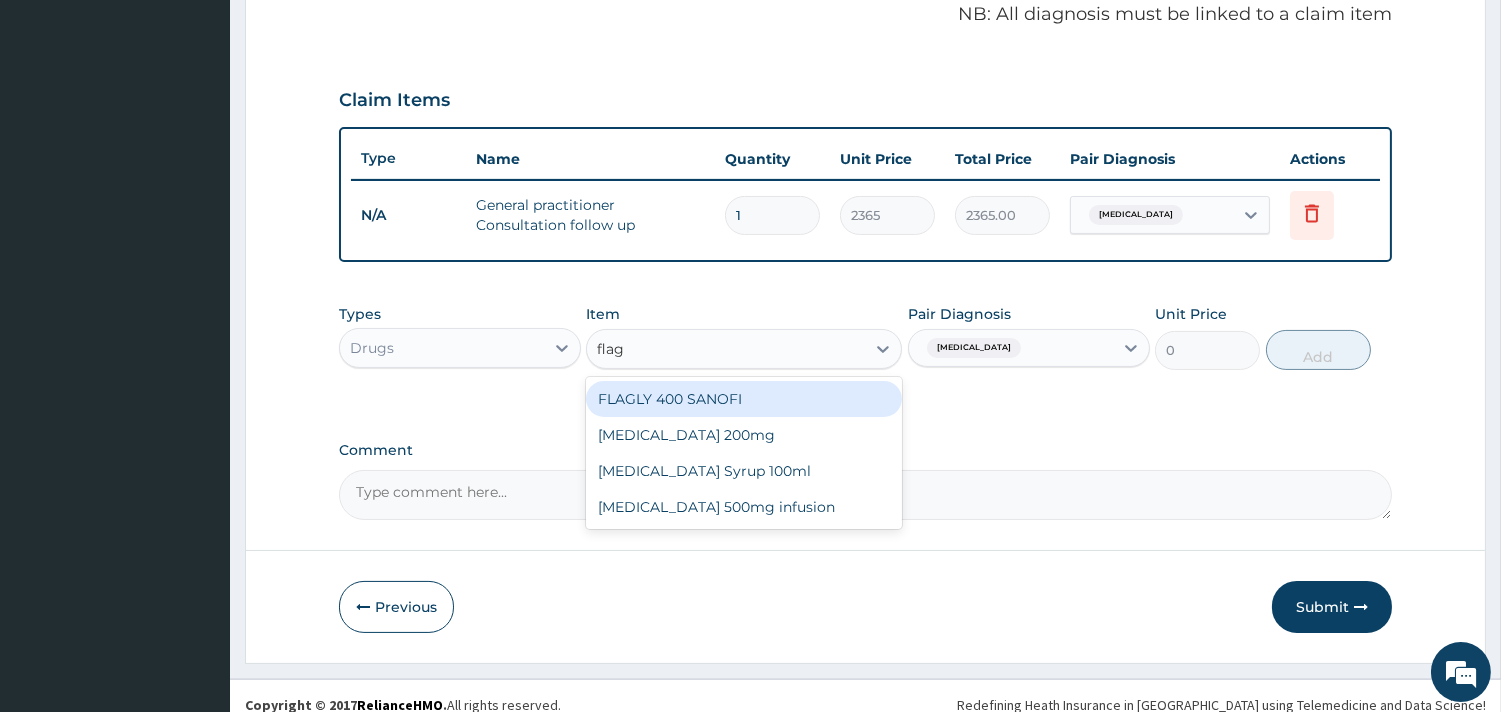 click on "FLAGLY 400 SANOFI" at bounding box center [744, 399] 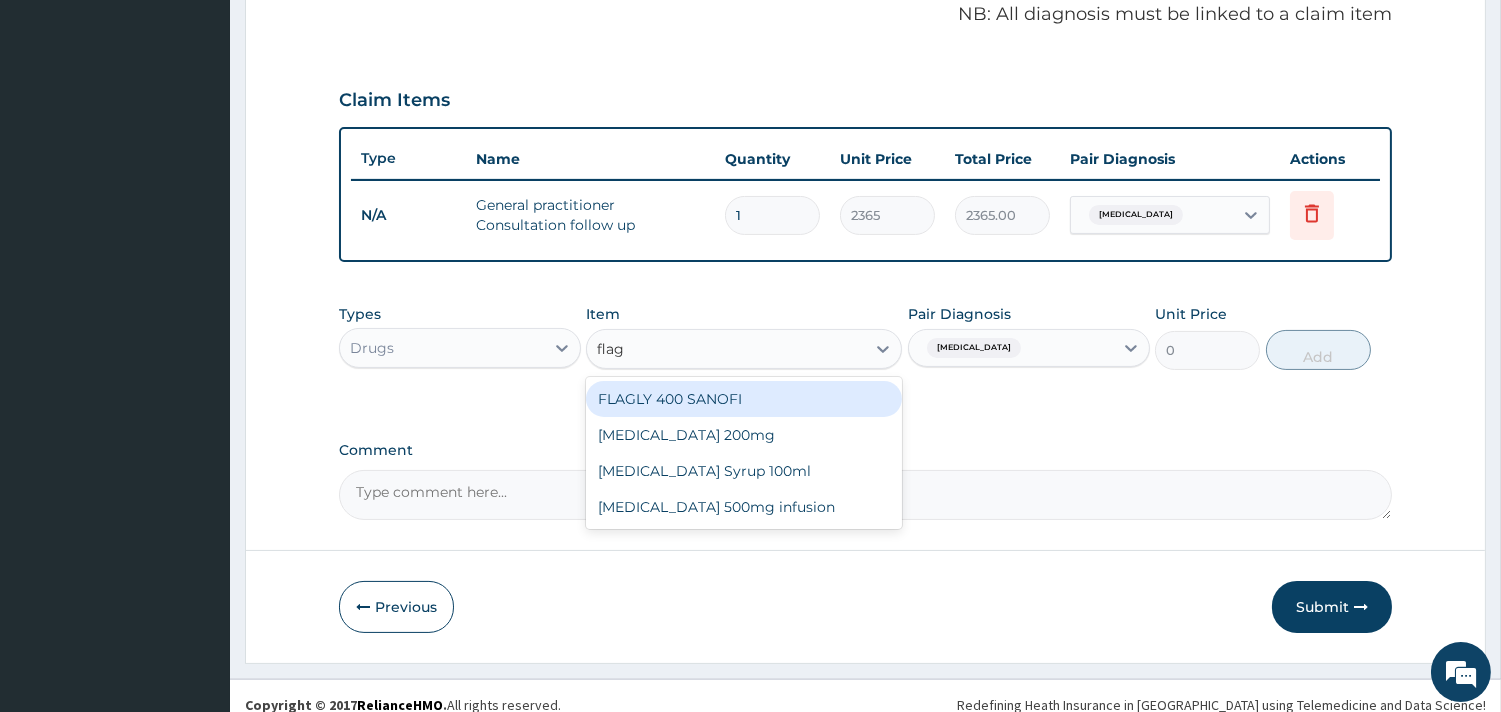 type 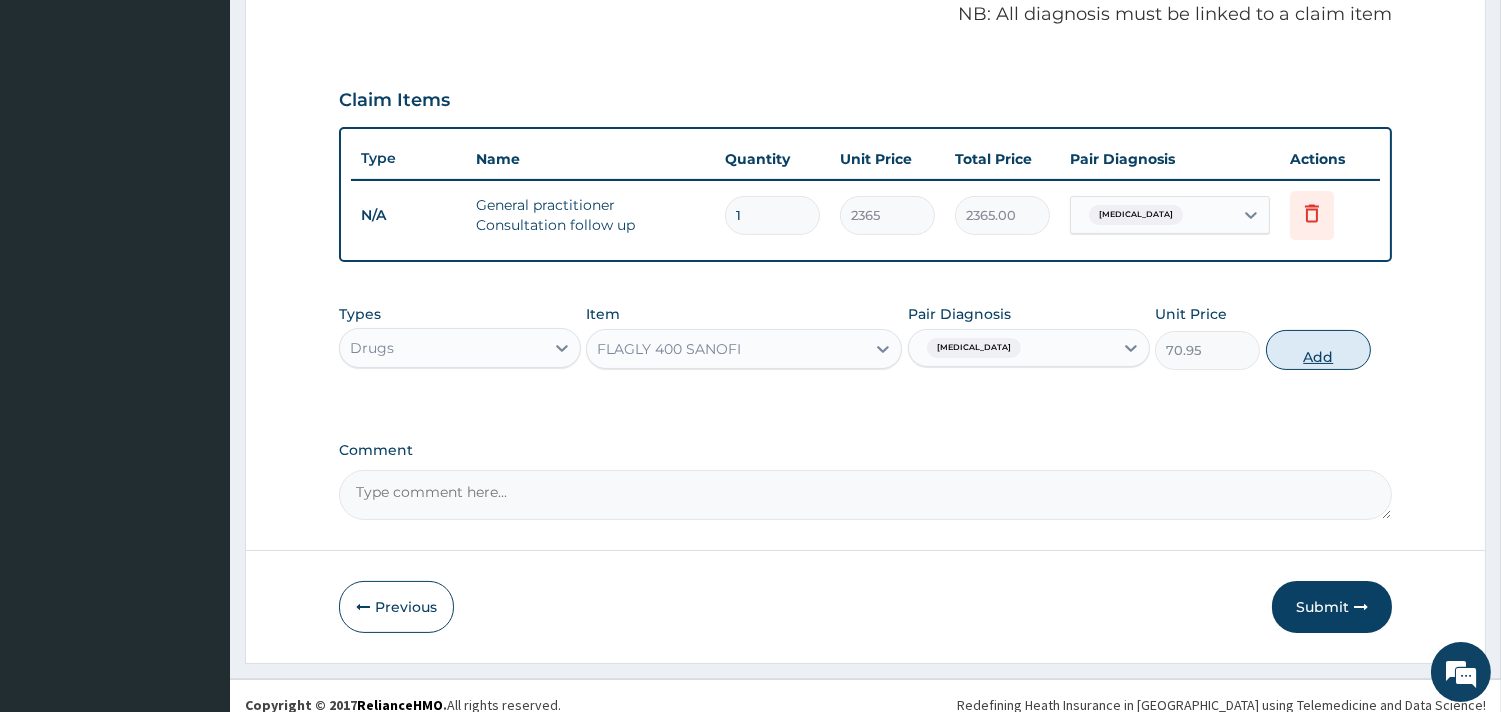 click on "Add" at bounding box center (1318, 350) 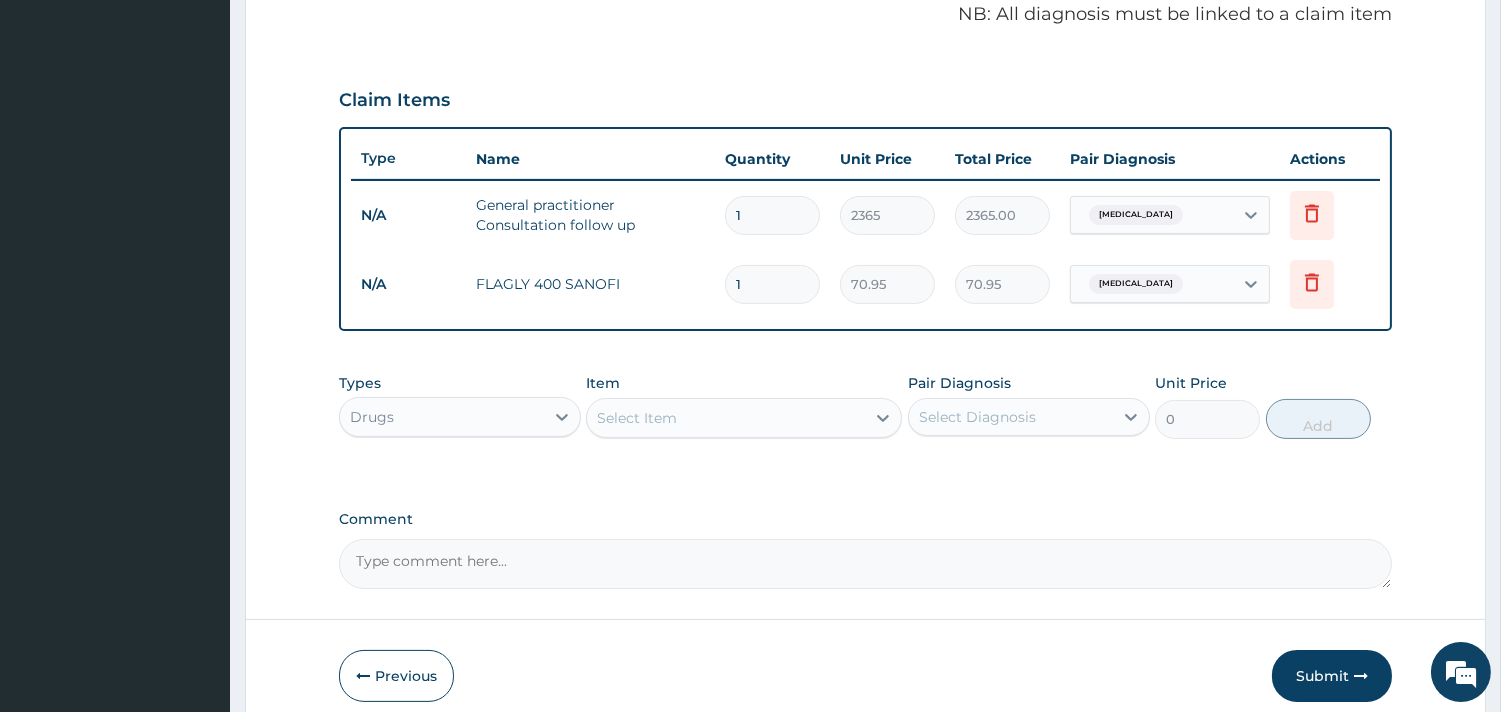 type on "15" 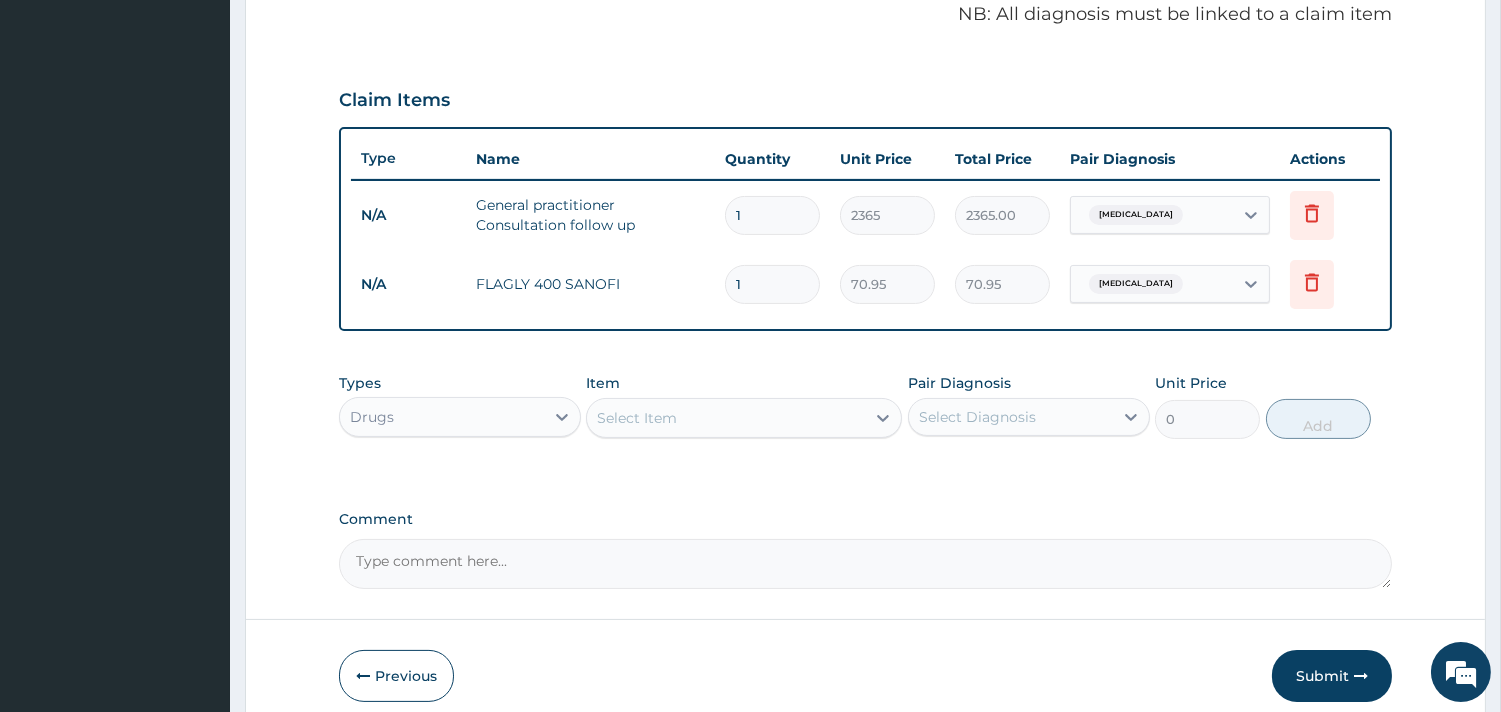 type on "1064.25" 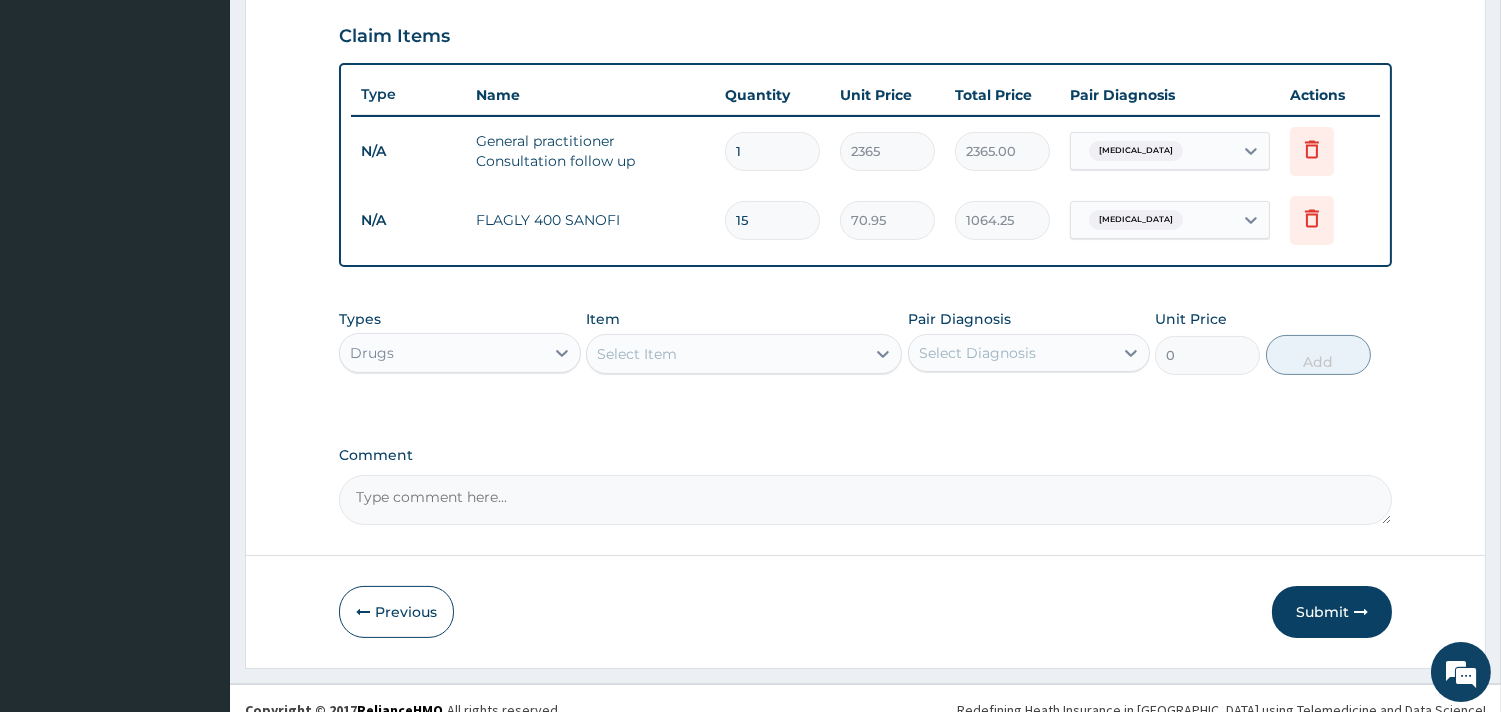 scroll, scrollTop: 683, scrollLeft: 0, axis: vertical 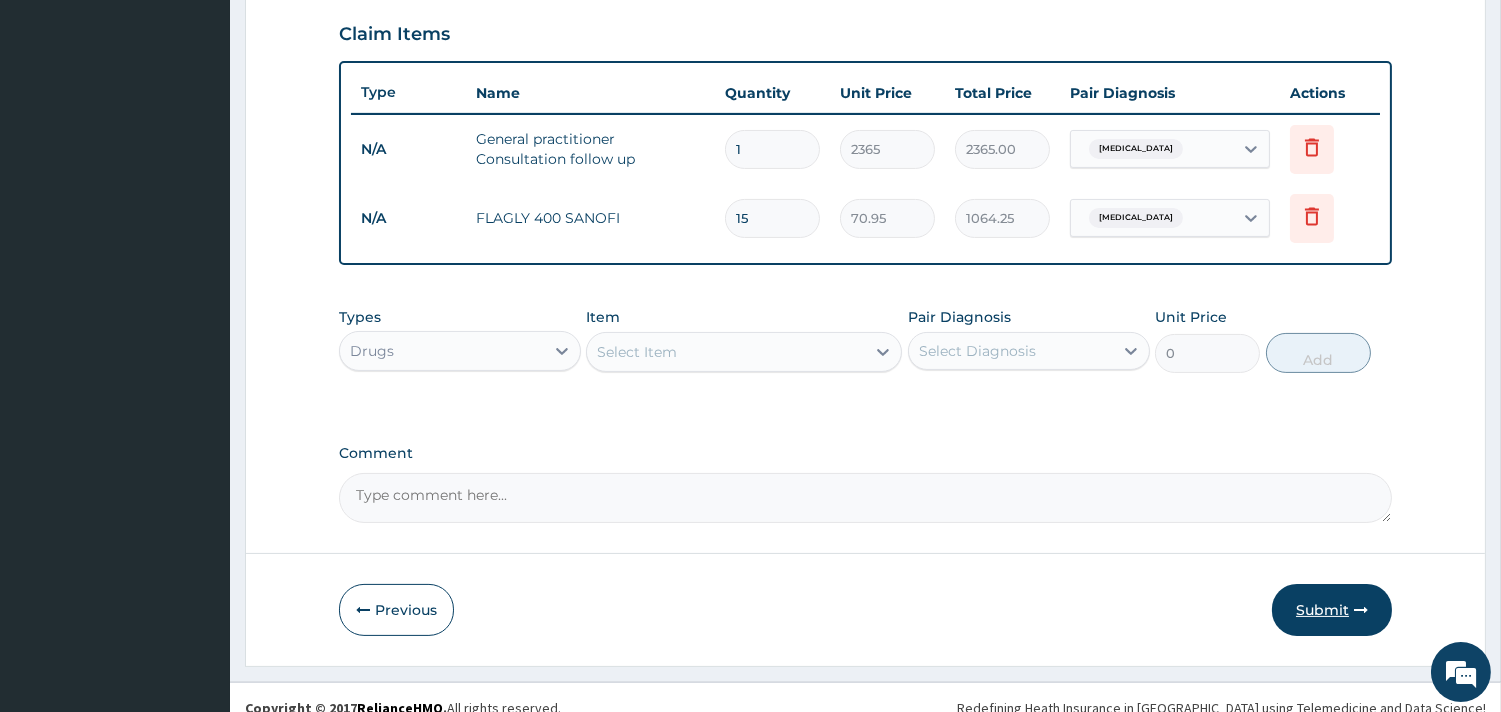 type on "15" 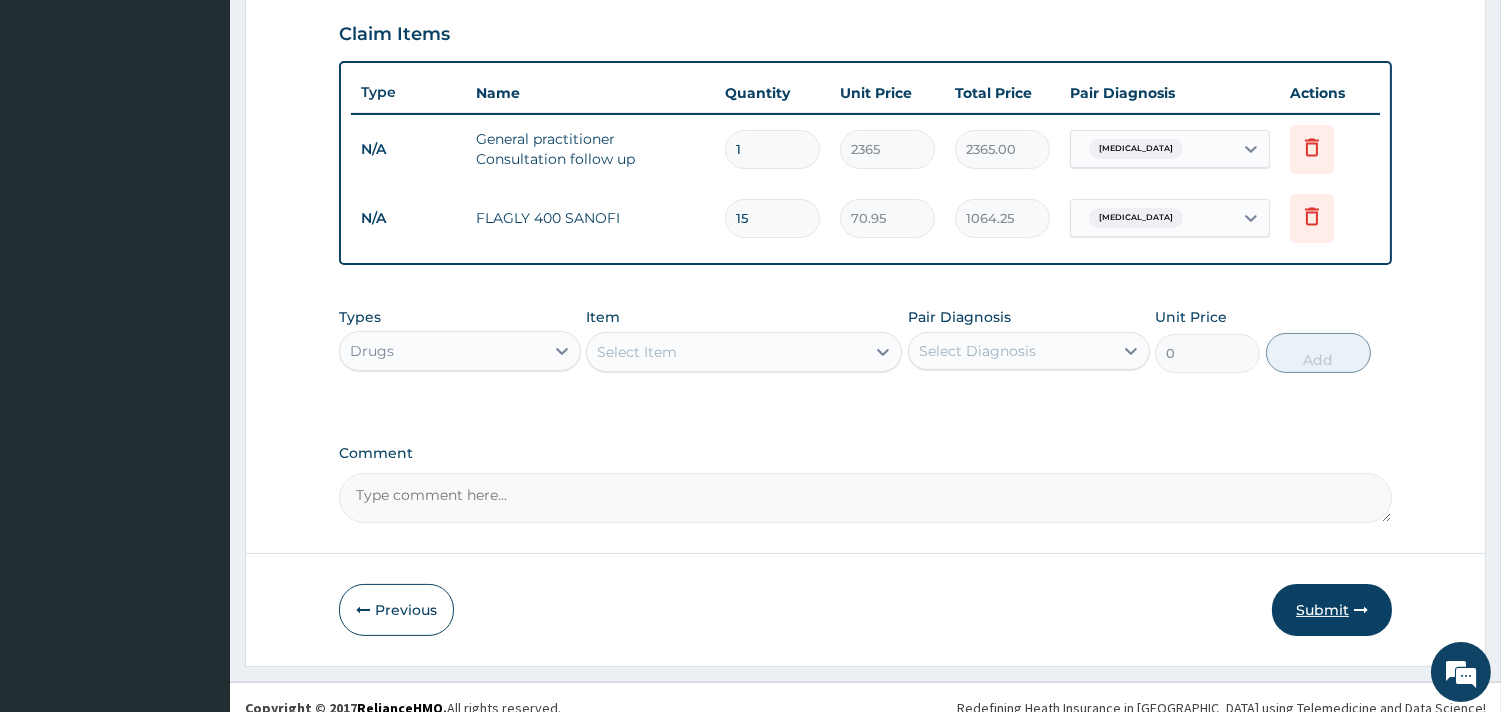 click on "Submit" at bounding box center (1332, 610) 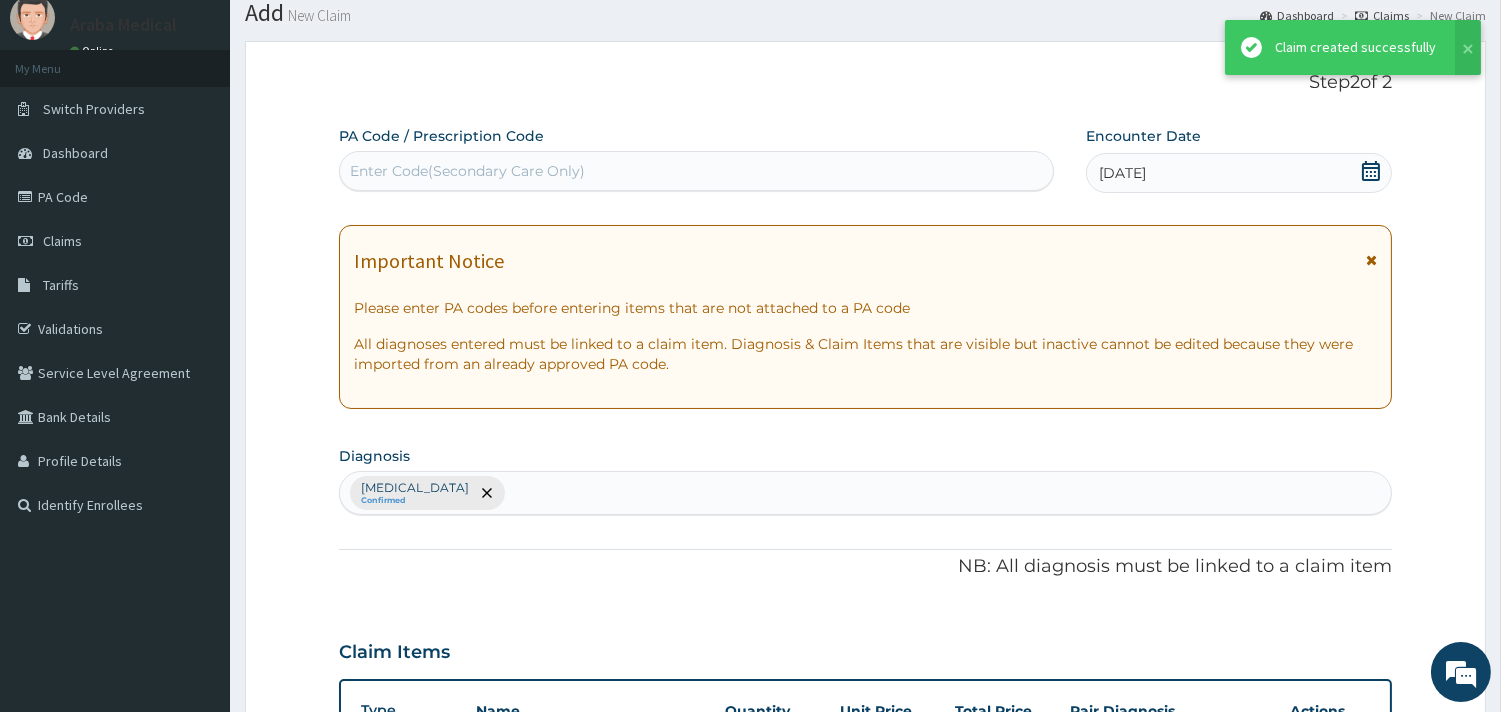 scroll, scrollTop: 683, scrollLeft: 0, axis: vertical 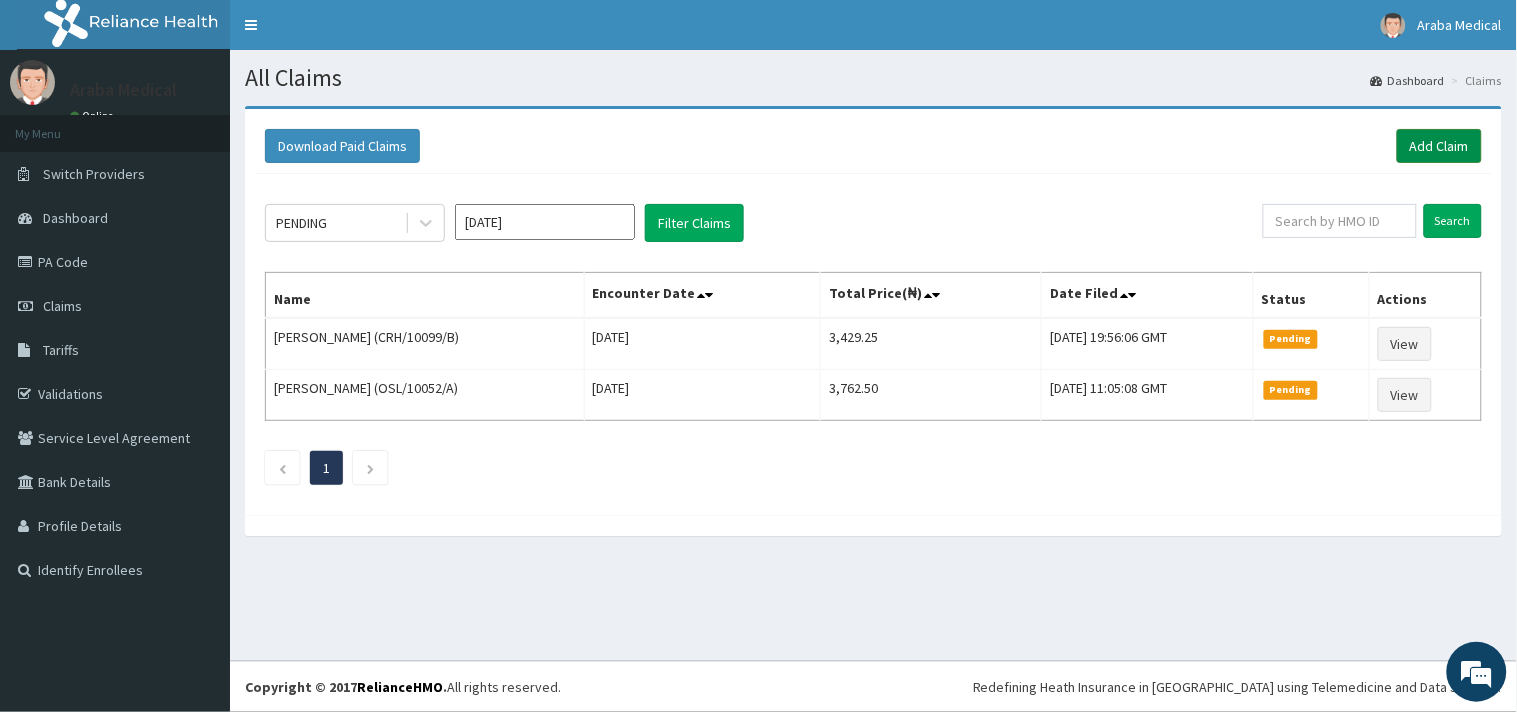 click on "Add Claim" at bounding box center (1439, 146) 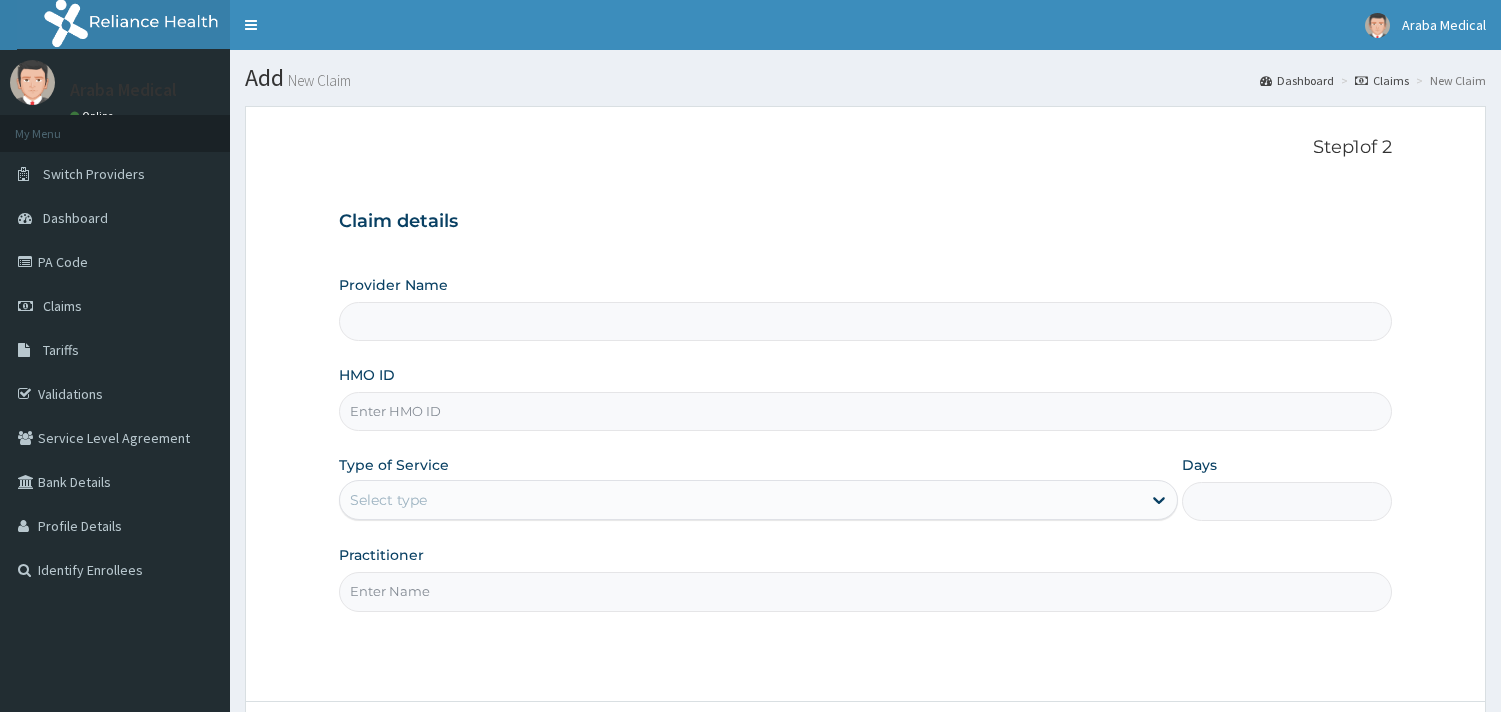 scroll, scrollTop: 0, scrollLeft: 0, axis: both 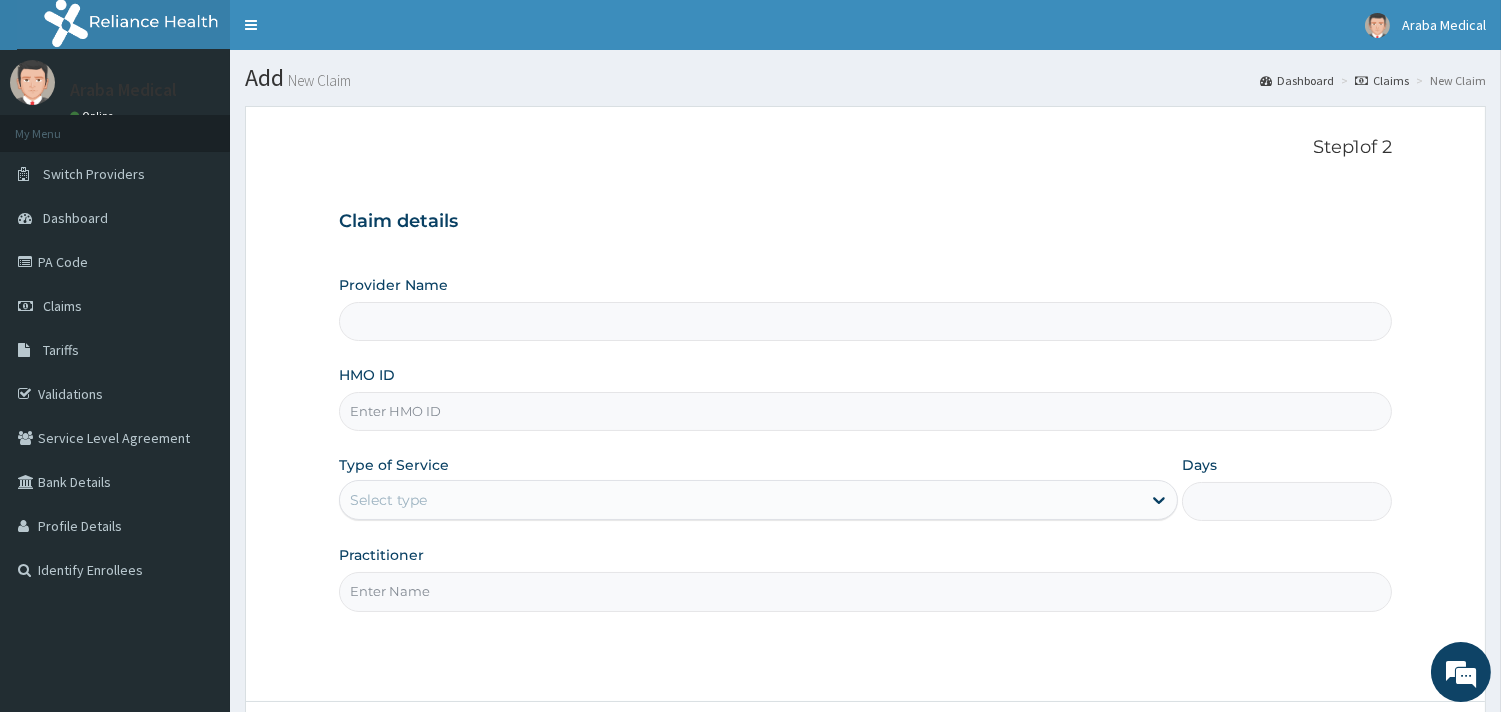 type on "[GEOGRAPHIC_DATA]" 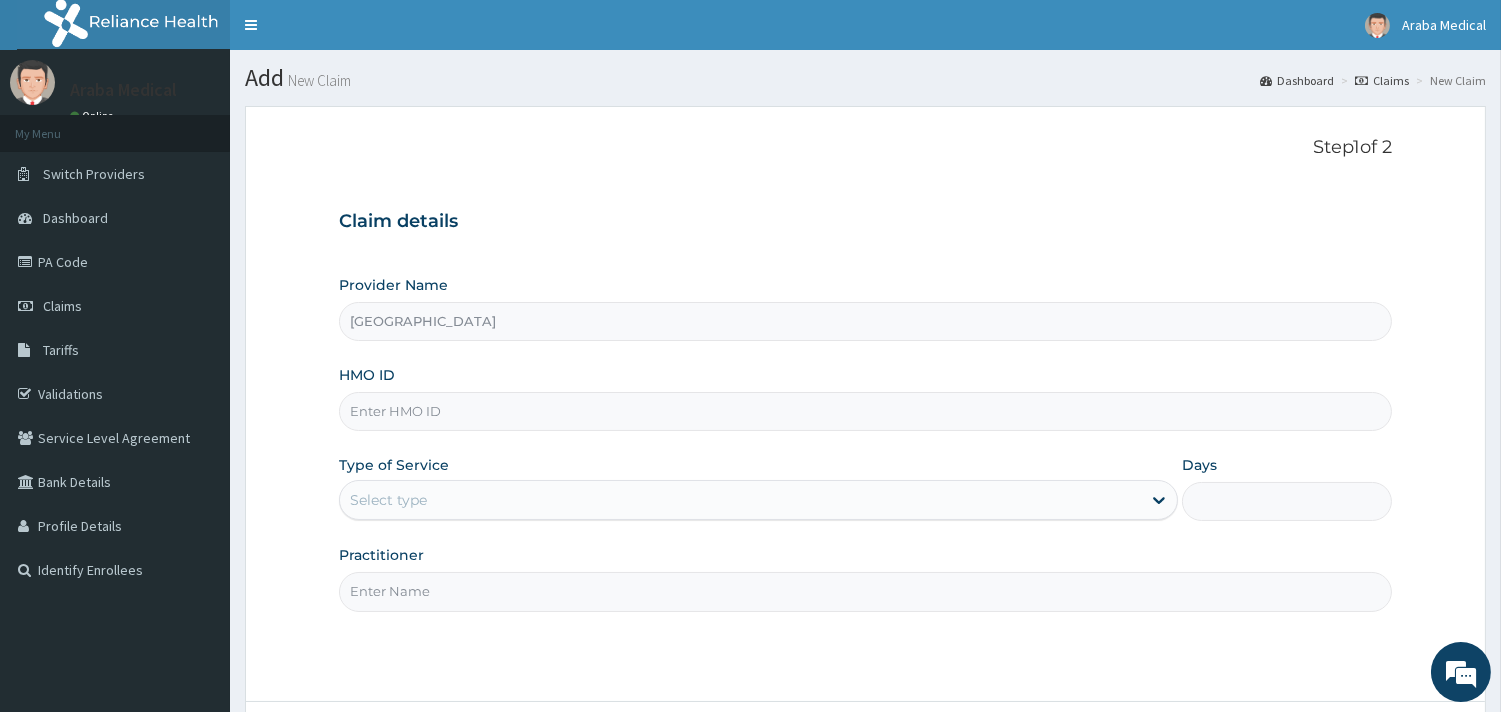 click on "HMO ID" at bounding box center [865, 411] 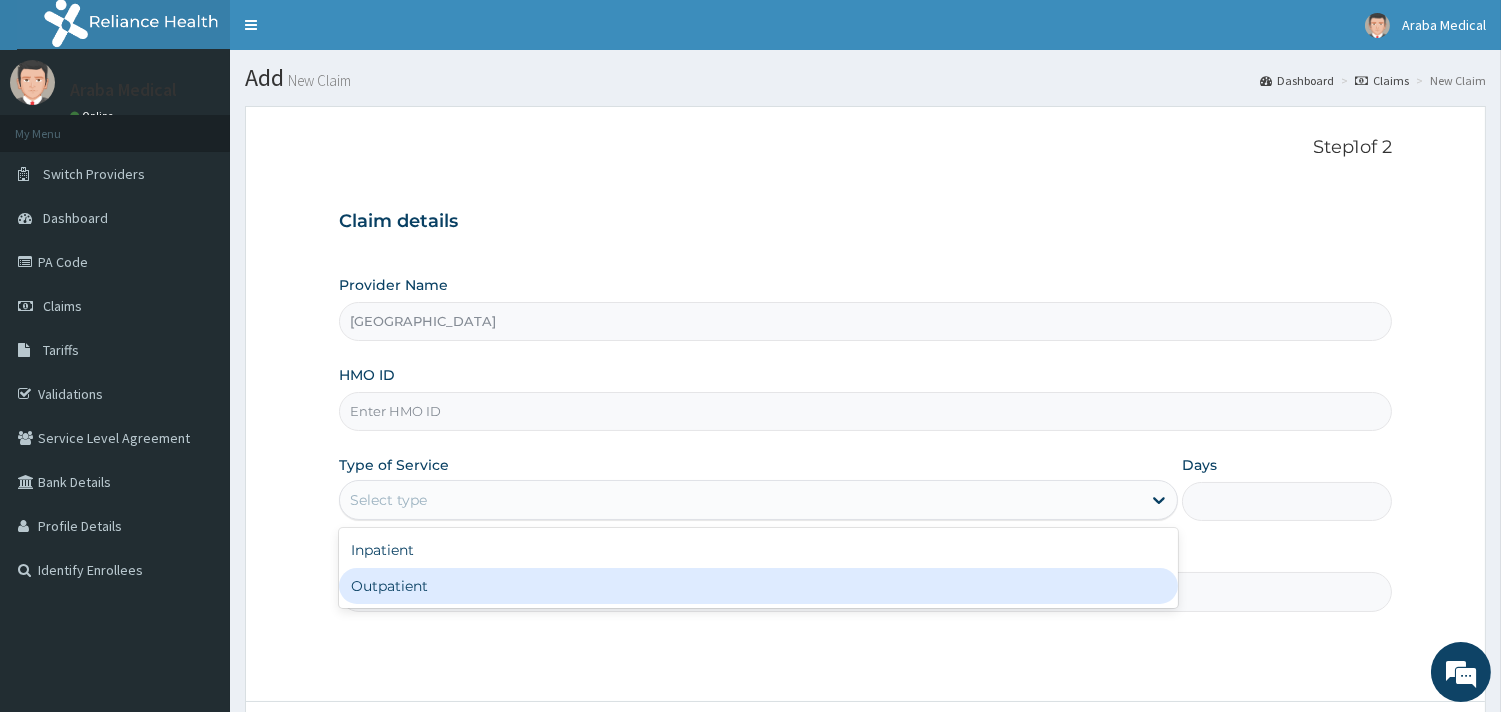 scroll, scrollTop: 0, scrollLeft: 0, axis: both 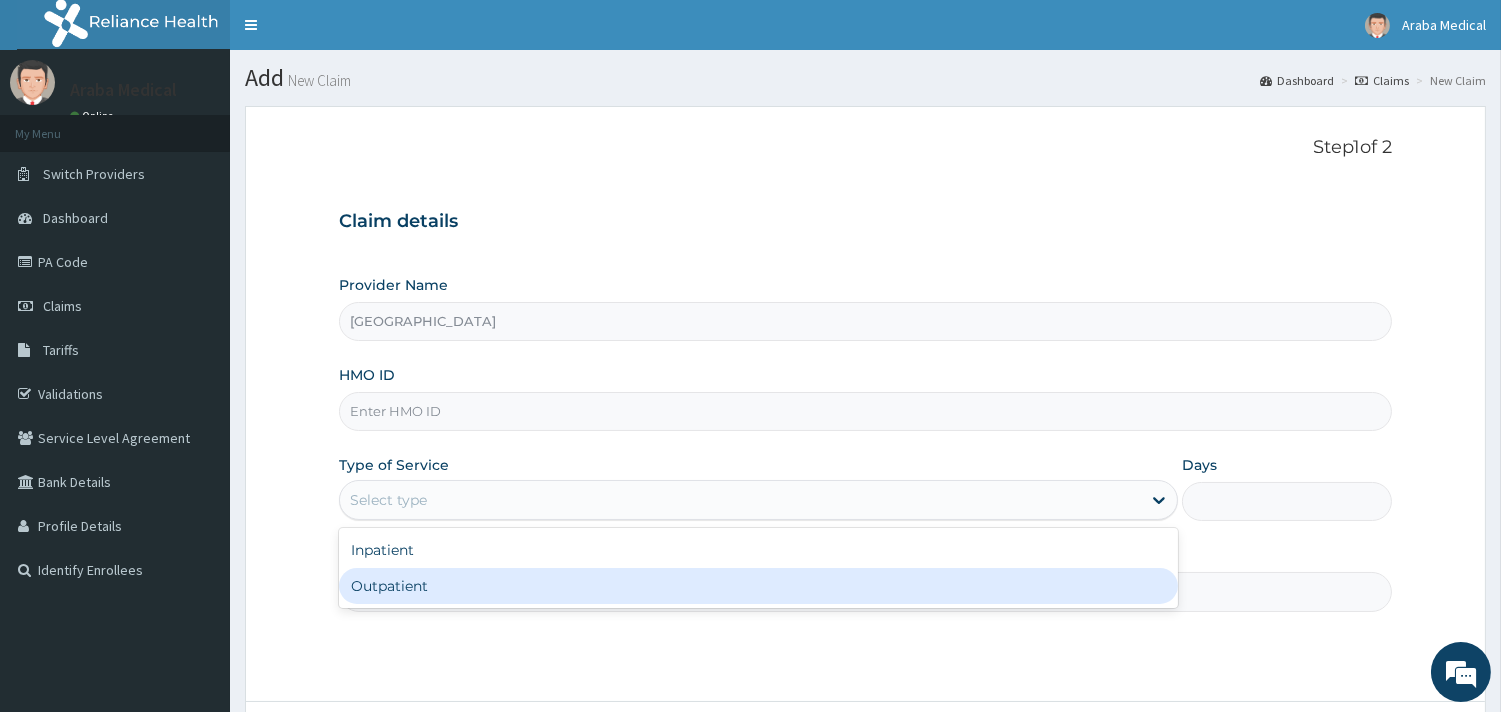 click on "Outpatient" at bounding box center (758, 586) 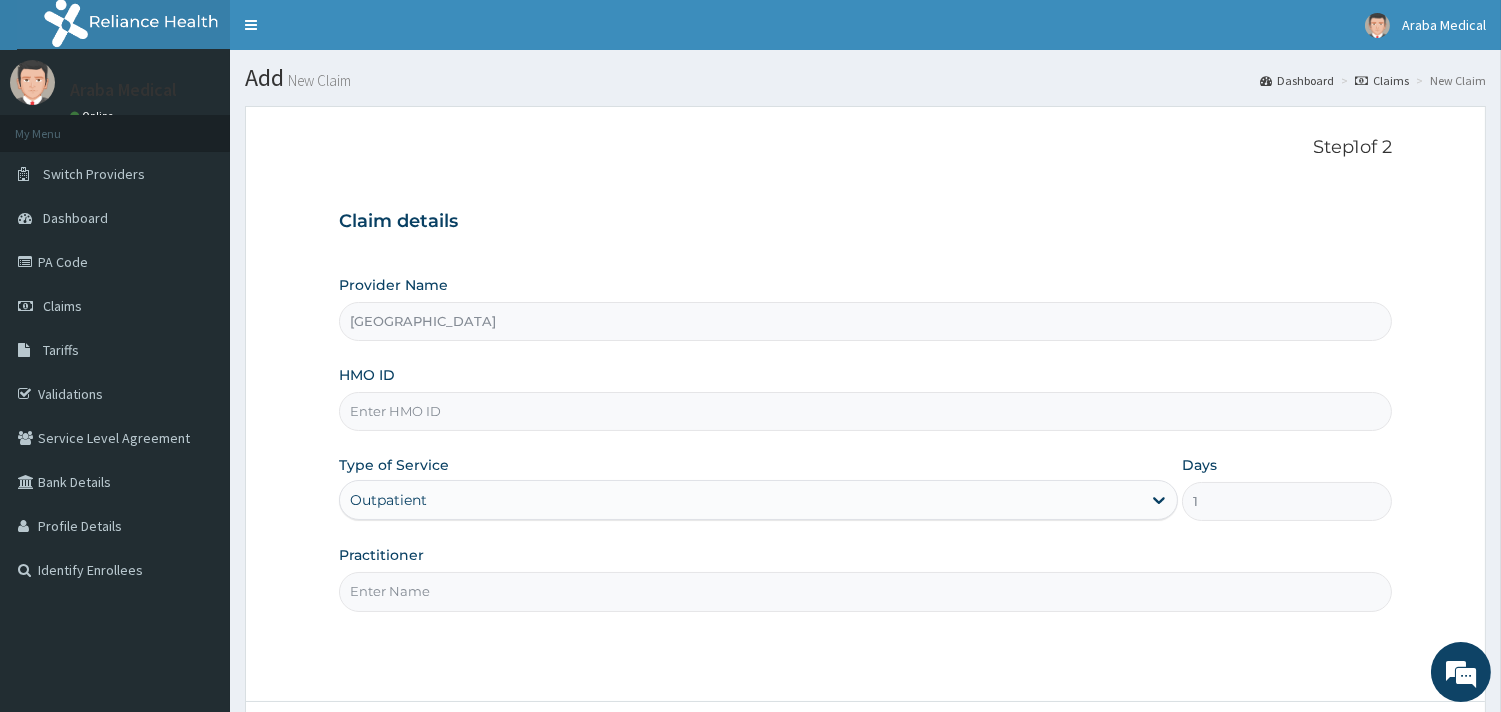 click on "HMO ID" at bounding box center [865, 411] 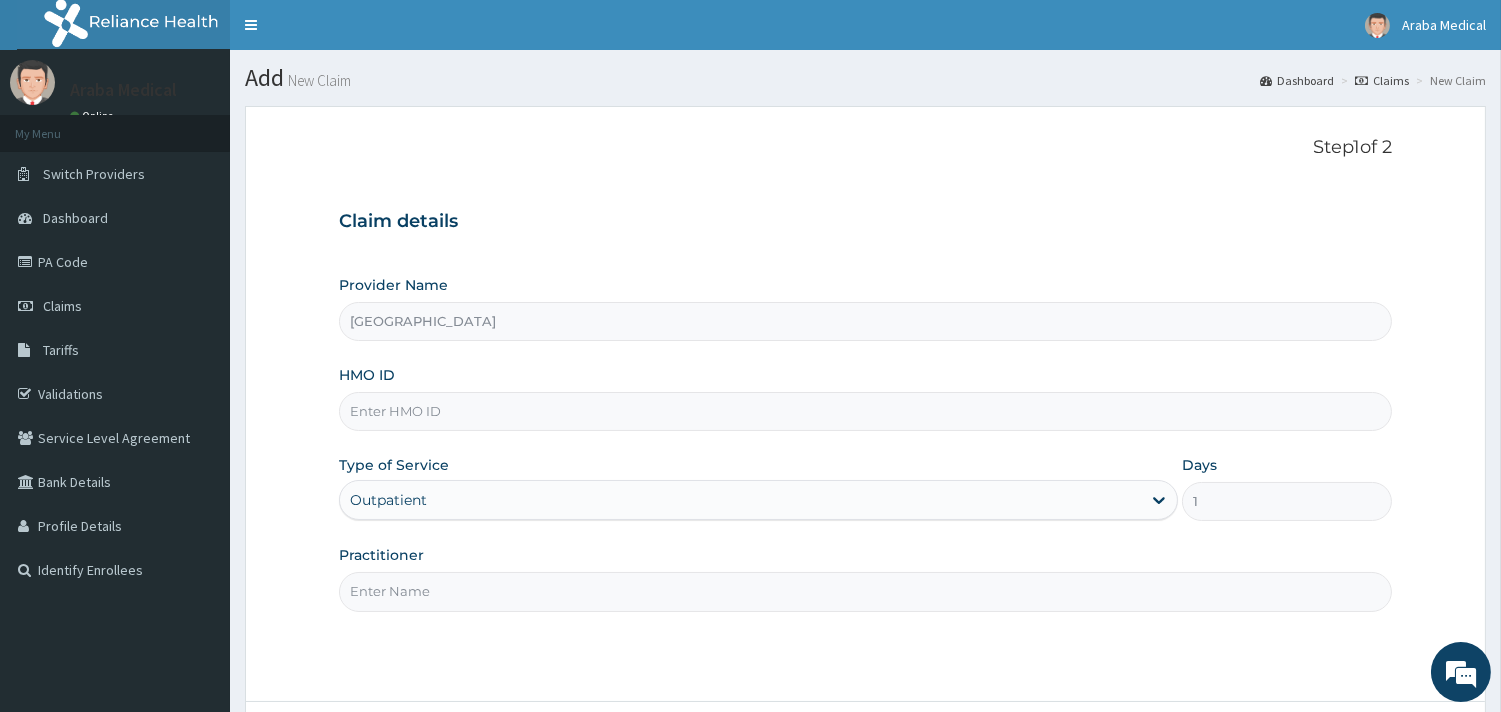 paste on "ABP/10522/A" 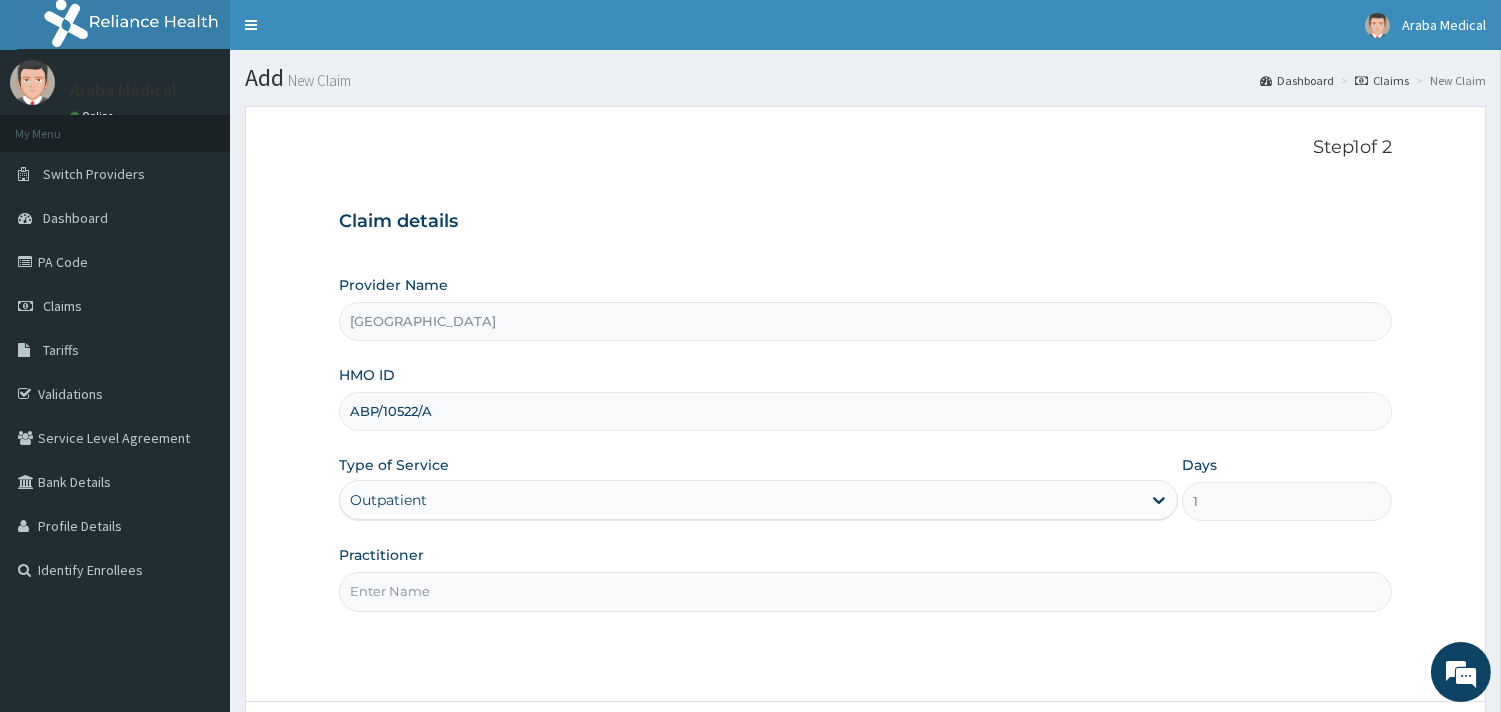 type on "ABP/10522/A" 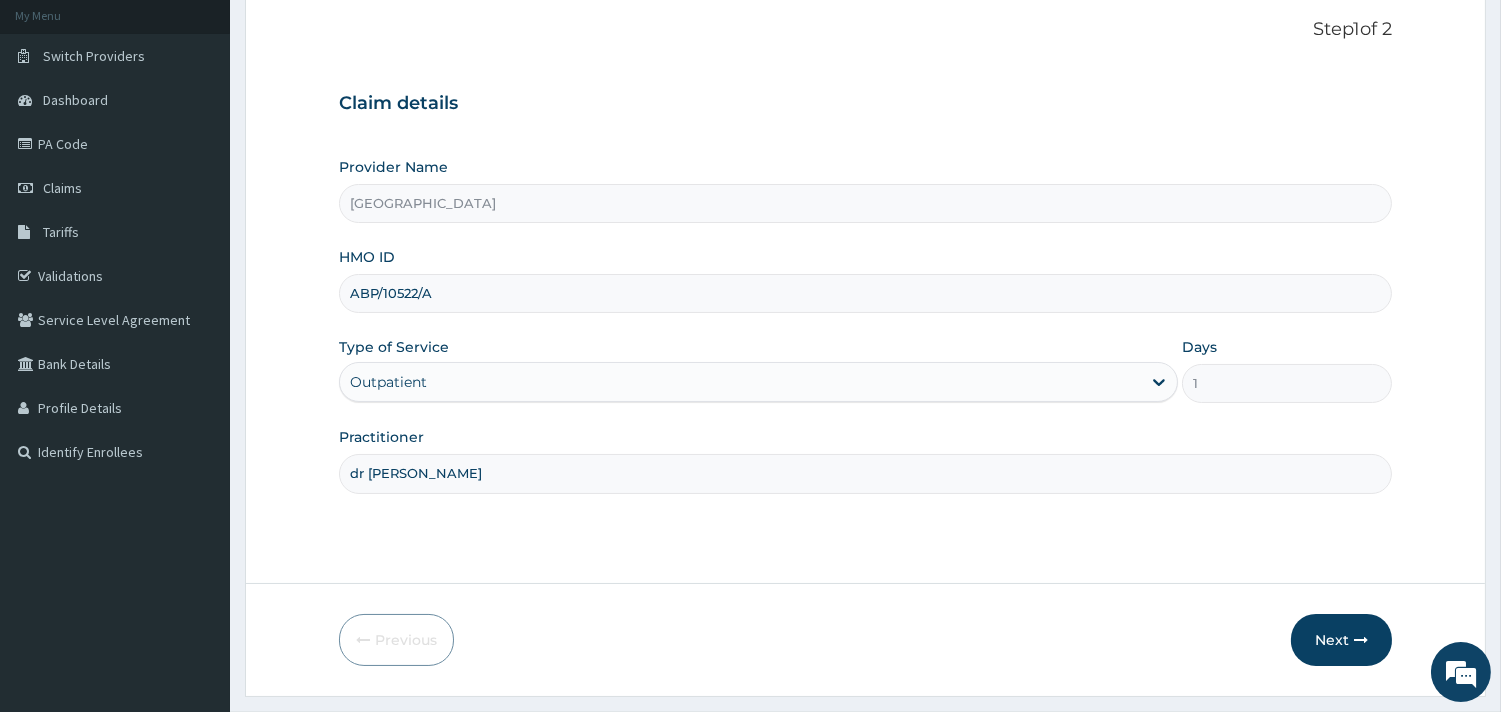 scroll, scrollTop: 170, scrollLeft: 0, axis: vertical 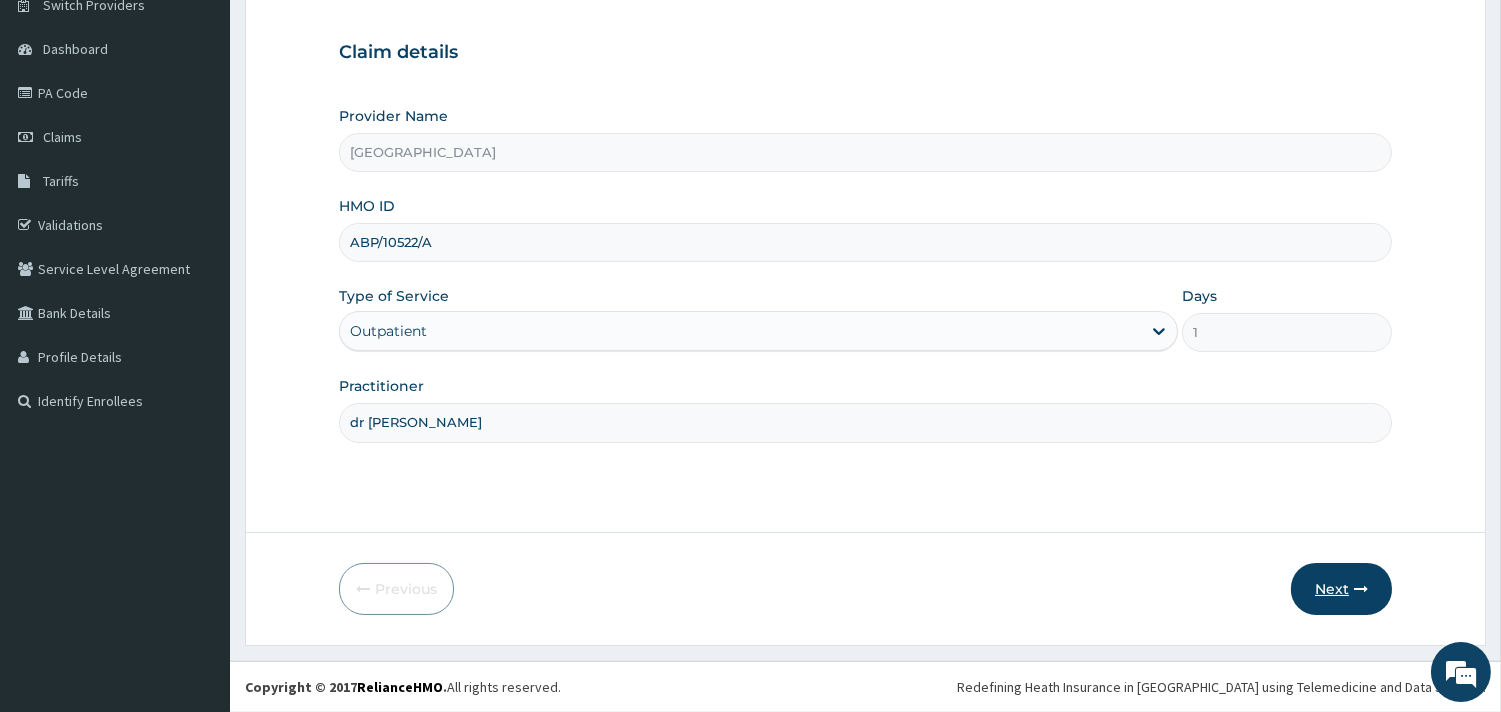 type on "dr ebenezer" 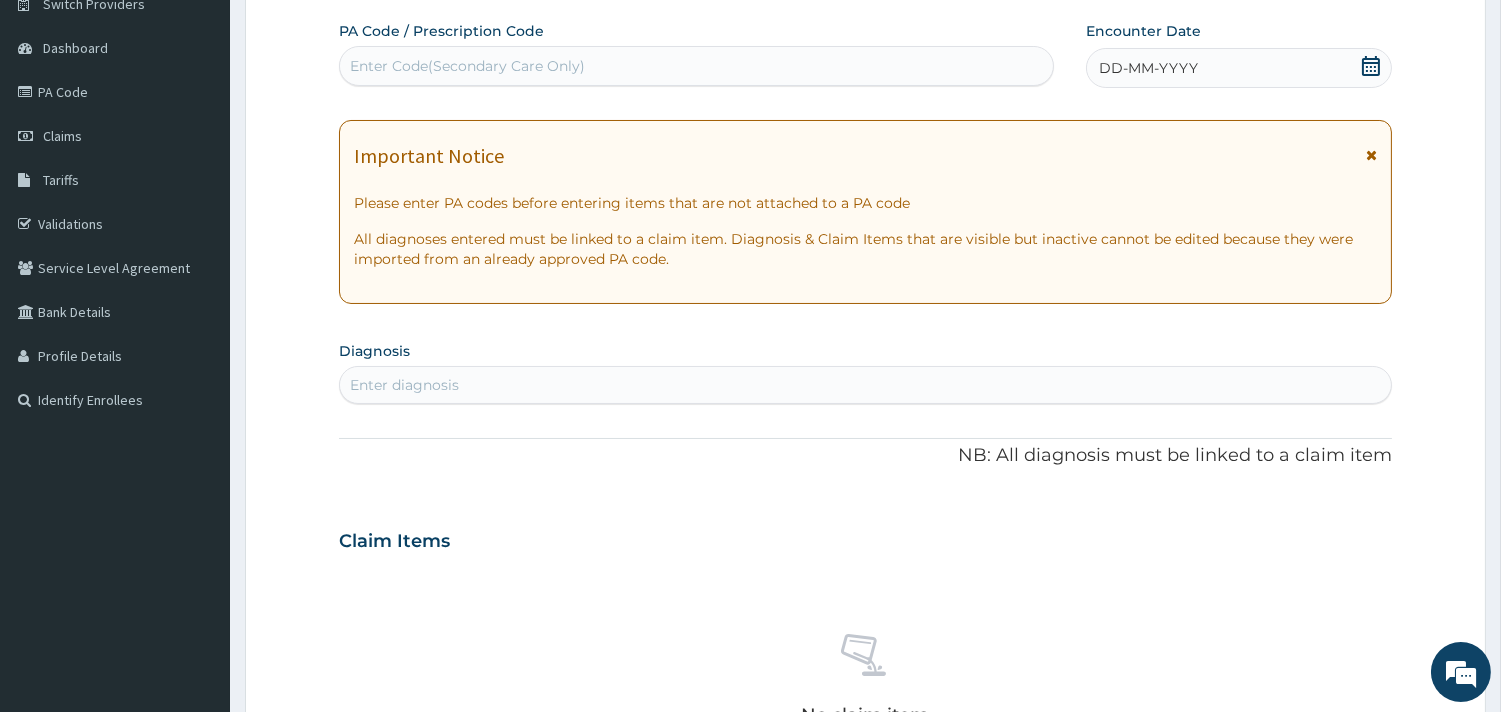 click on "Enter Code(Secondary Care Only)" at bounding box center (696, 66) 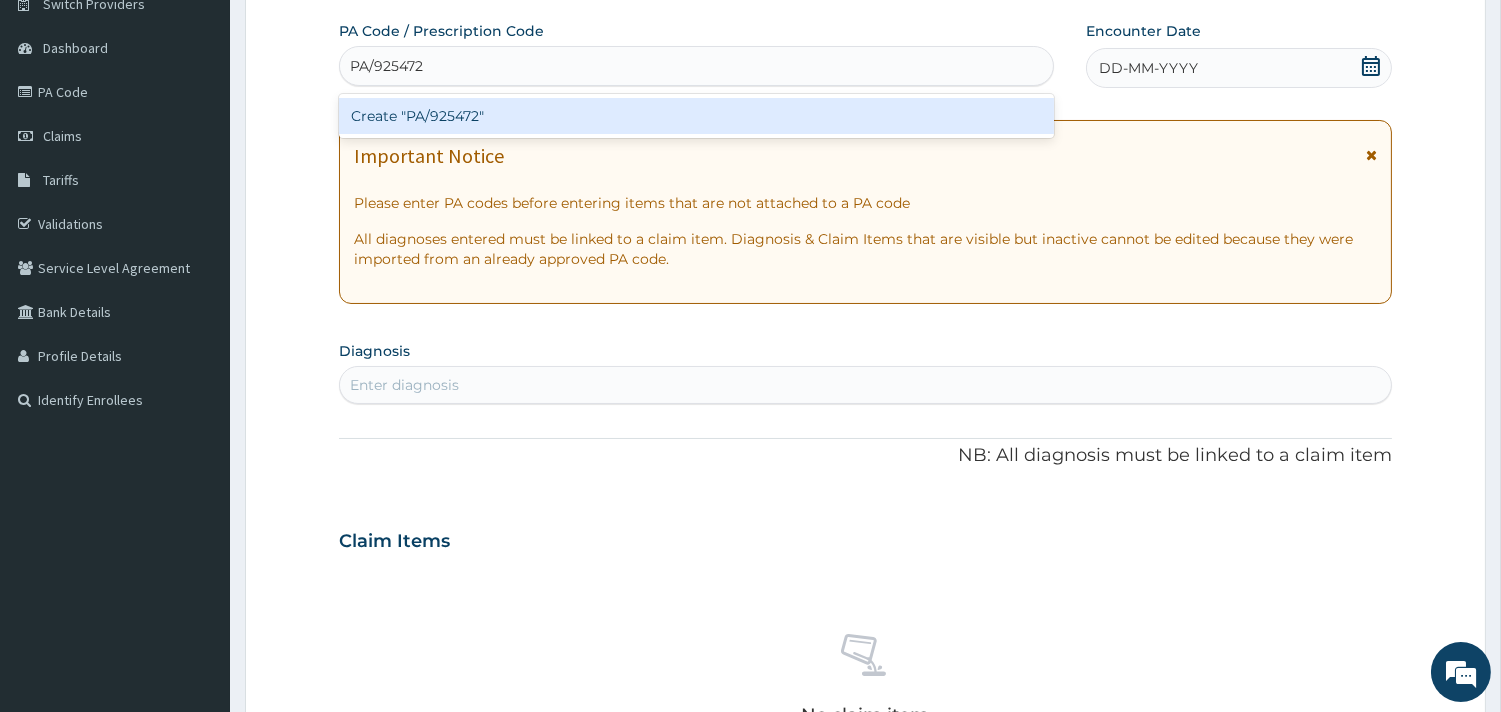 click on "Create "PA/925472"" at bounding box center [696, 116] 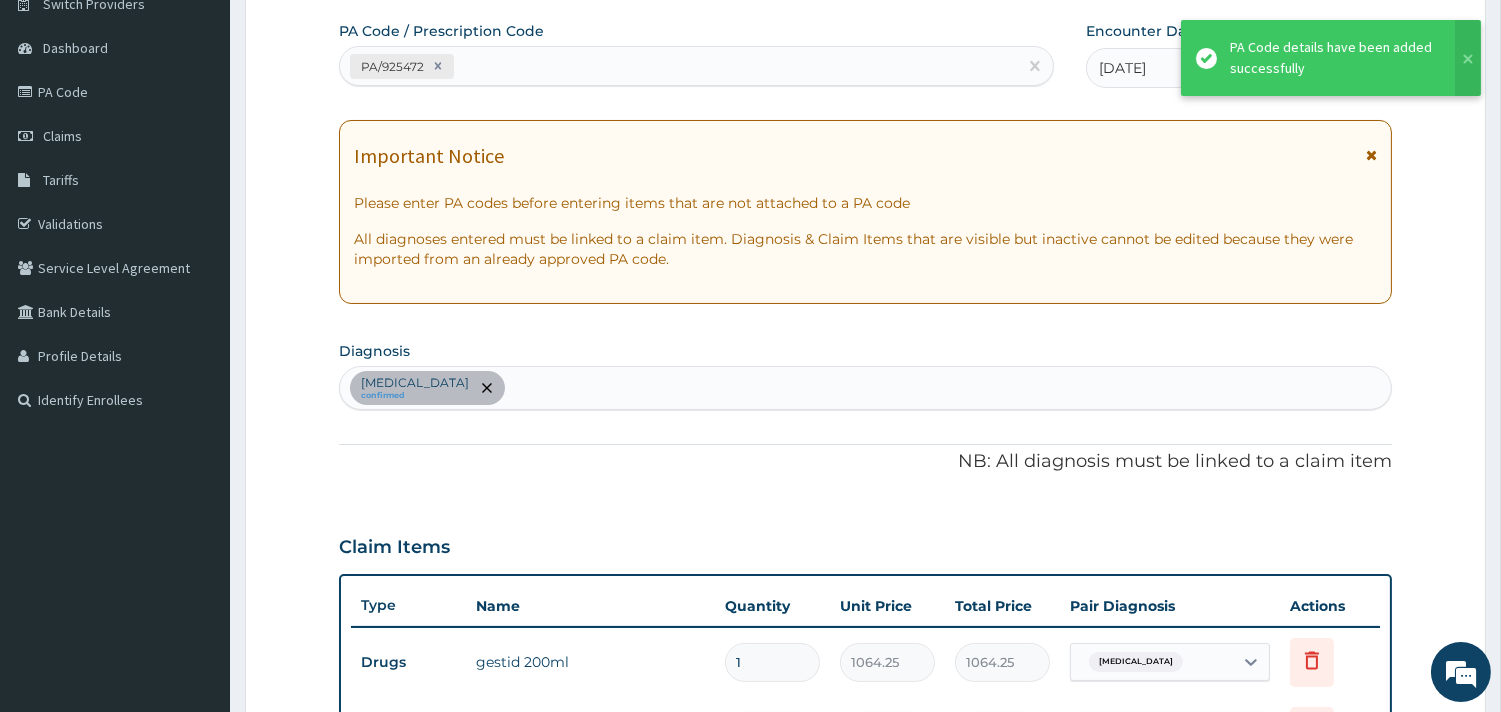 scroll, scrollTop: 614, scrollLeft: 0, axis: vertical 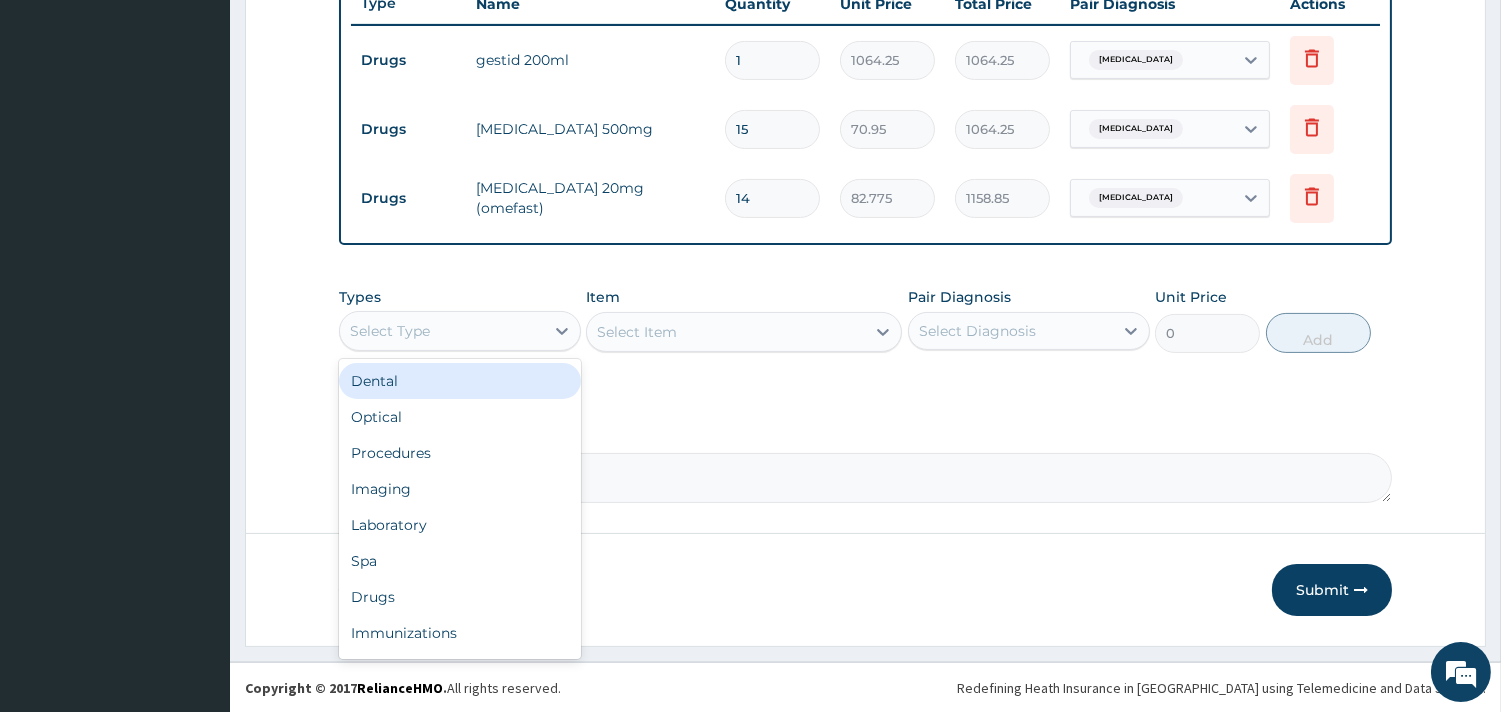 click on "Select Type" at bounding box center (442, 331) 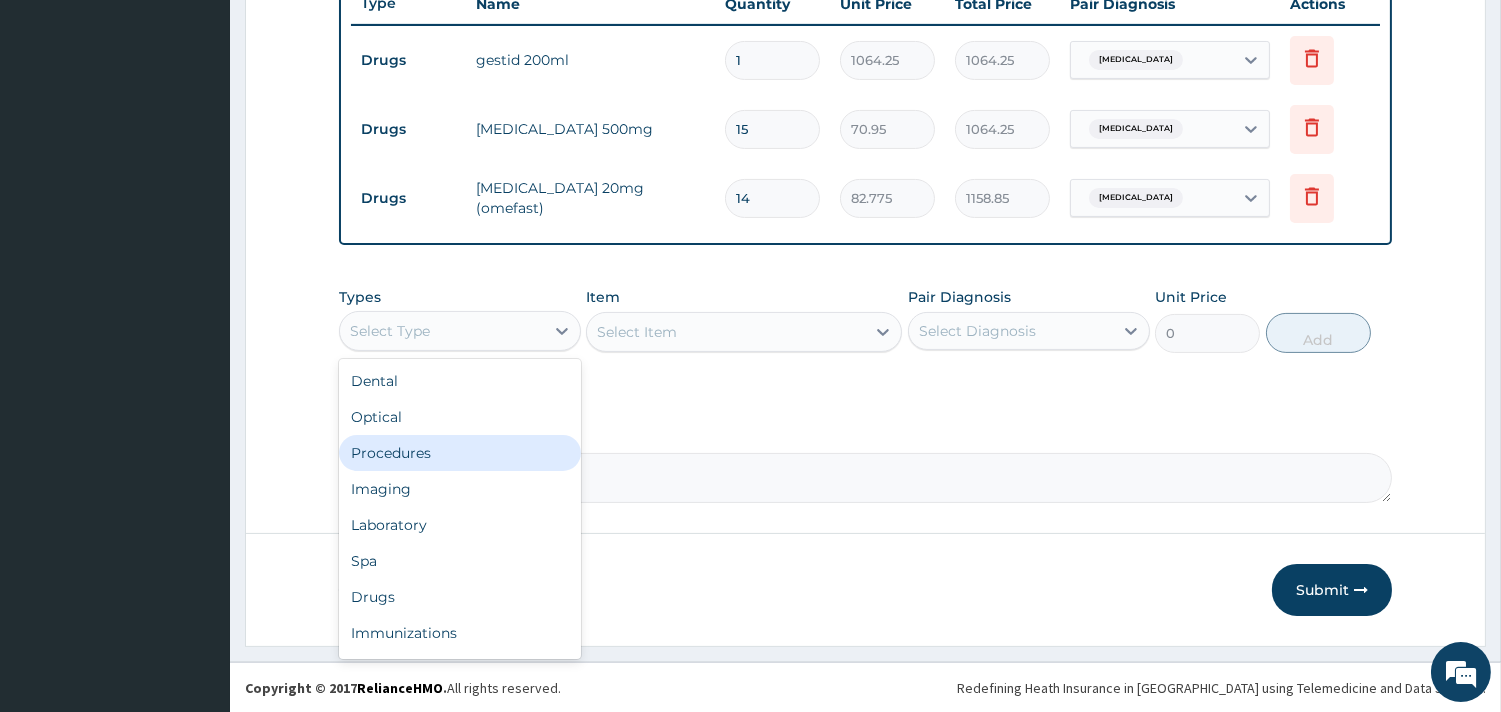 click on "Procedures" at bounding box center (460, 453) 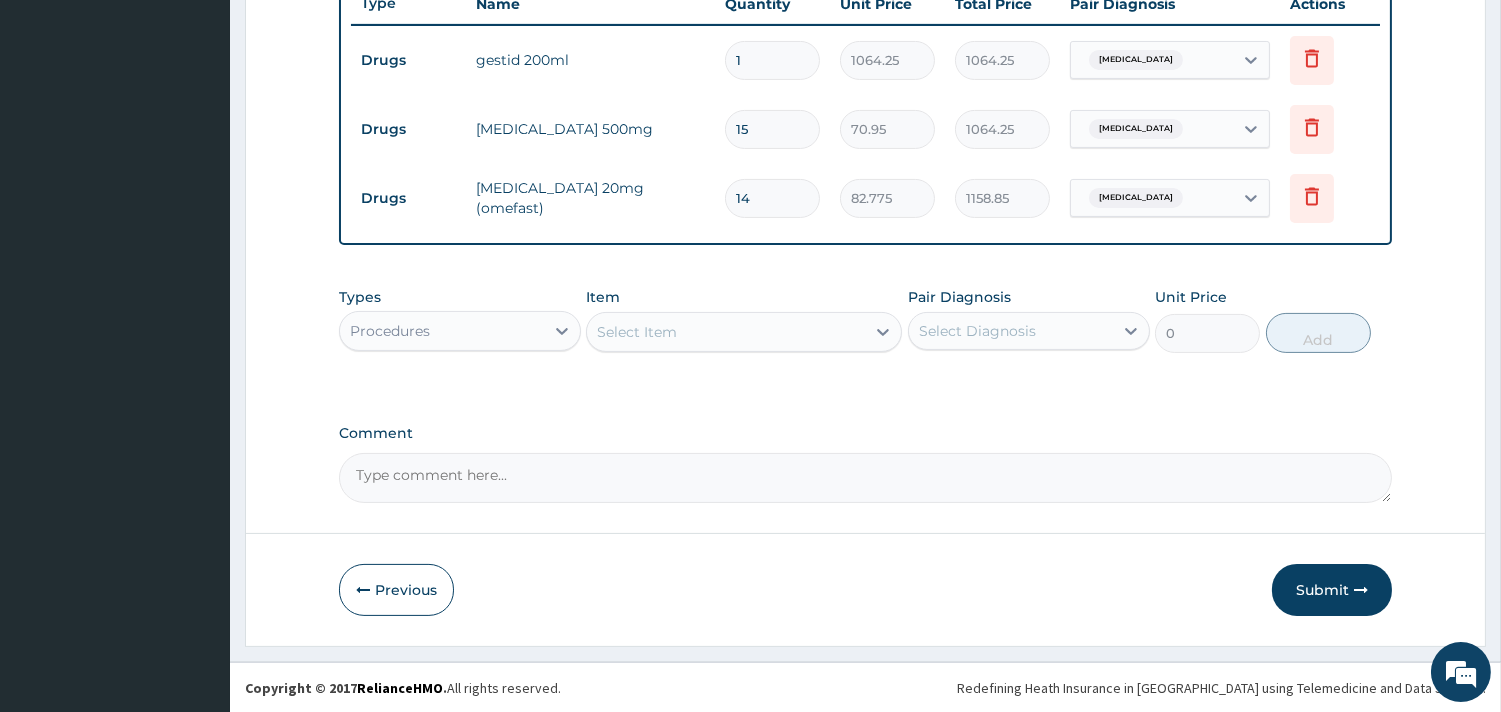 click on "Select Item" at bounding box center (637, 332) 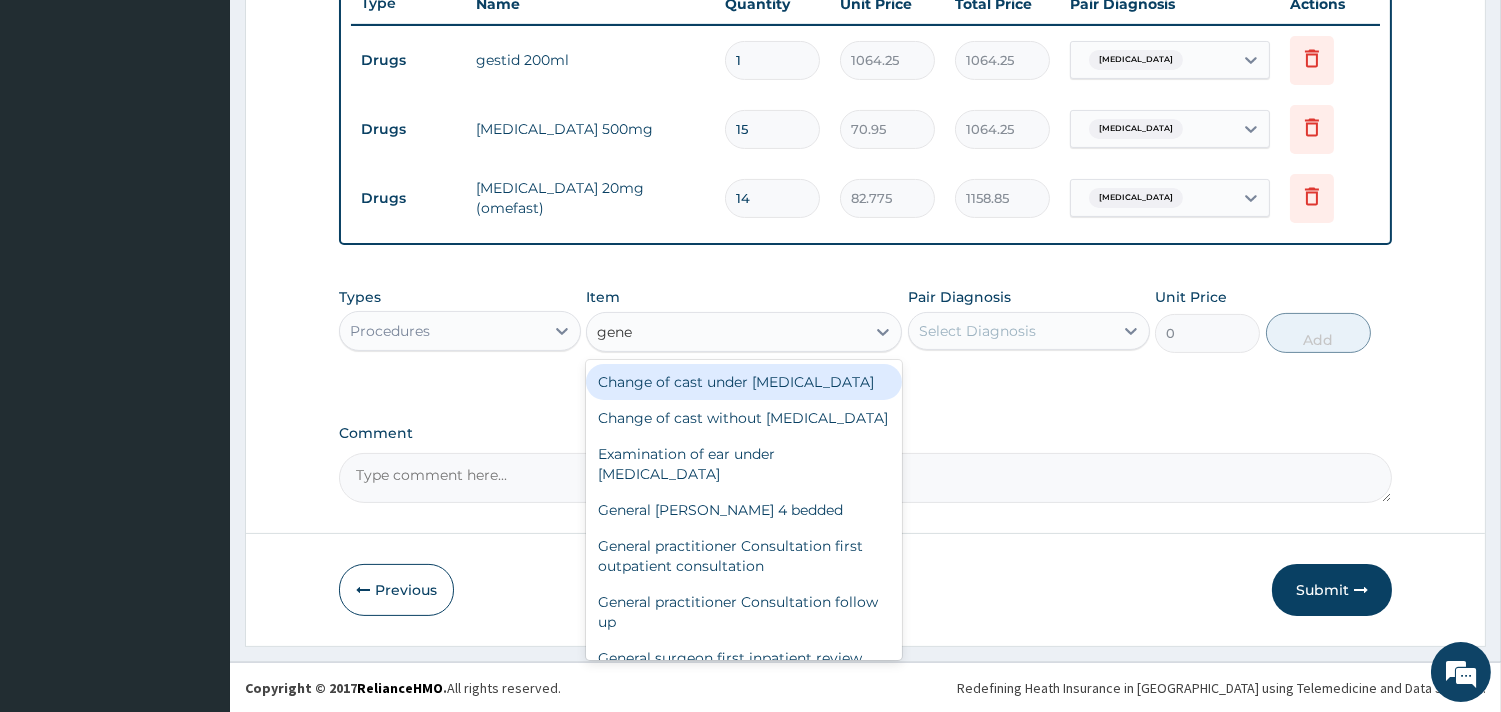 type on "gener" 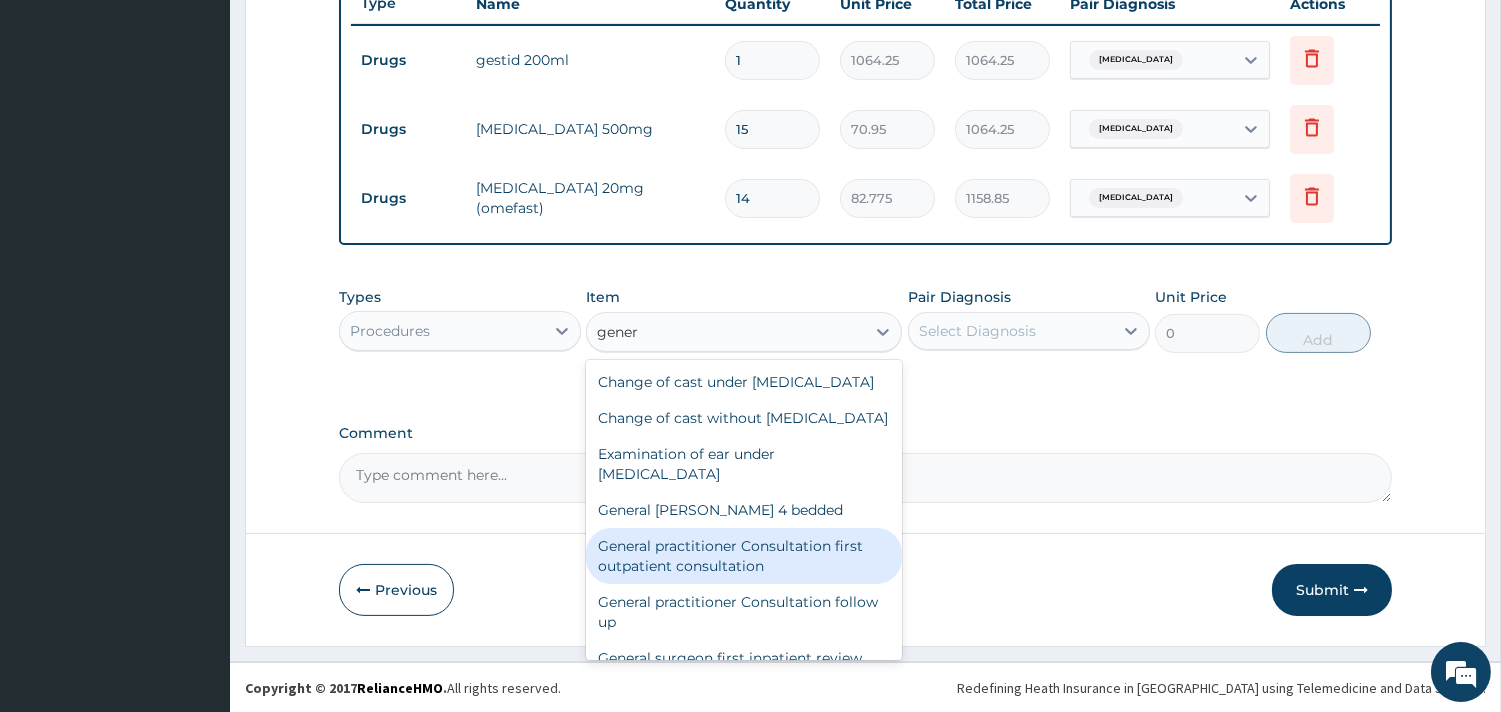click on "General practitioner Consultation first outpatient consultation" at bounding box center (744, 556) 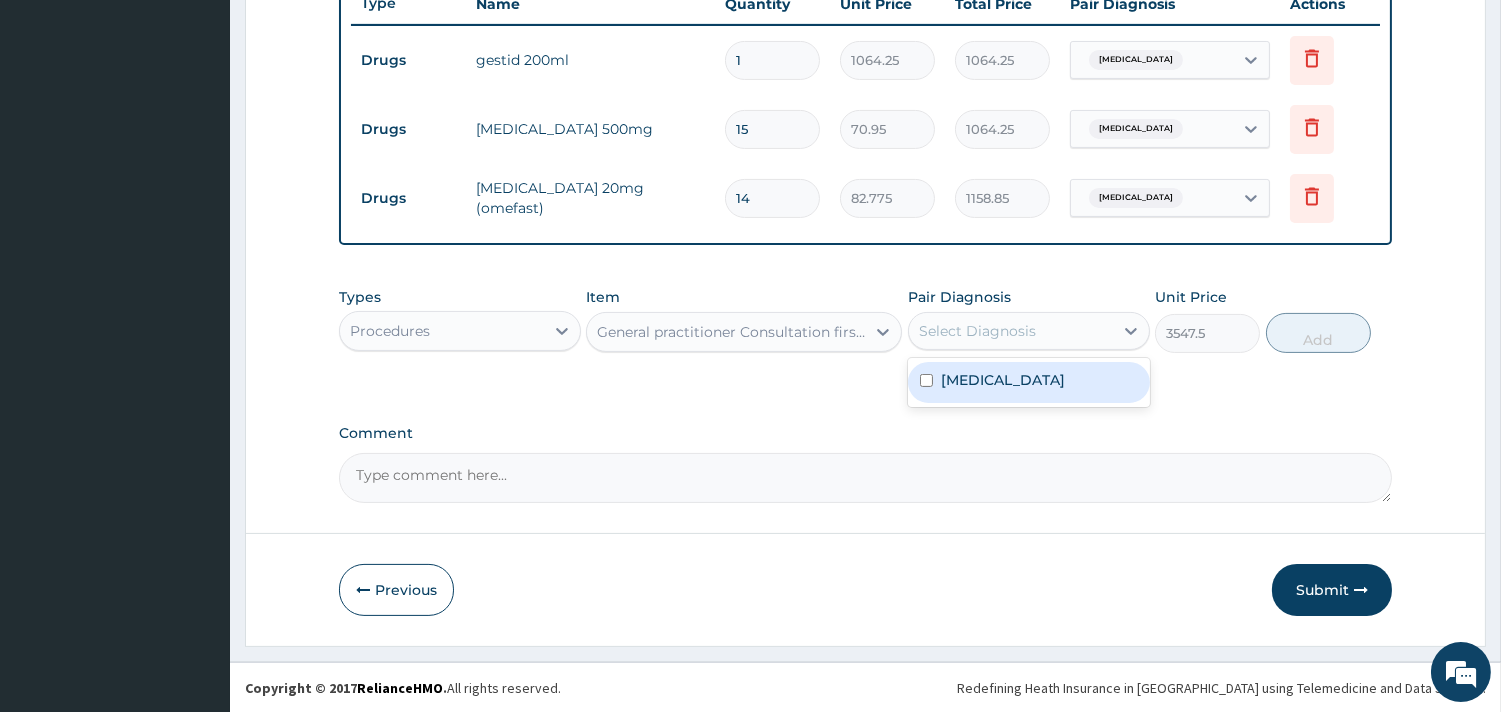 click on "Select Diagnosis" at bounding box center (1011, 331) 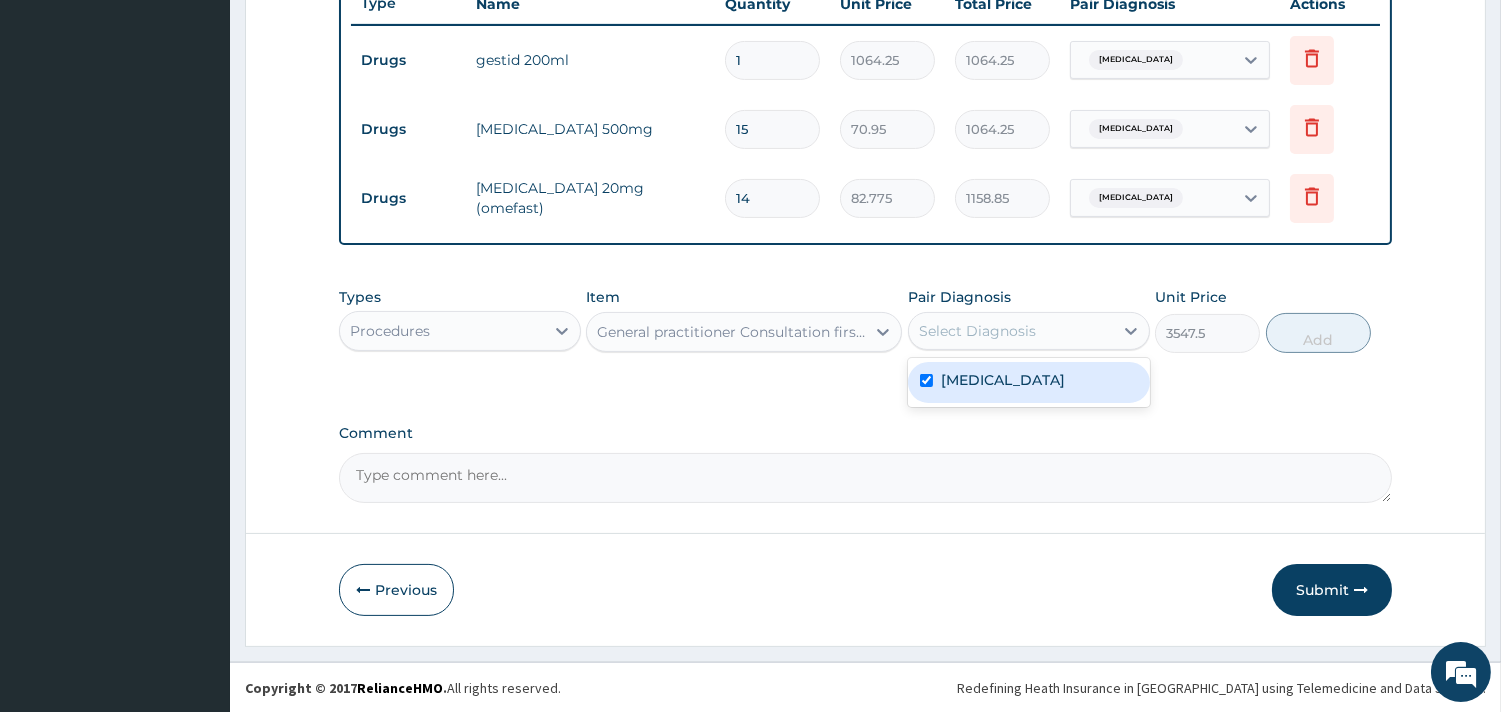 checkbox on "true" 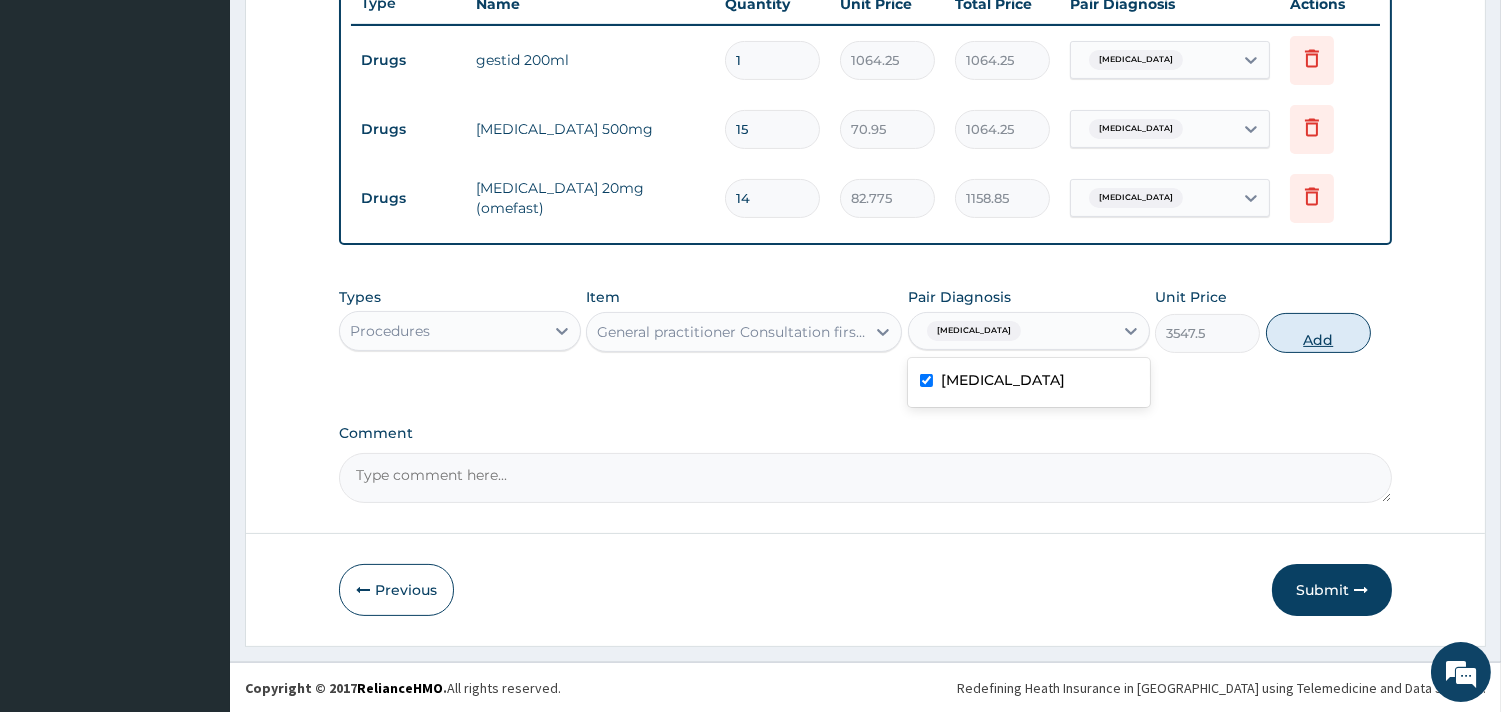 click on "Add" at bounding box center (1318, 333) 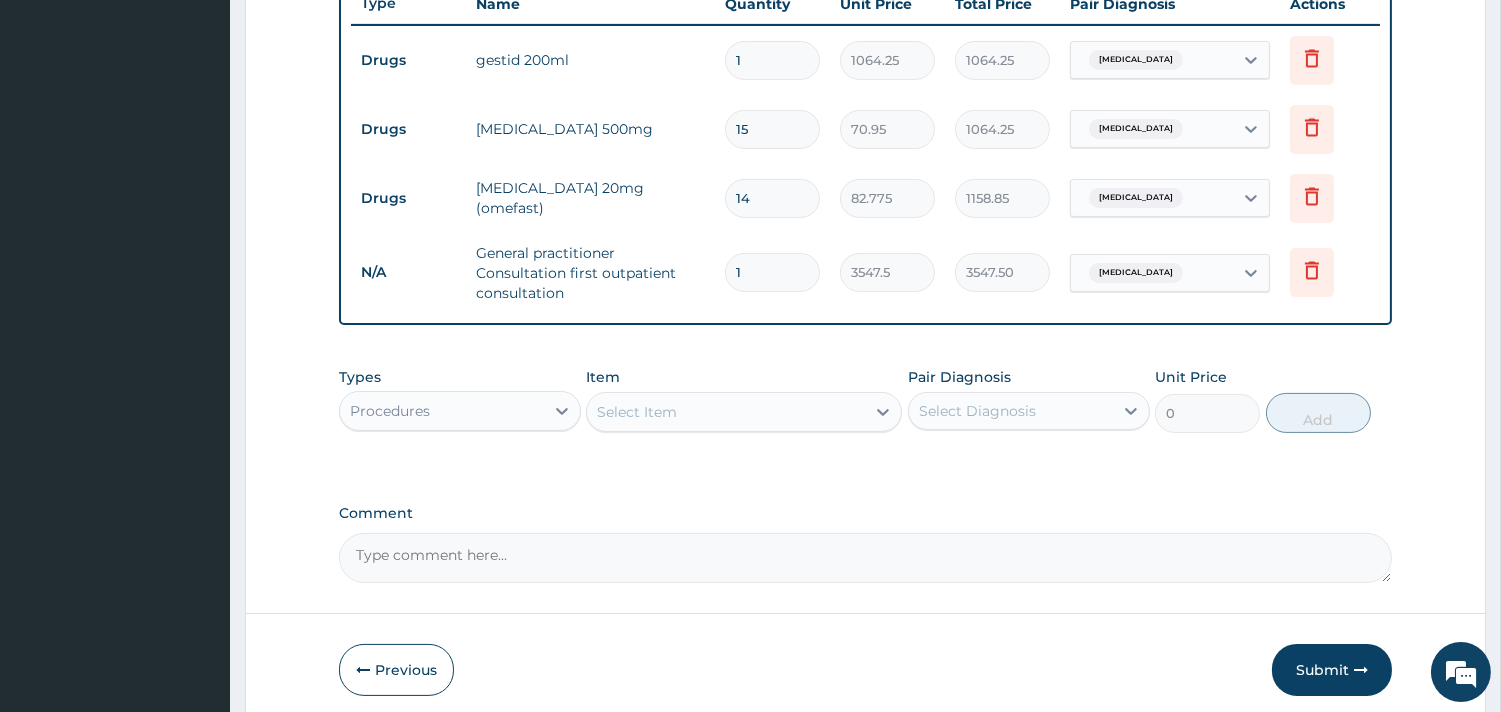 click on "Procedures" at bounding box center (390, 411) 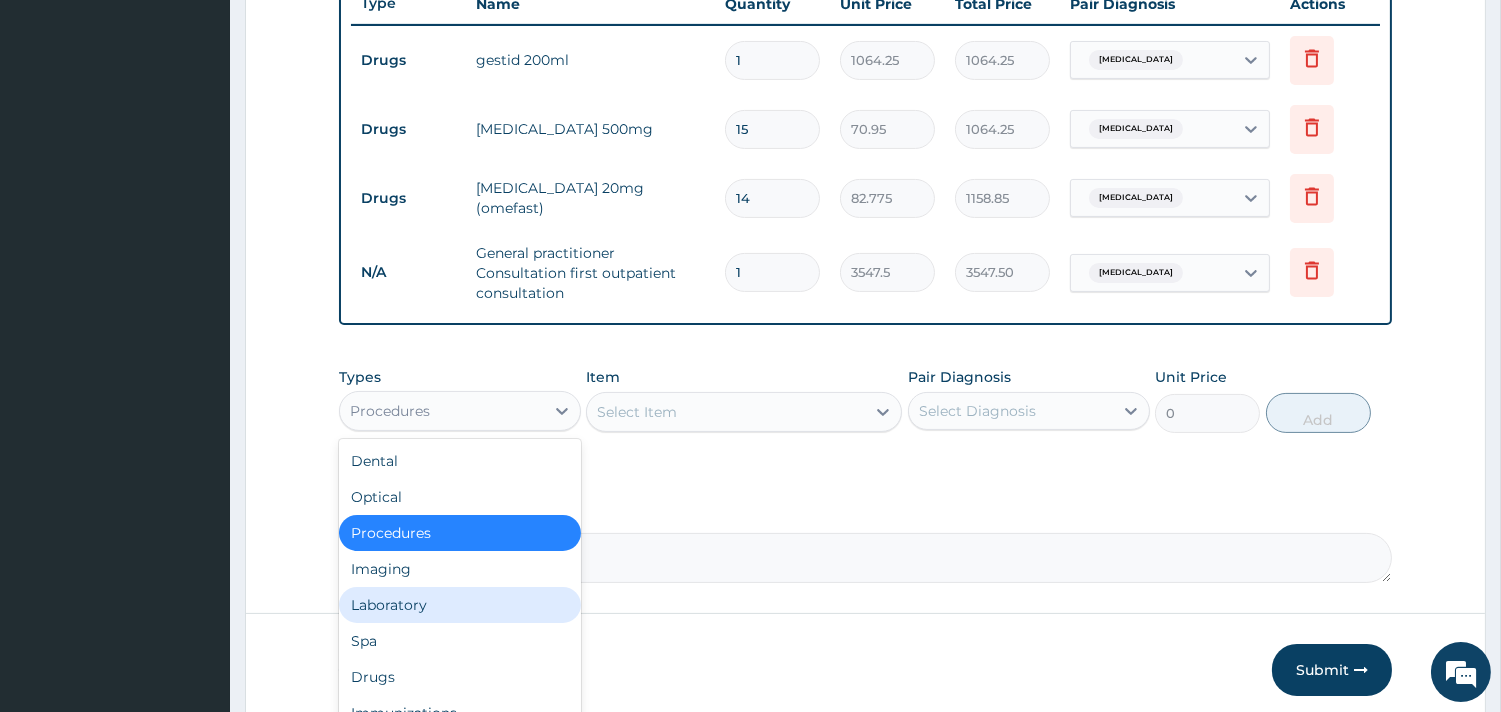 click on "Laboratory" at bounding box center (460, 605) 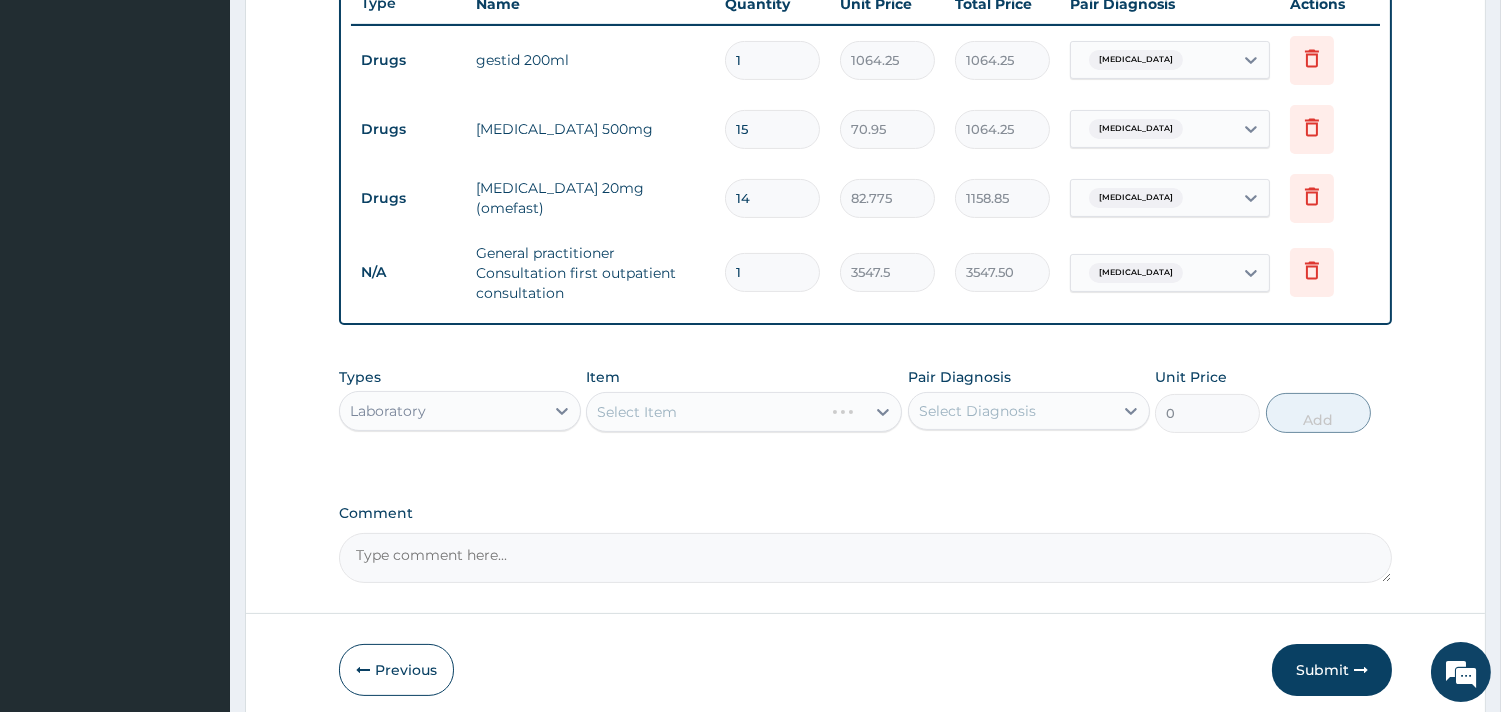 click on "Select Diagnosis" at bounding box center [977, 411] 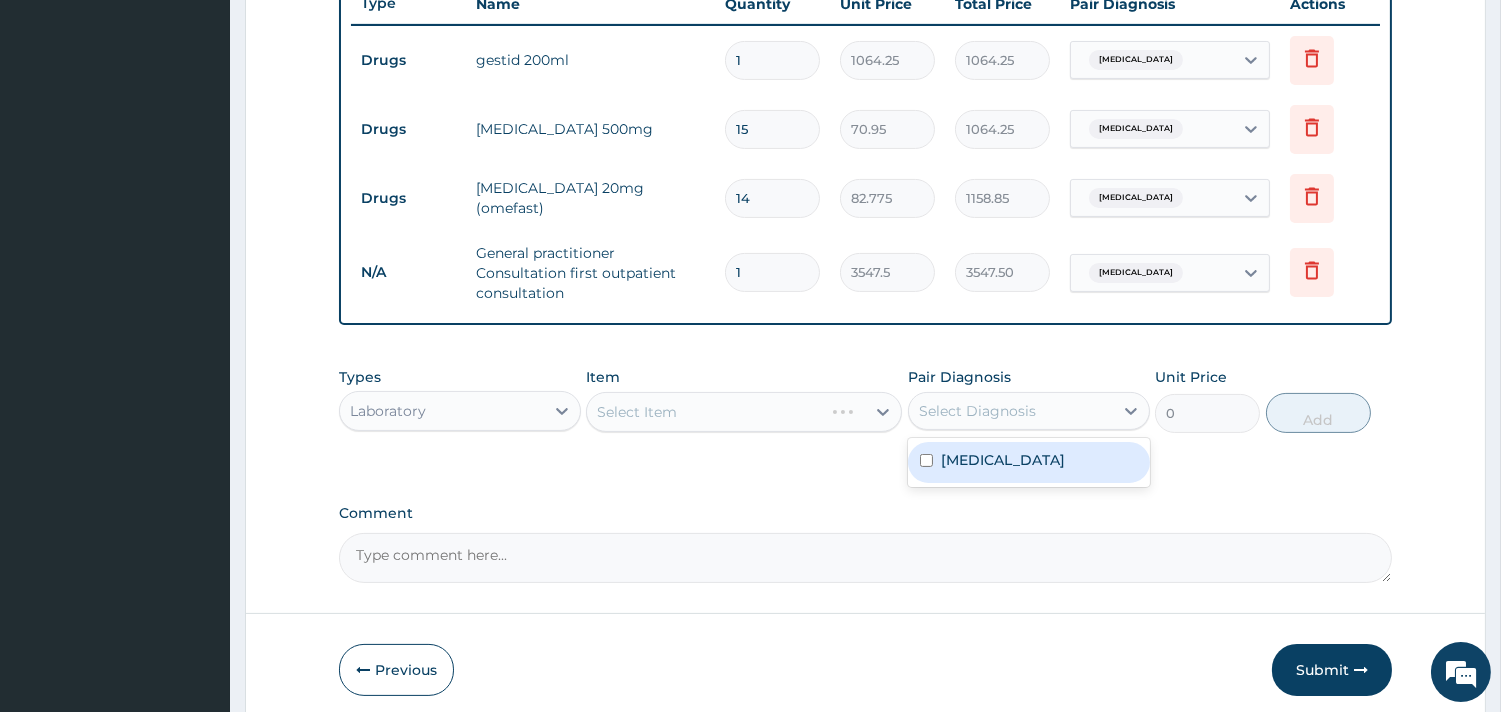 click on "Peptic ulcer" at bounding box center [1029, 462] 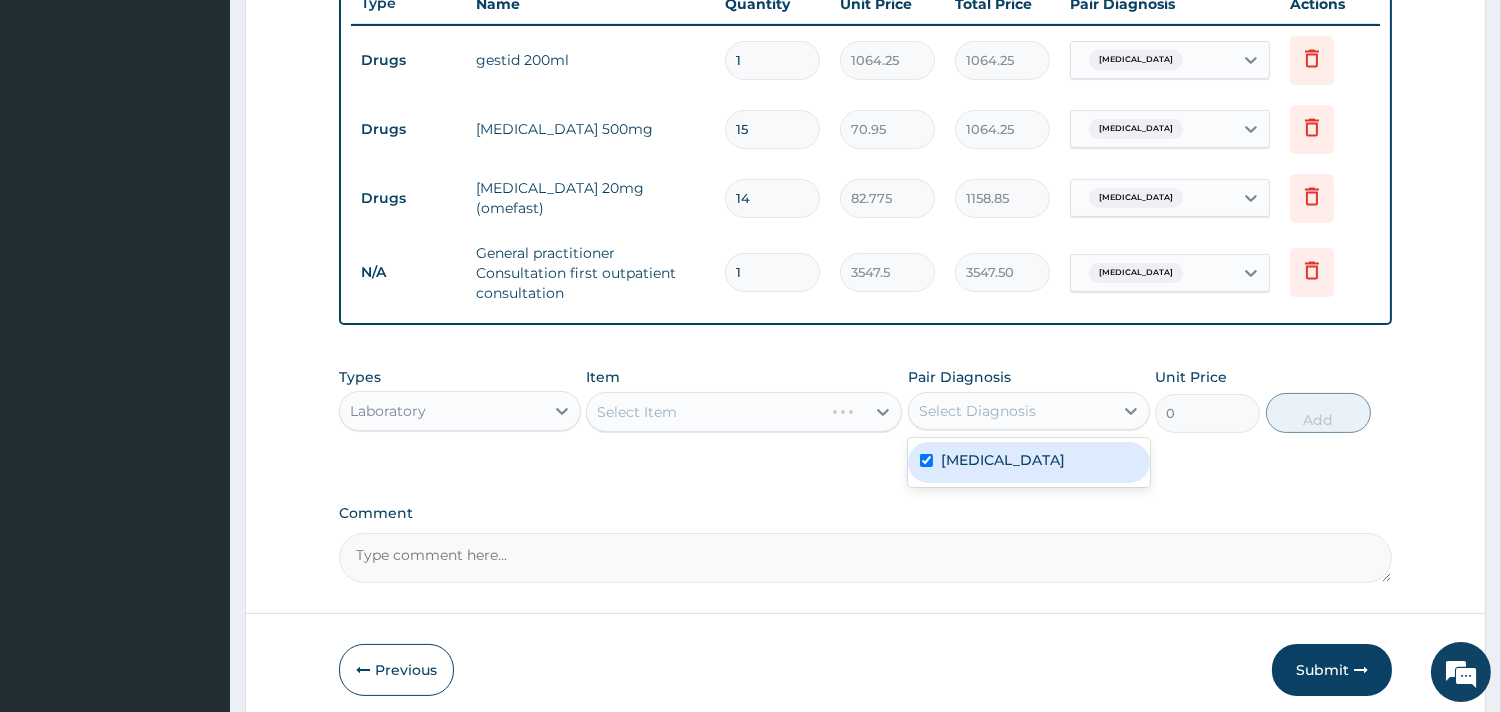 checkbox on "true" 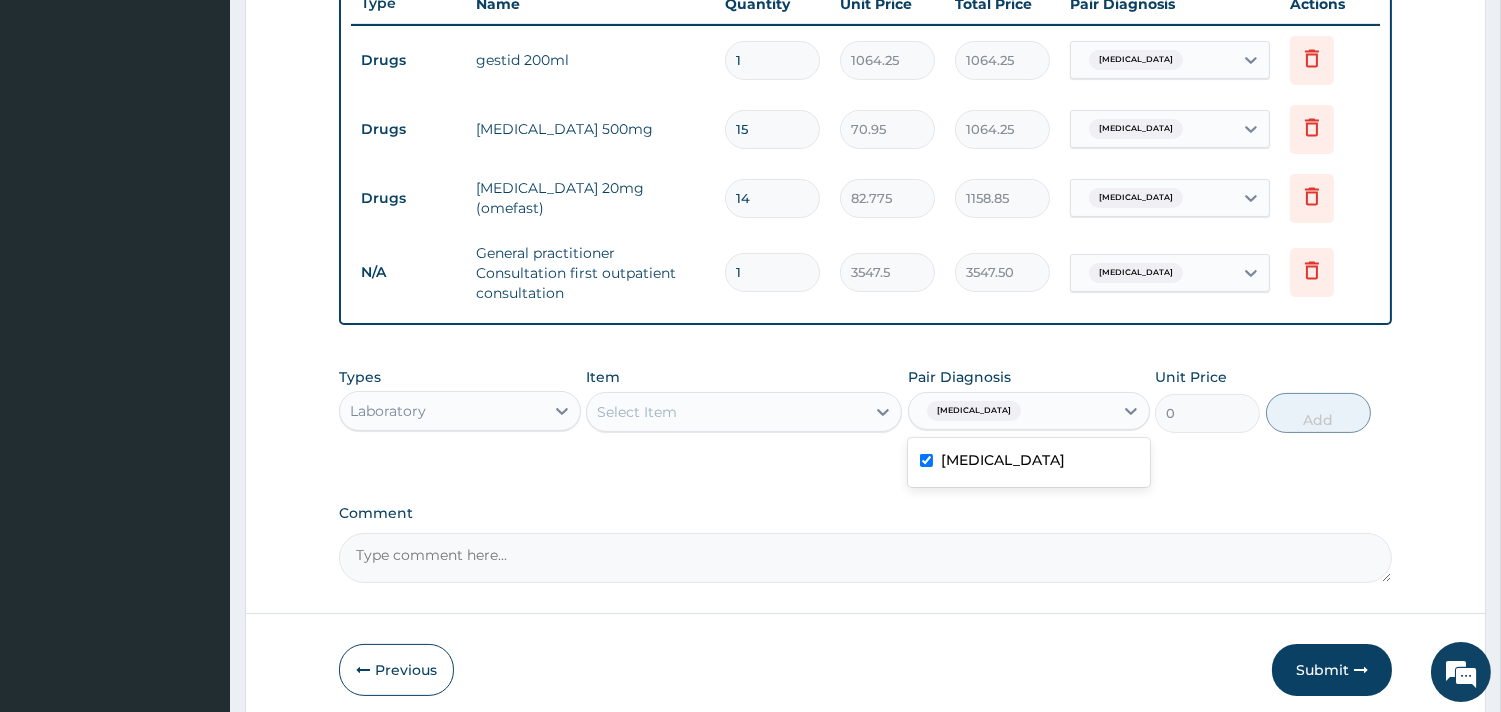 click on "Select Item" at bounding box center (726, 412) 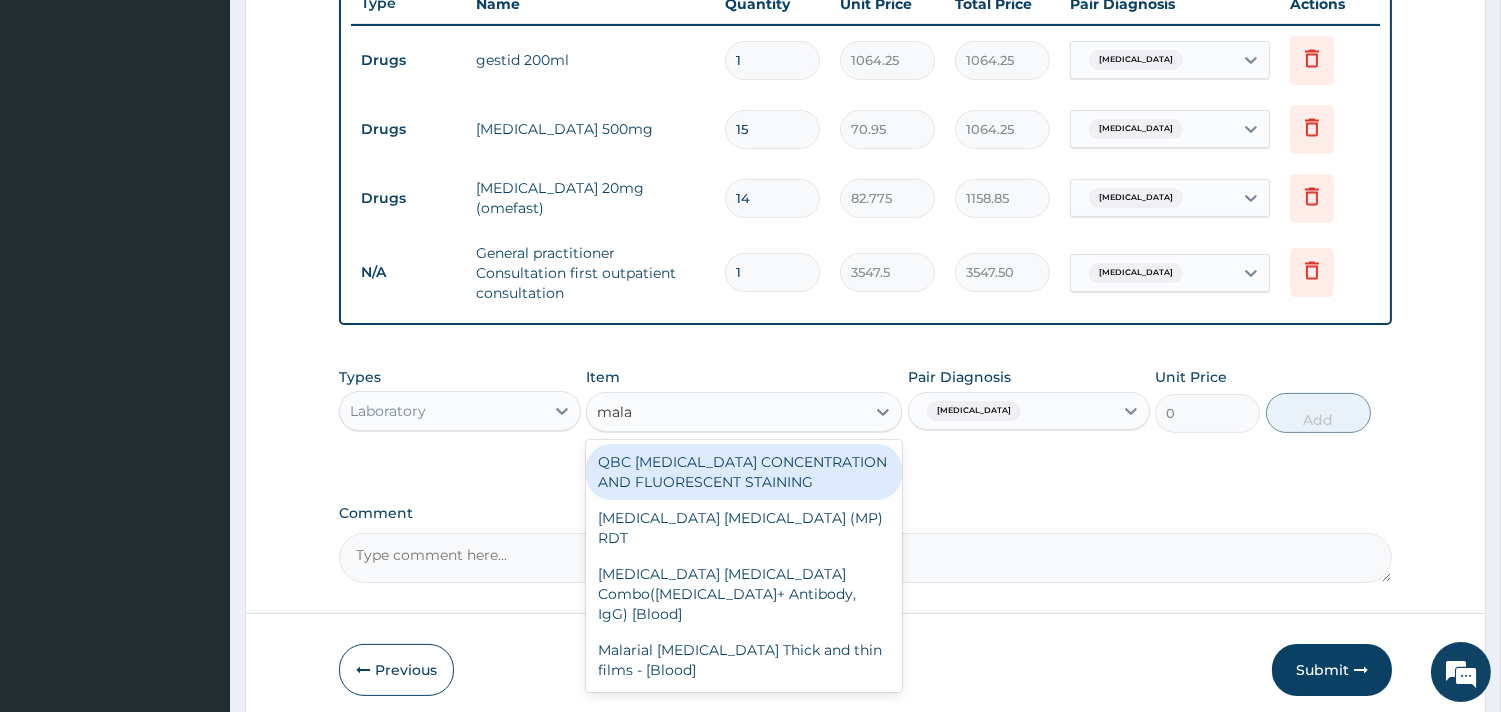 type on "malar" 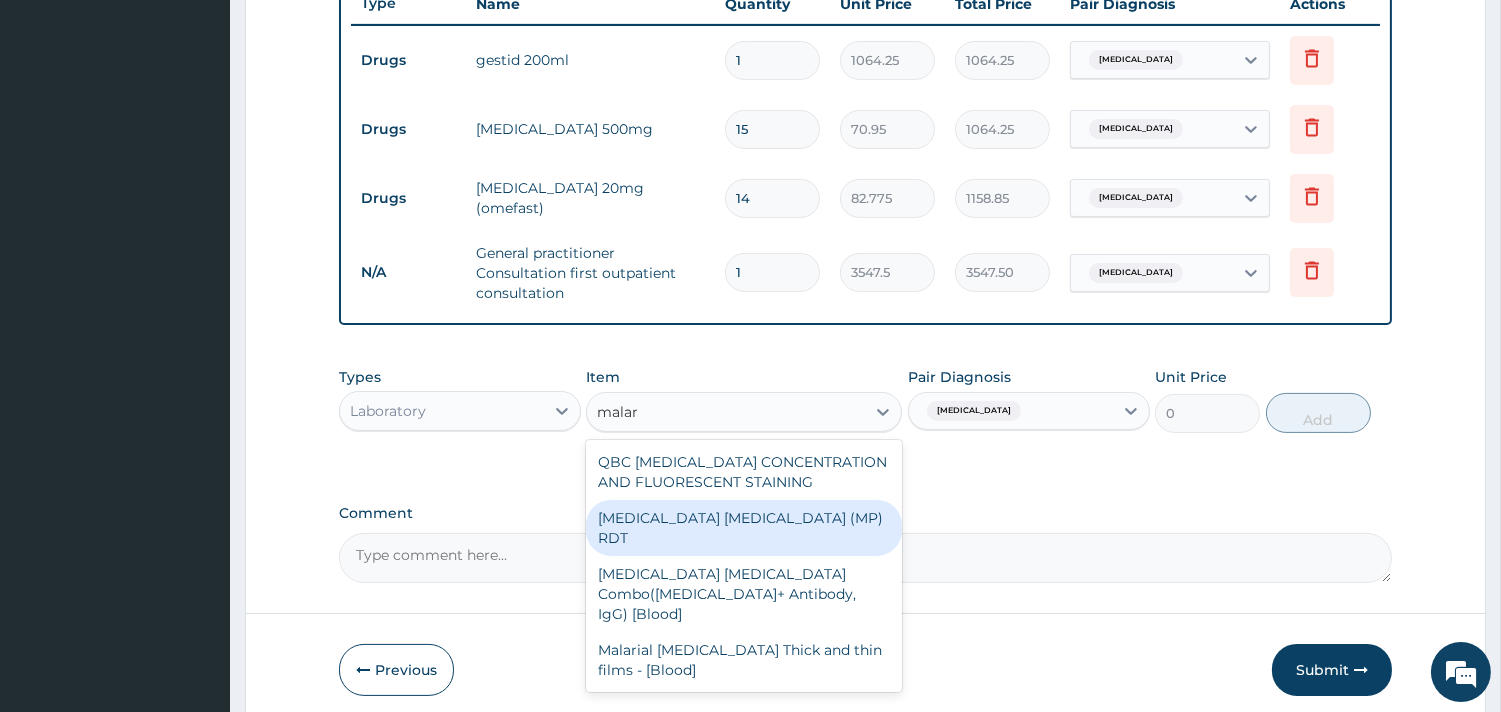 click on "MALARIA PARASITE (MP) RDT" at bounding box center (744, 528) 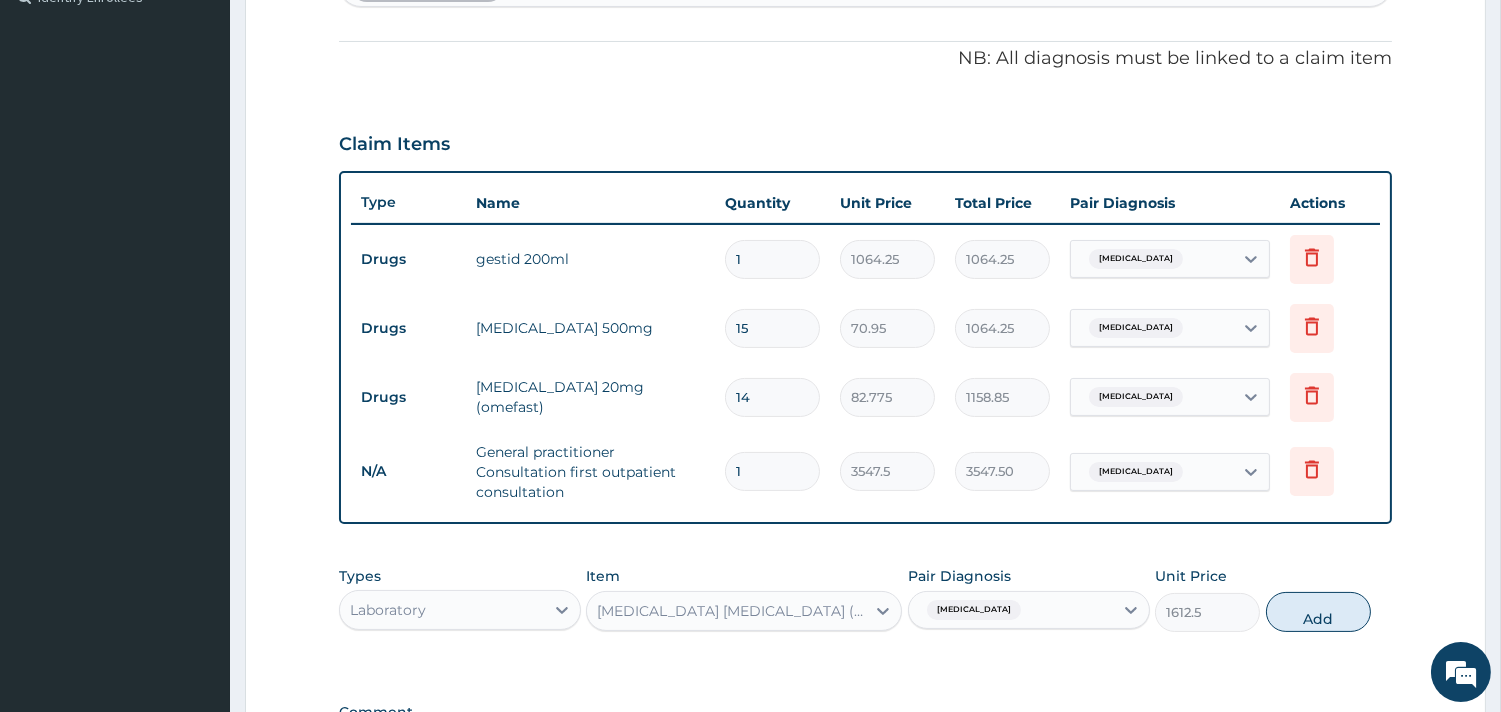 scroll, scrollTop: 407, scrollLeft: 0, axis: vertical 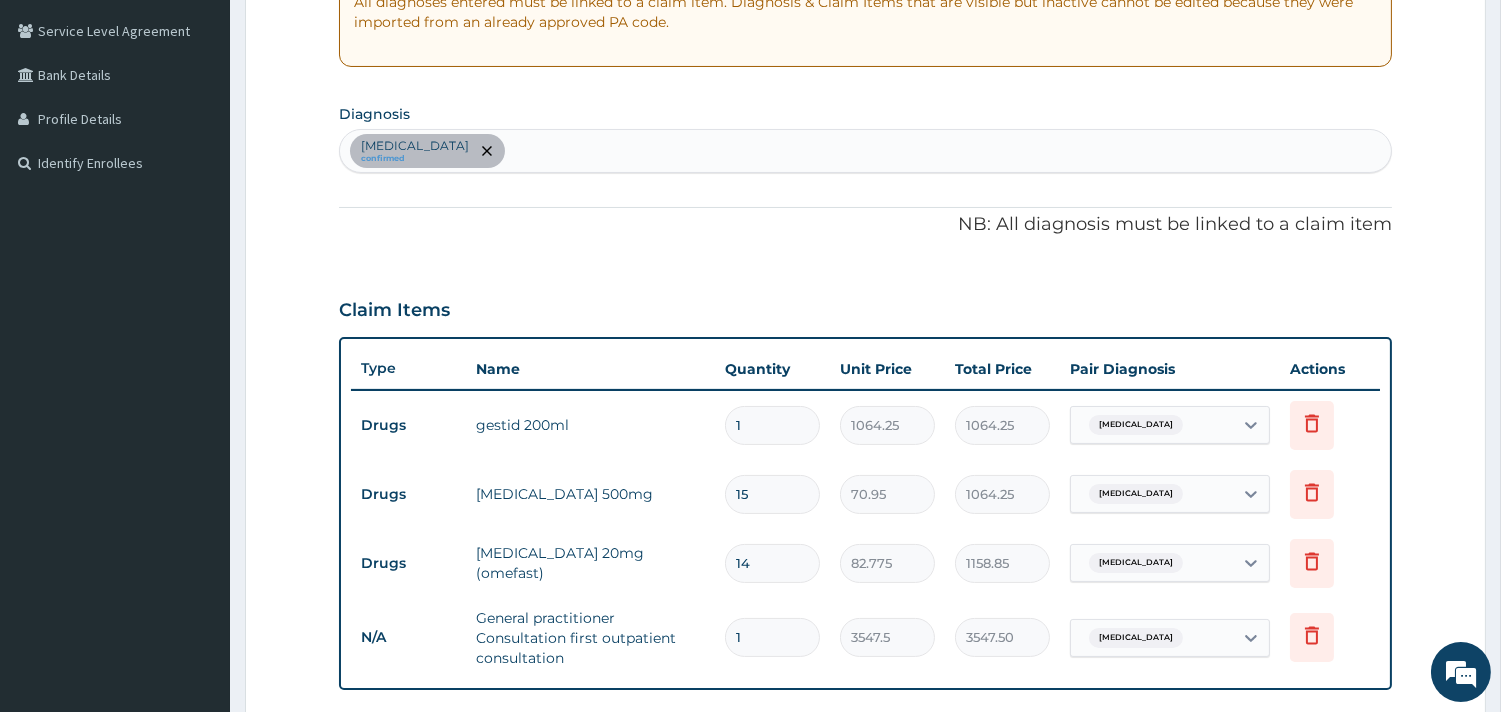 click on "Peptic ulcer confirmed" at bounding box center [865, 151] 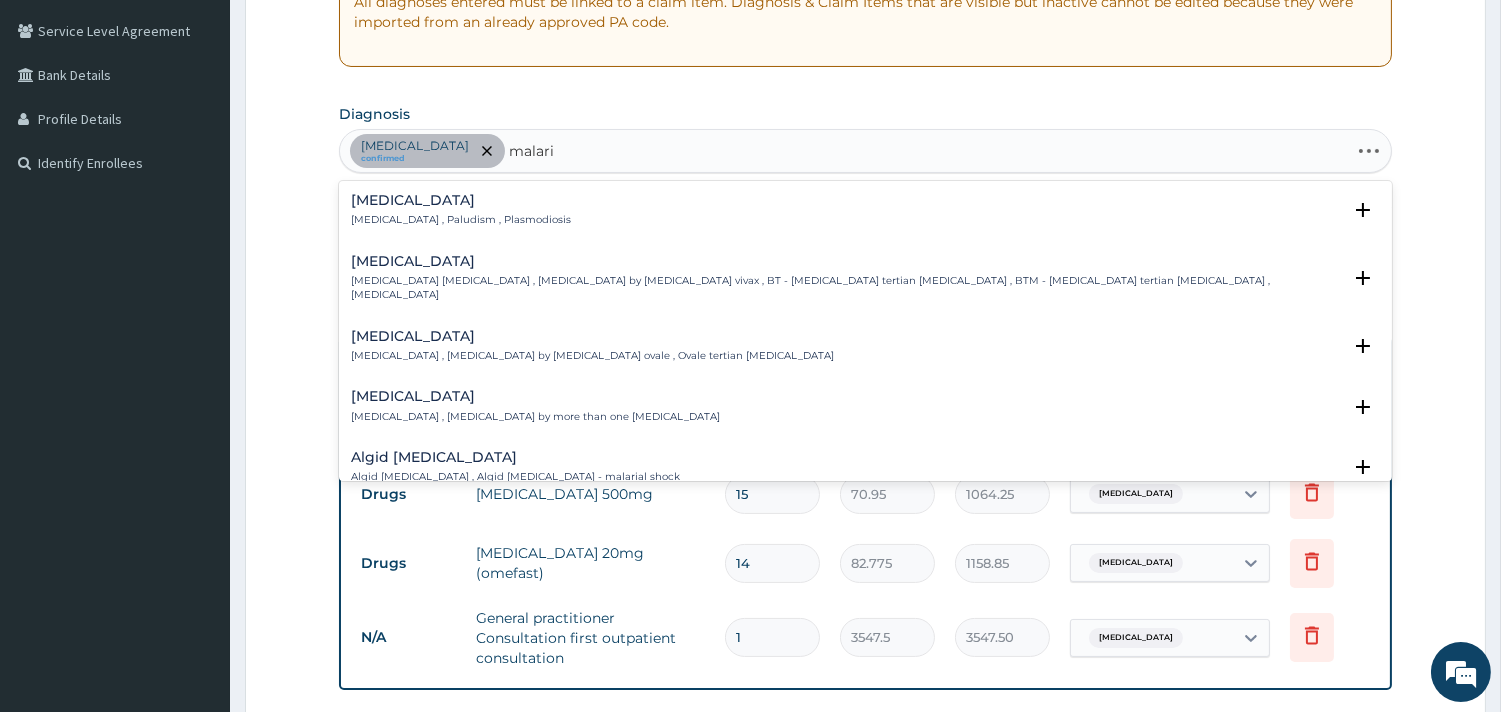 type on "malaria" 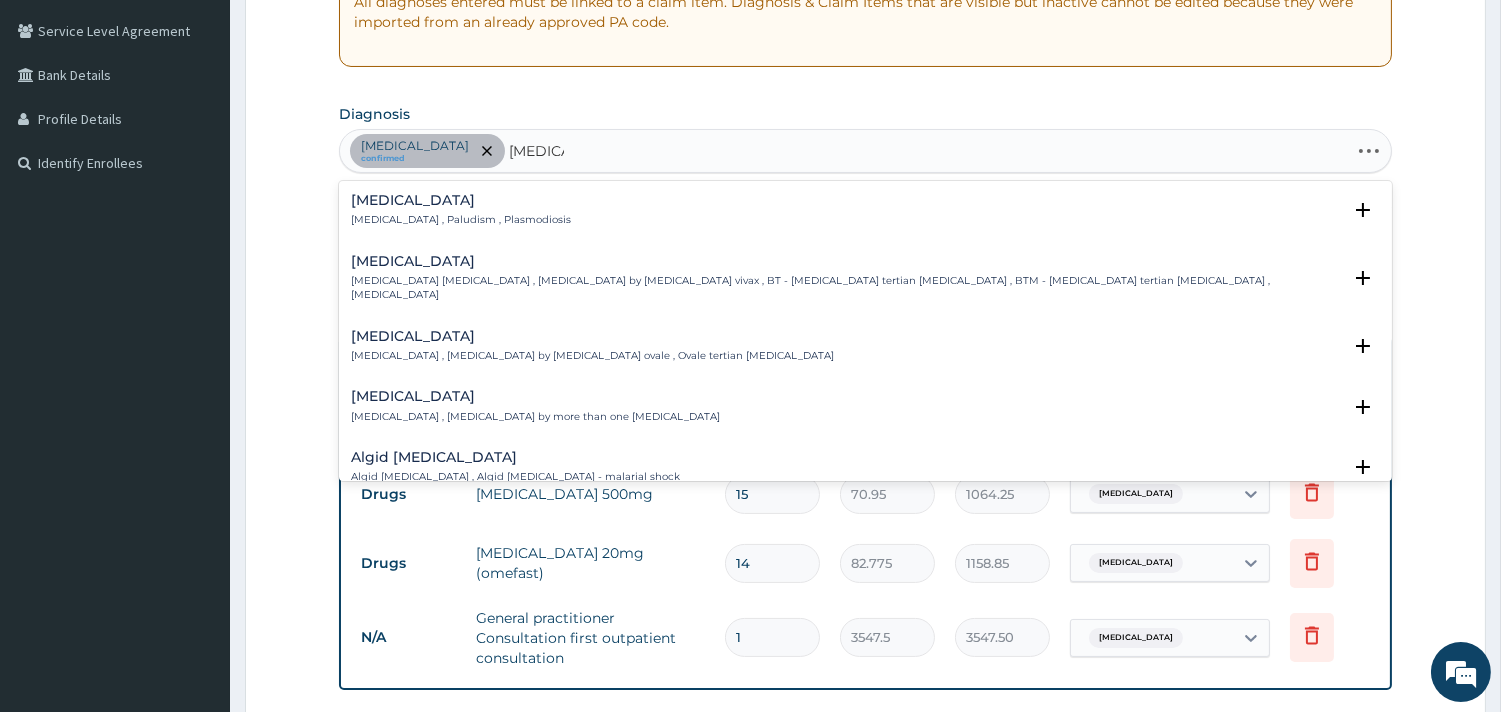 click on "Malaria Malaria , Paludism , Plasmodiosis" at bounding box center [865, 210] 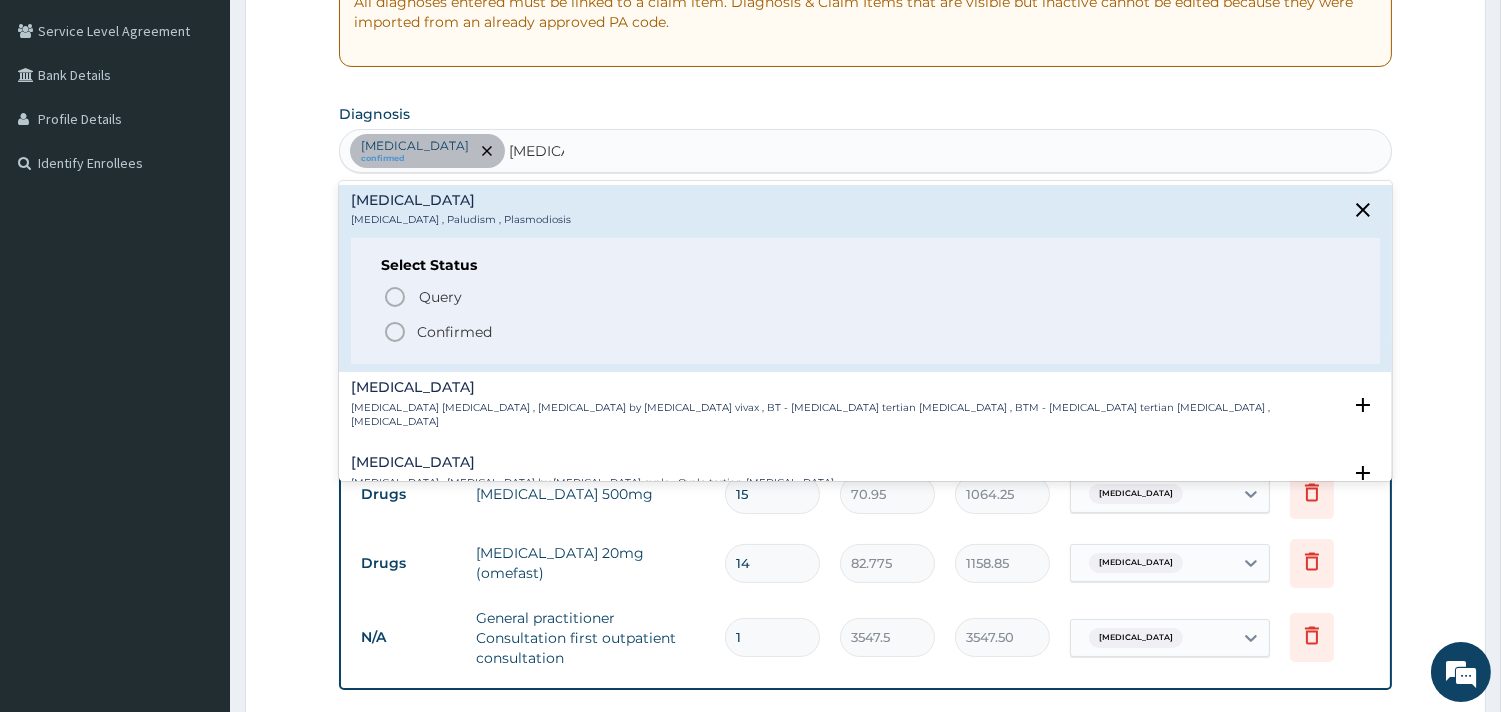 click on "Confirmed" at bounding box center (866, 332) 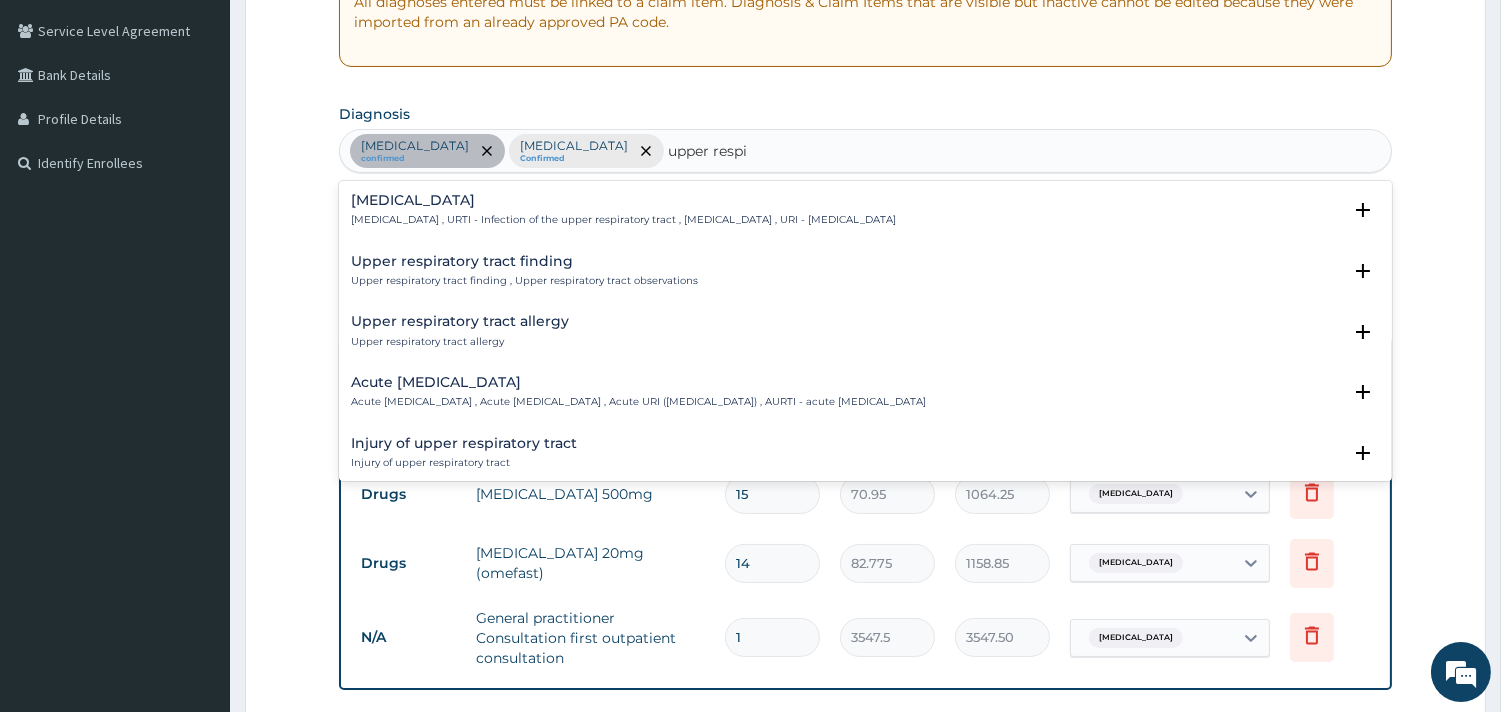 type on "upper respir" 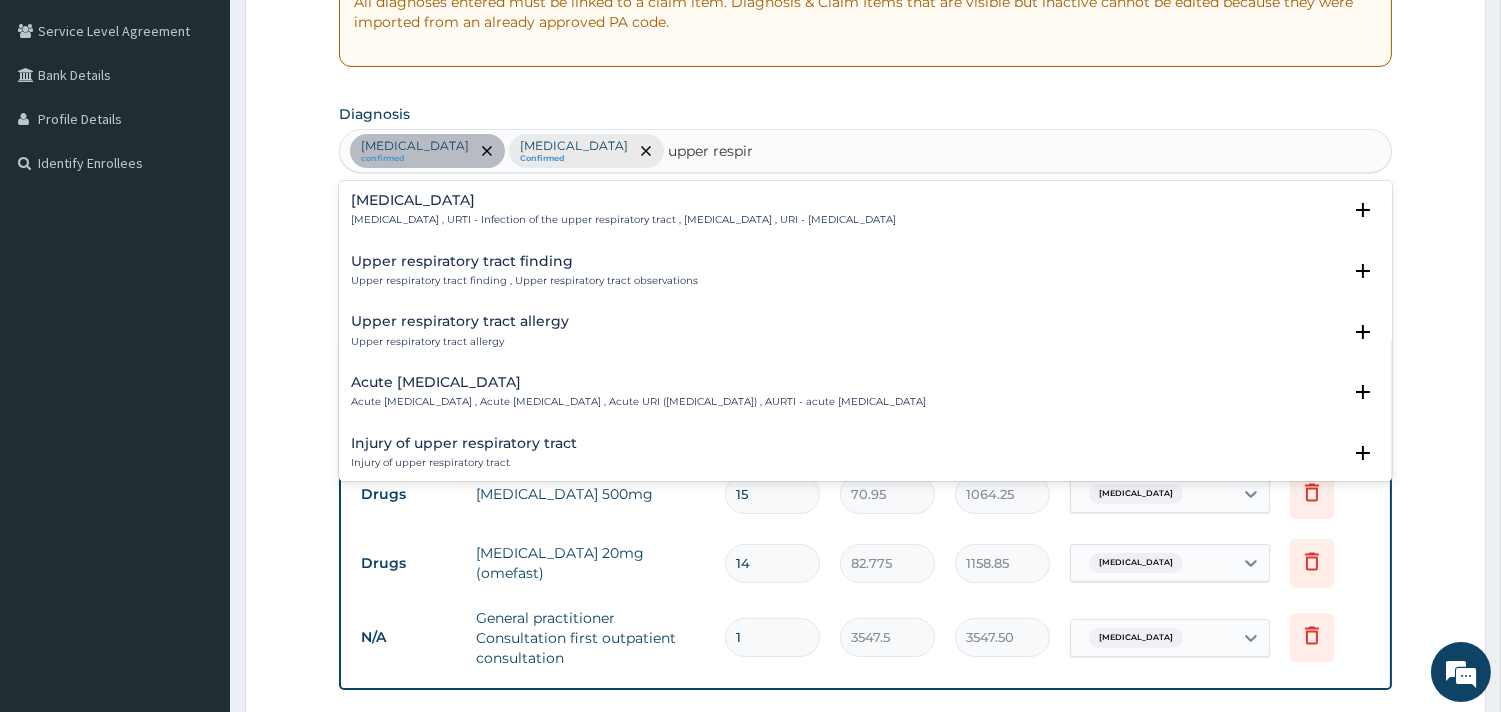 click on "Upper respiratory infection" at bounding box center [623, 200] 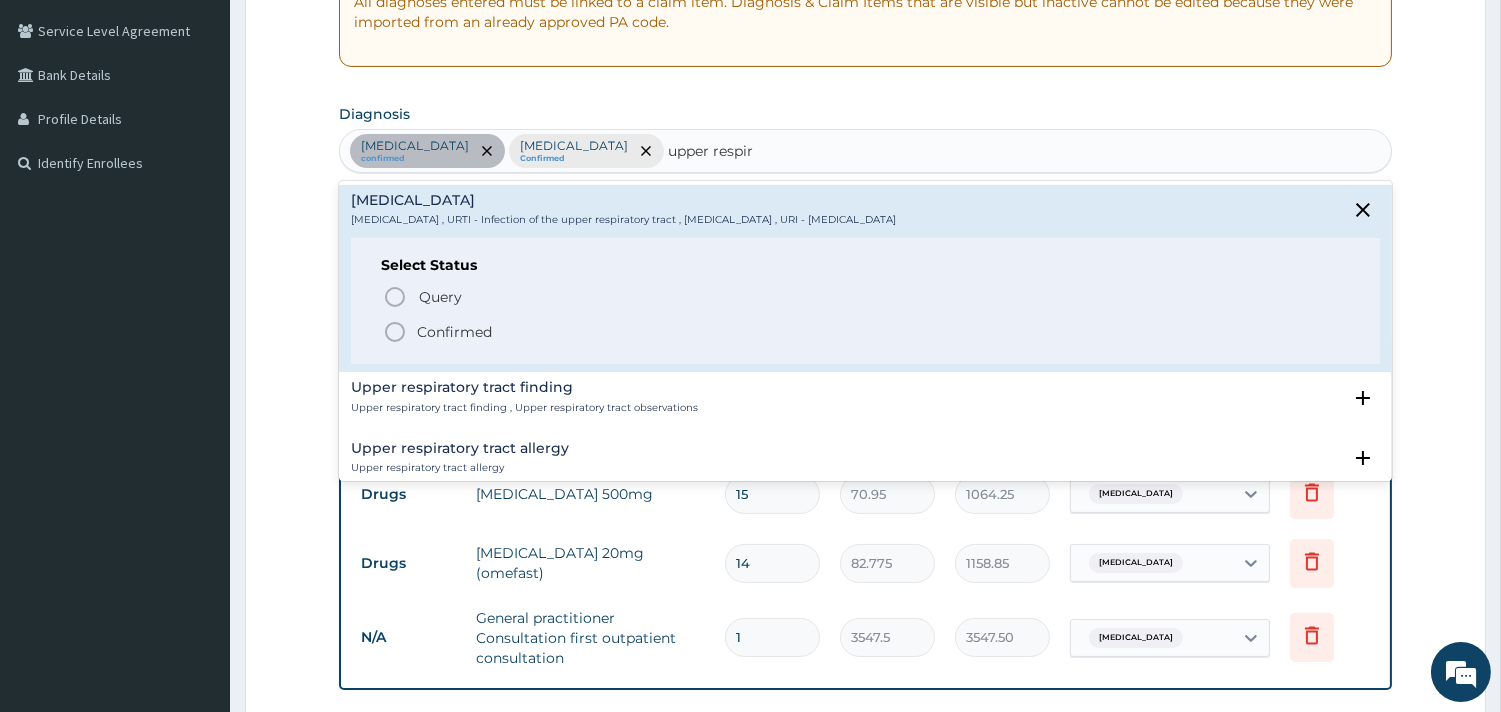 click 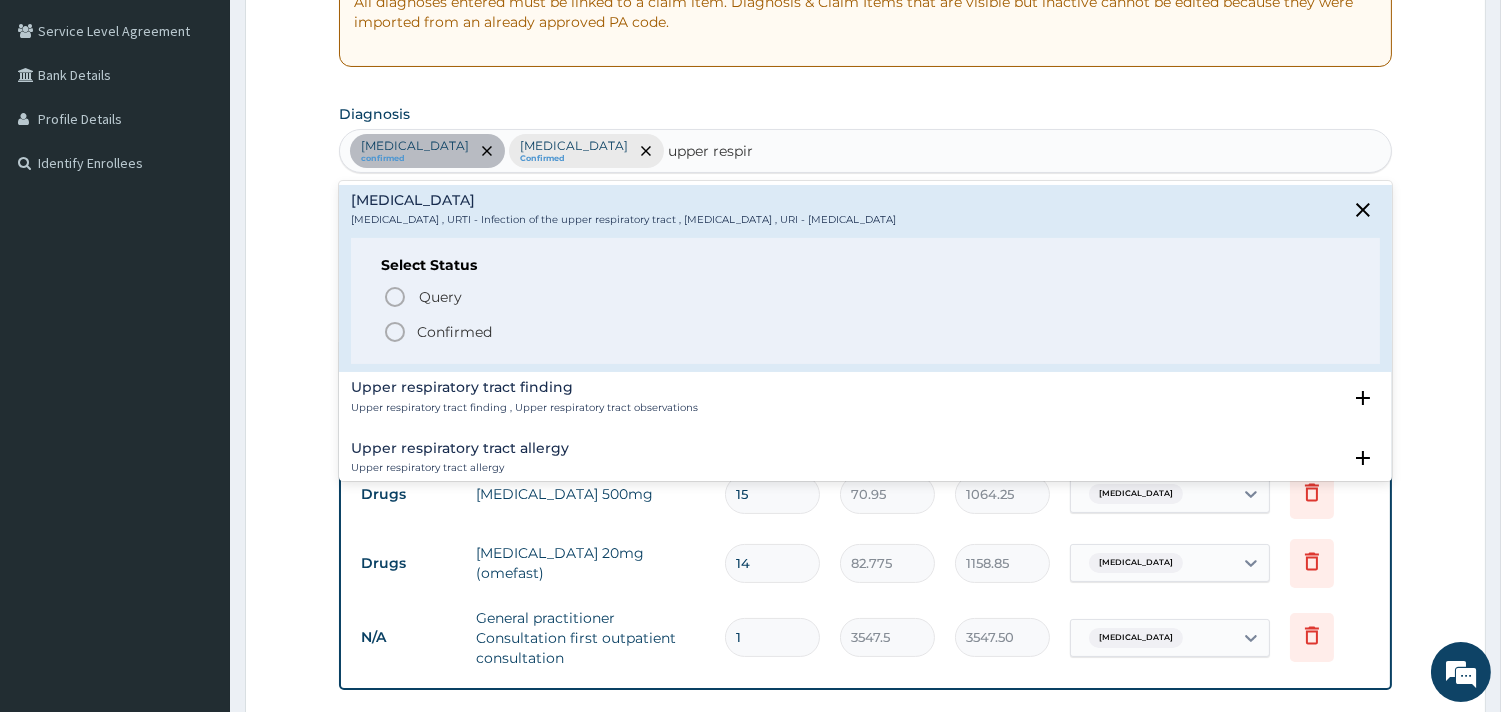 type 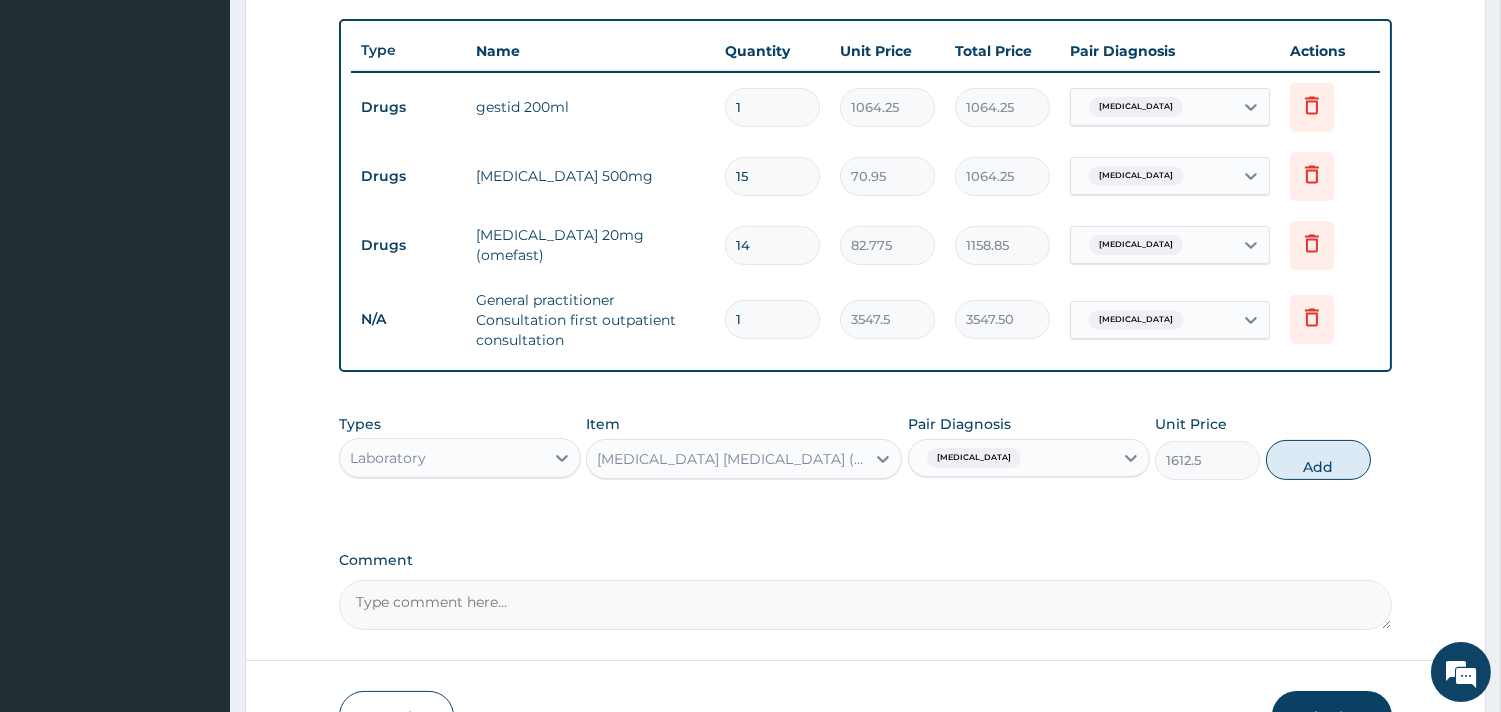 scroll, scrollTop: 764, scrollLeft: 0, axis: vertical 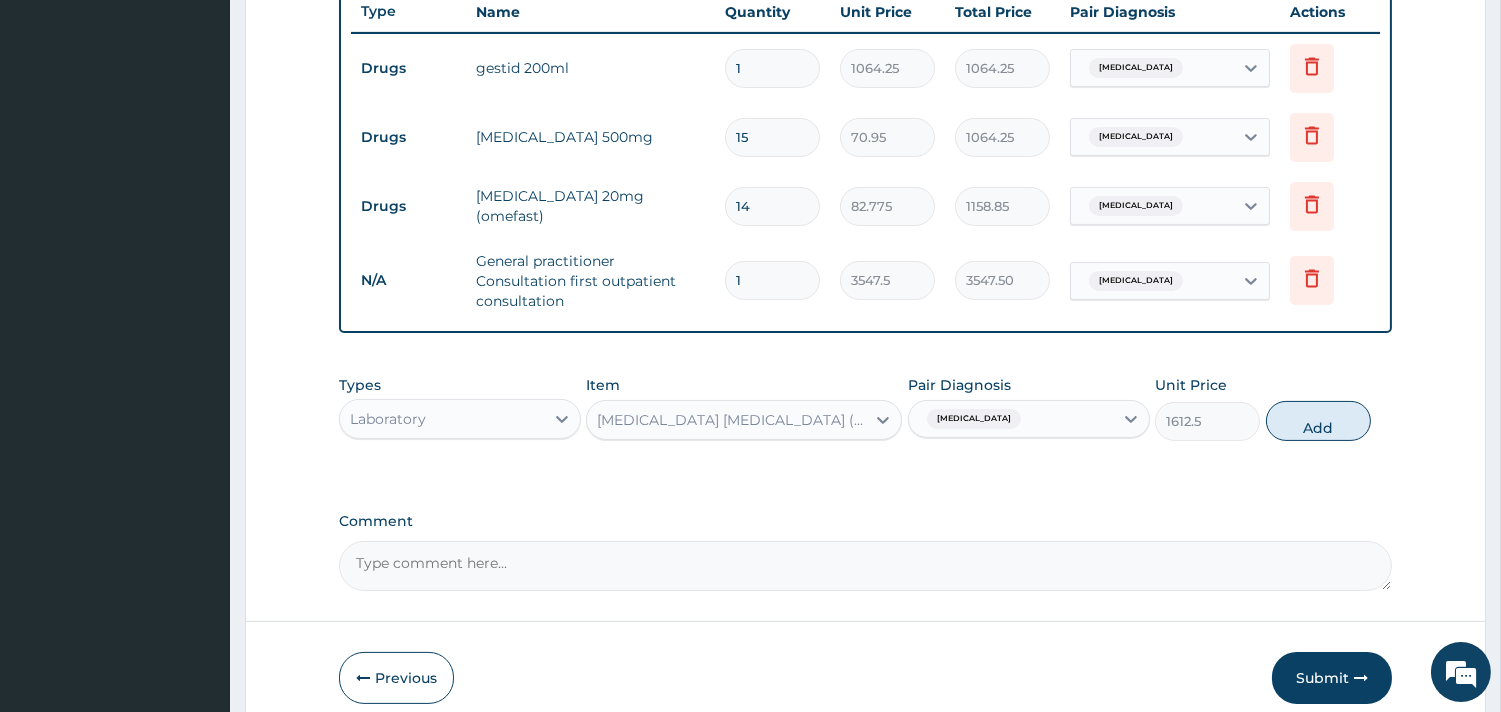 click on "Peptic ulcer" at bounding box center (1011, 419) 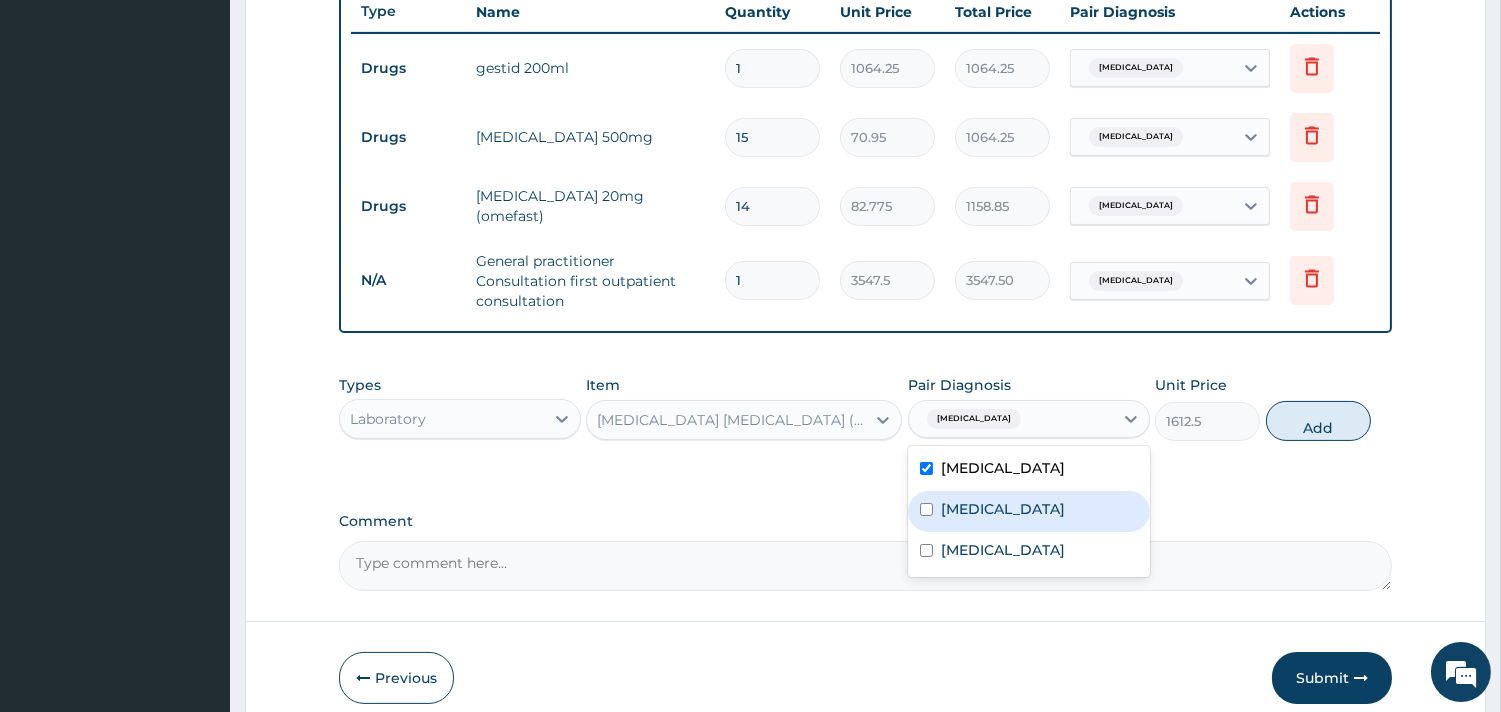 click on "Malaria" at bounding box center [1029, 511] 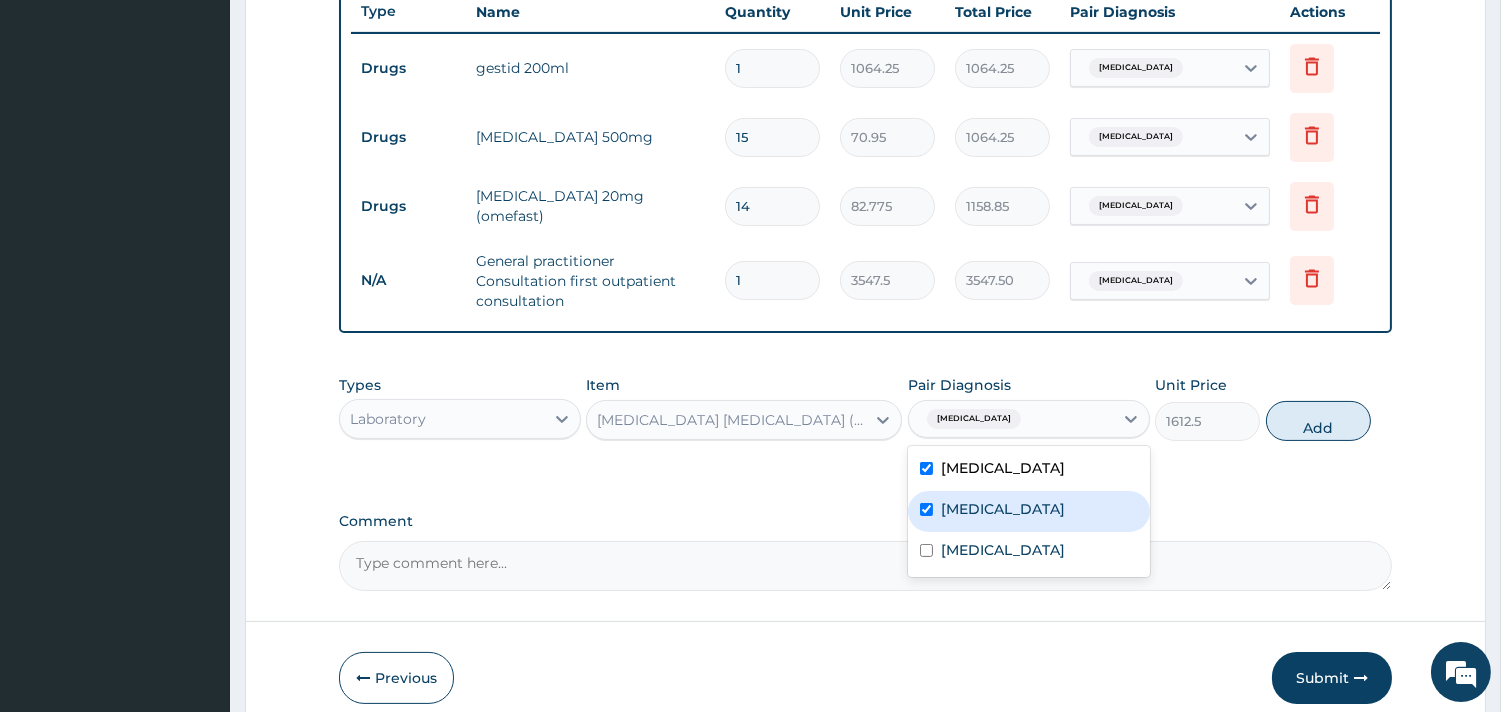 checkbox on "true" 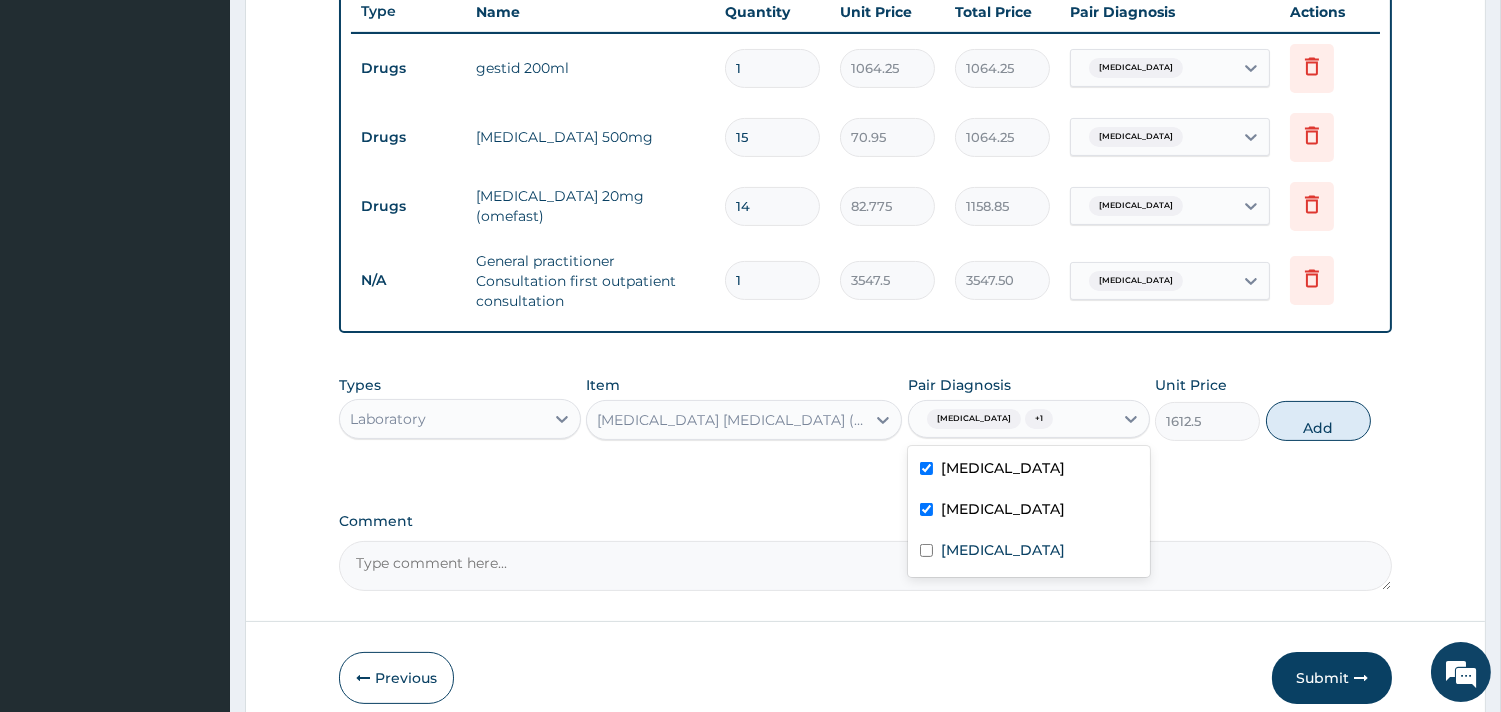 click on "Peptic ulcer" at bounding box center [1003, 468] 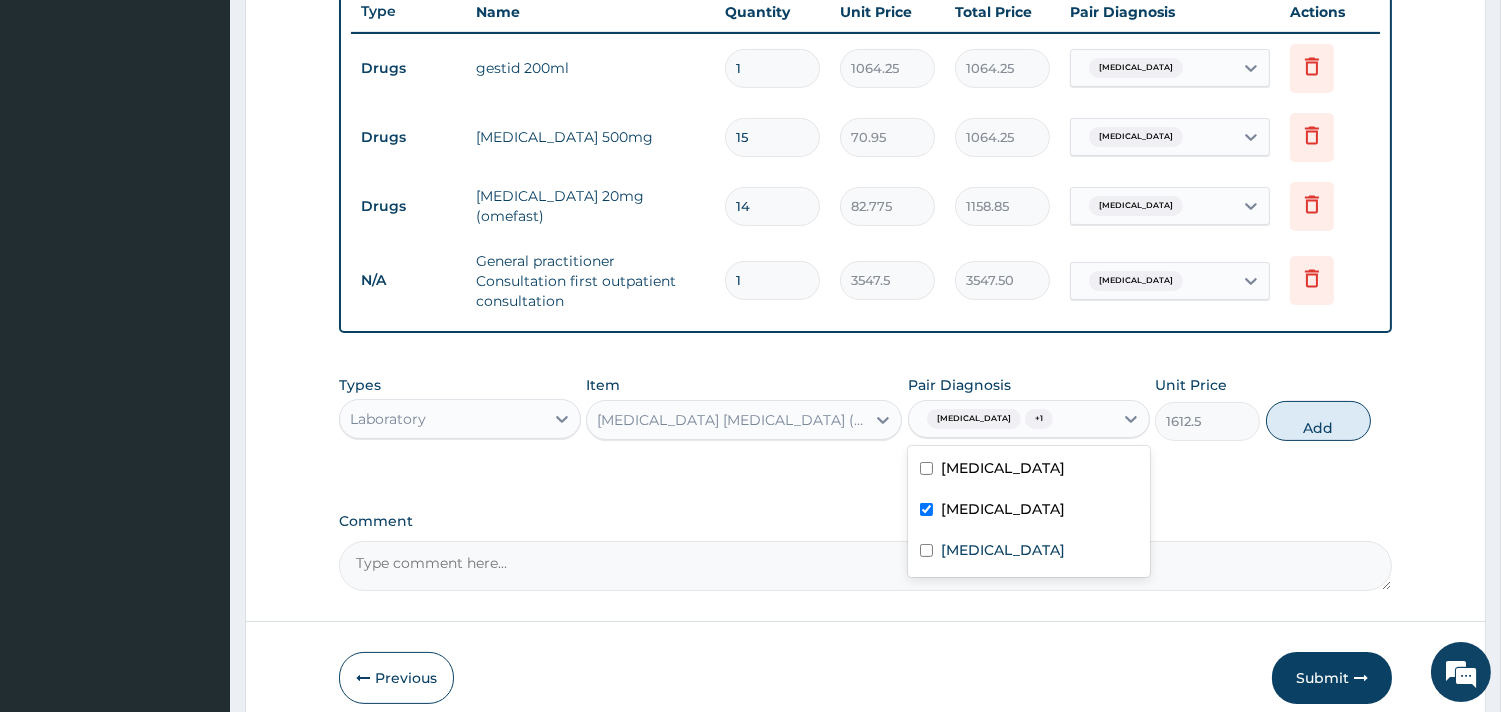 checkbox on "false" 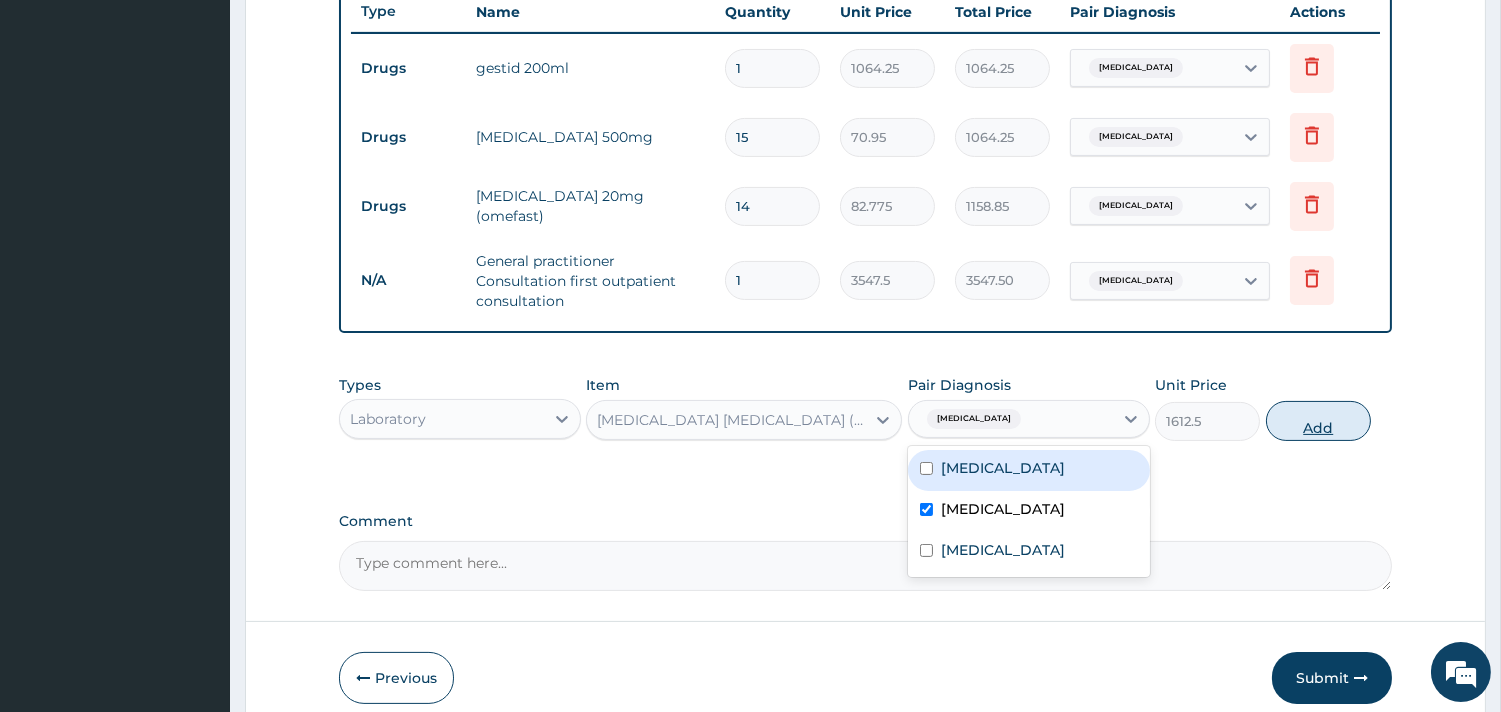 click on "Add" at bounding box center (1318, 421) 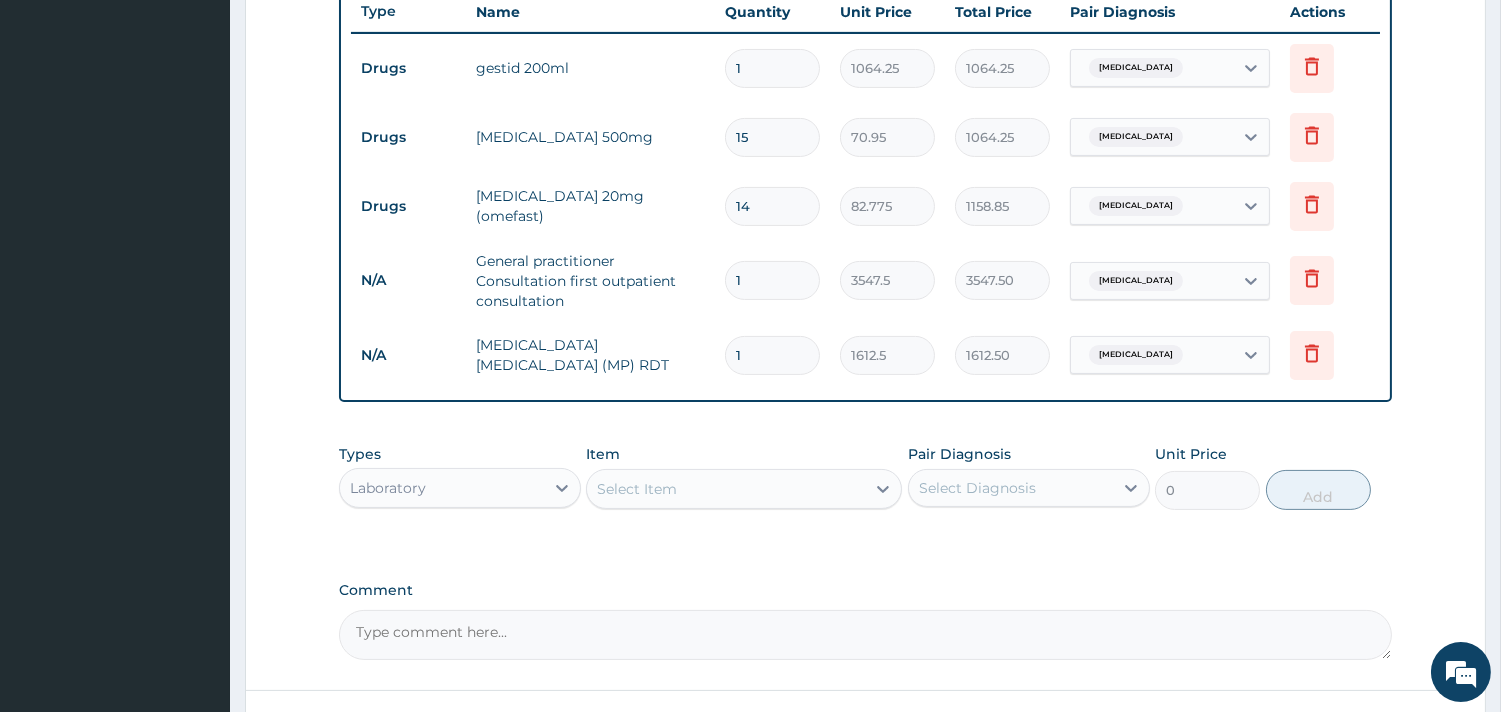click on "Select Item" at bounding box center (726, 489) 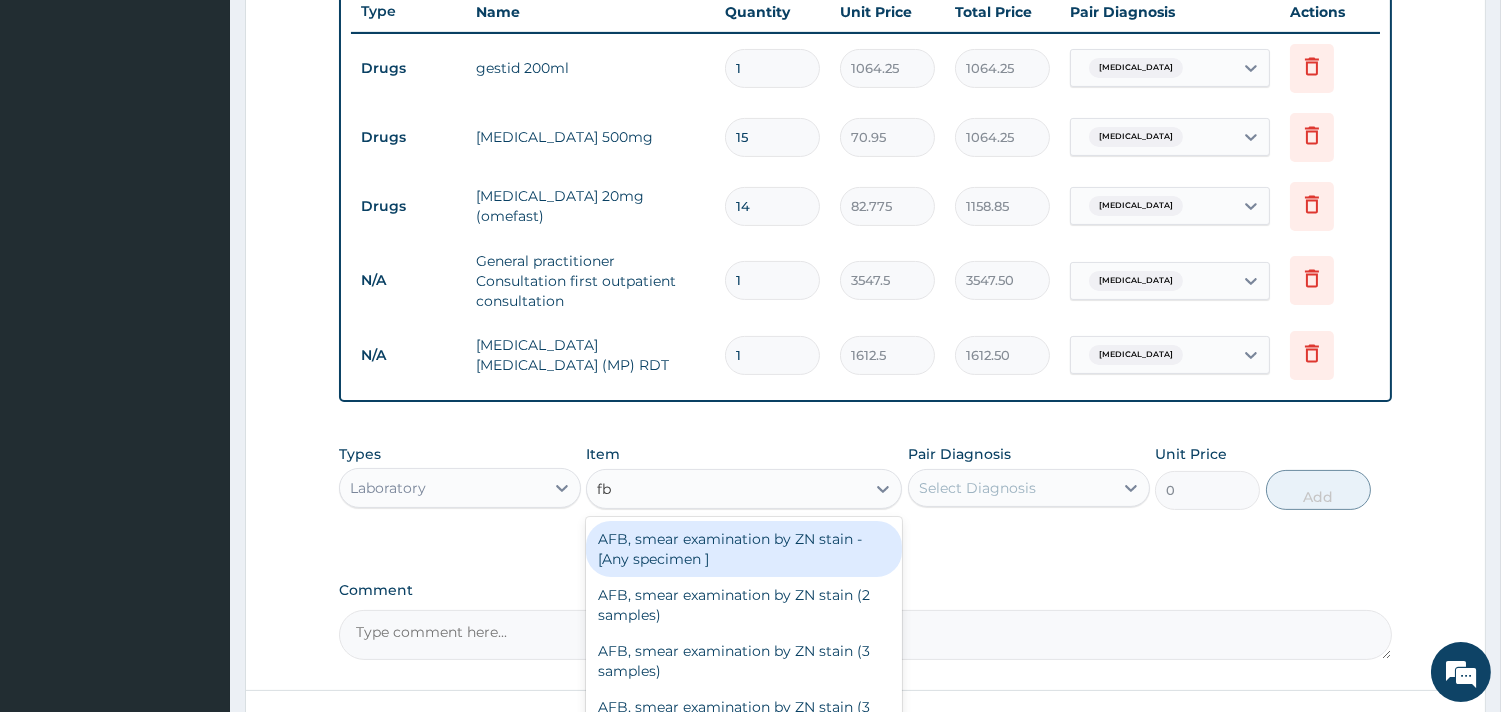 type on "fbc" 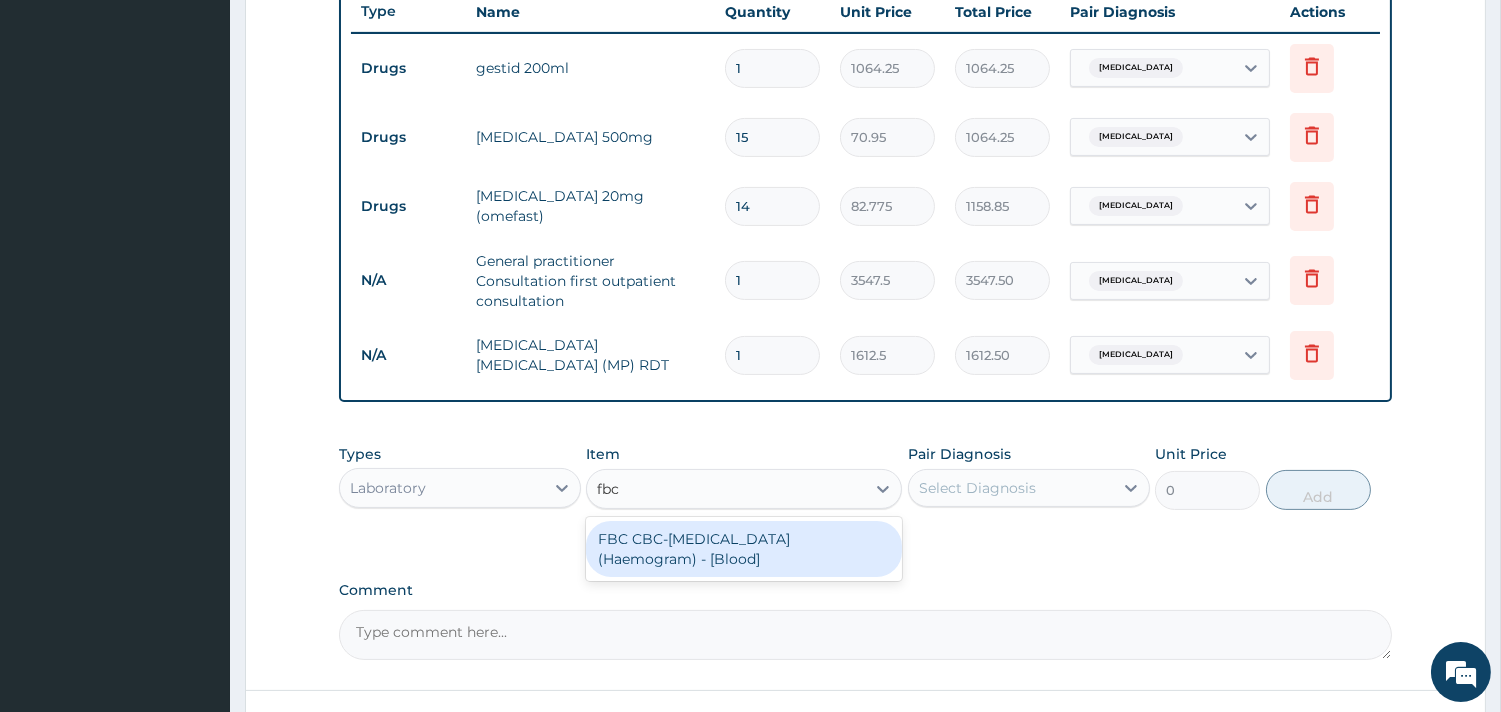 click on "FBC CBC-Complete Blood Count (Haemogram) - [Blood]" at bounding box center [744, 549] 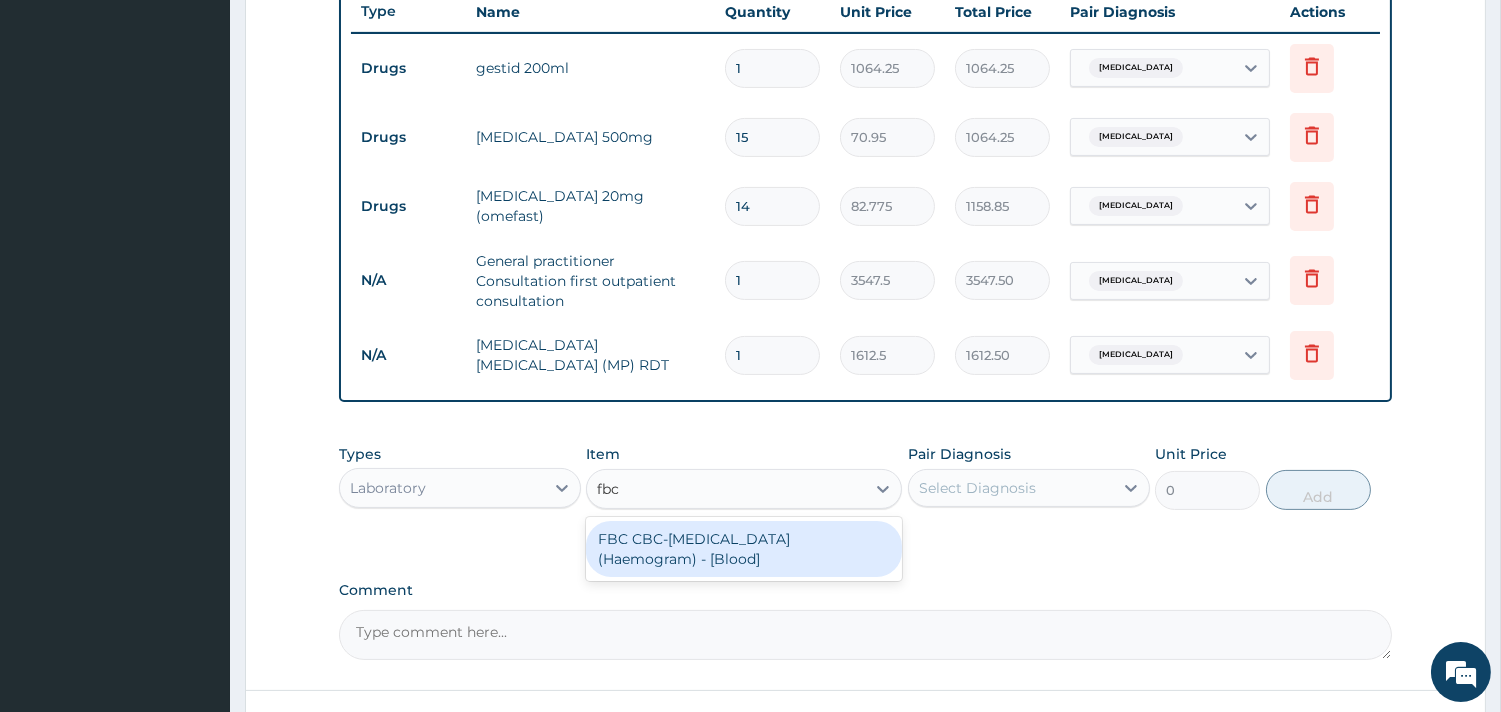 type 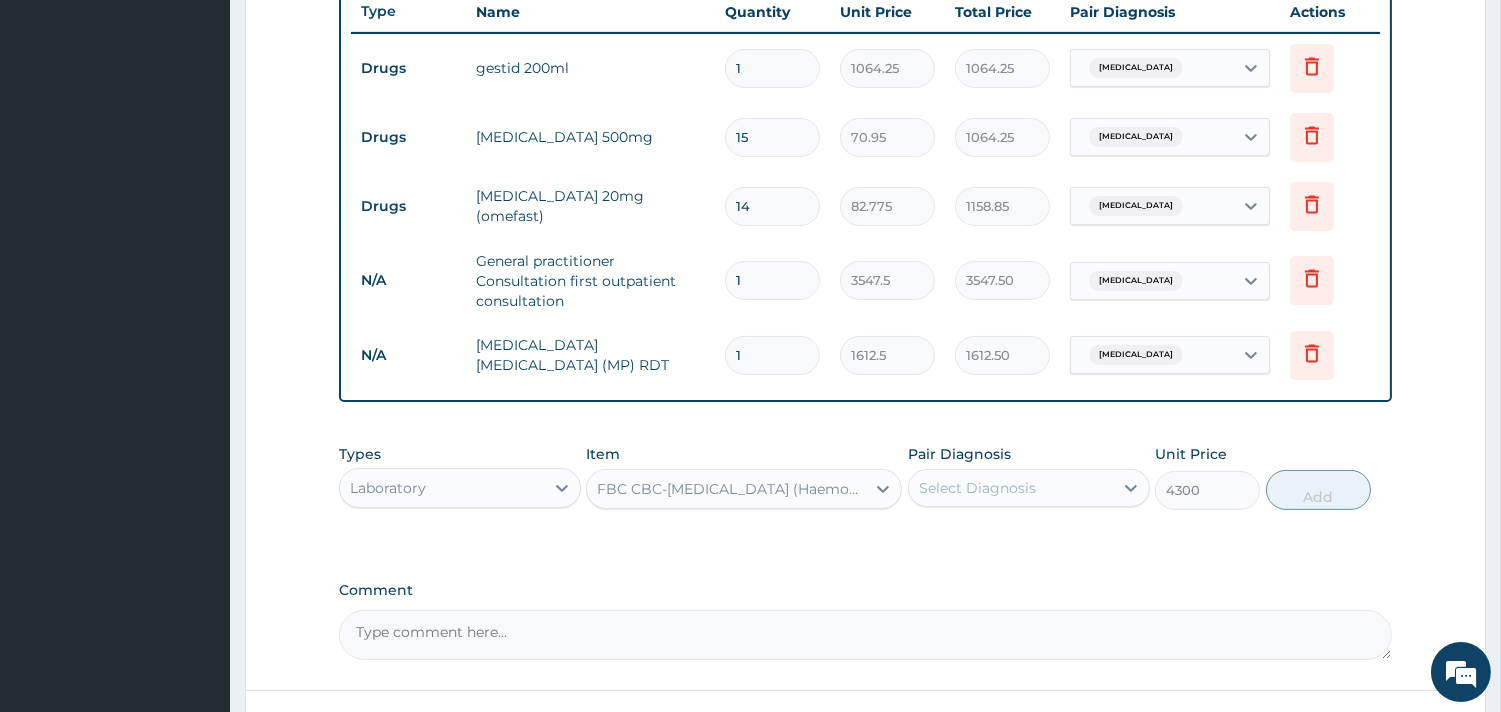 click on "Select Diagnosis" at bounding box center (1011, 488) 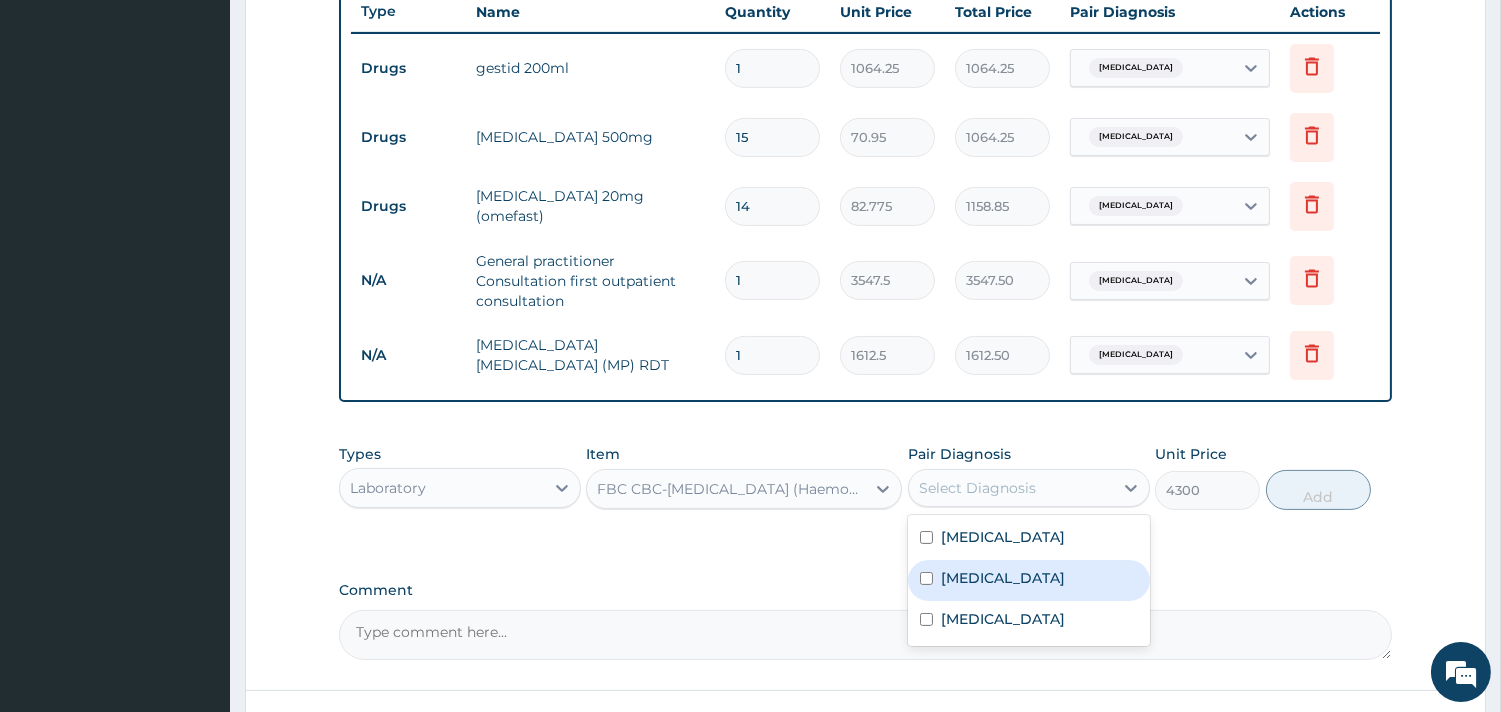 click on "Malaria" at bounding box center (1029, 580) 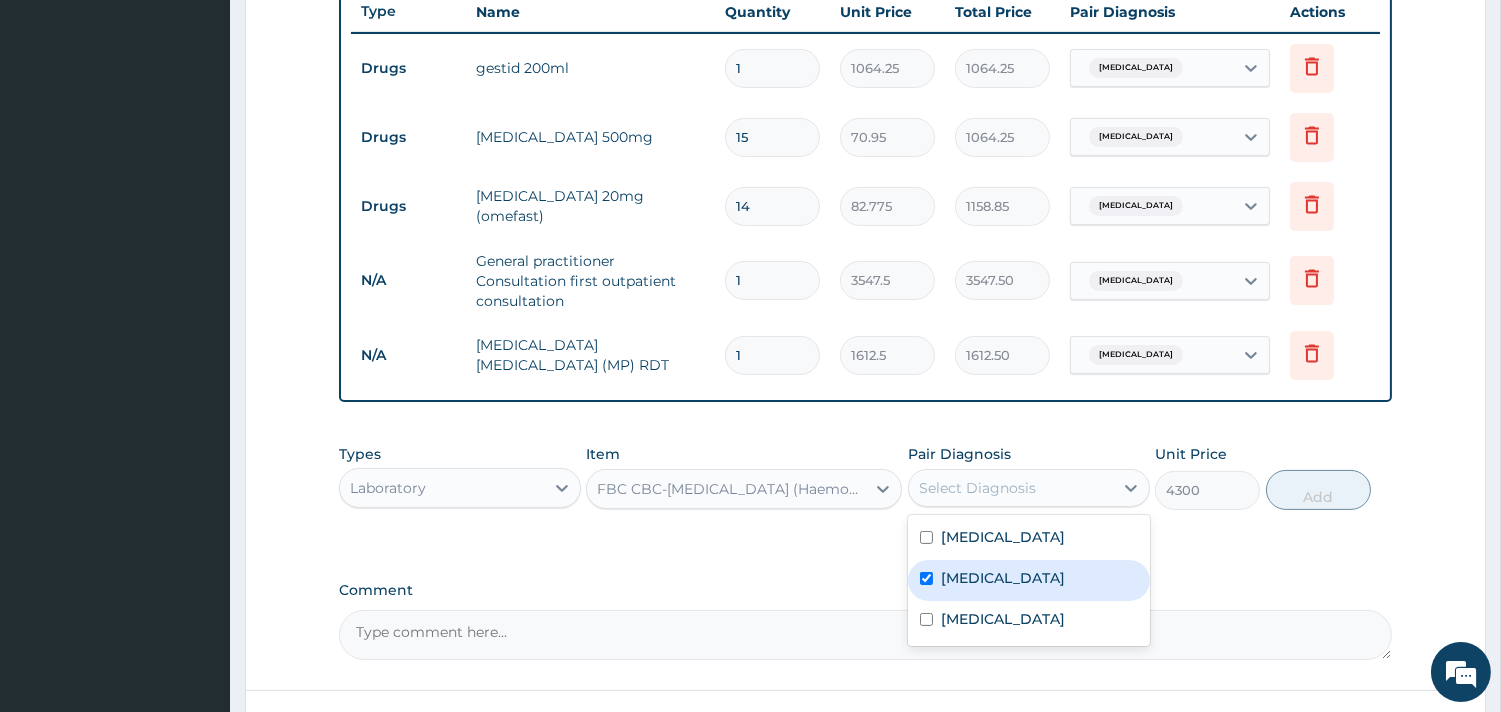 checkbox on "true" 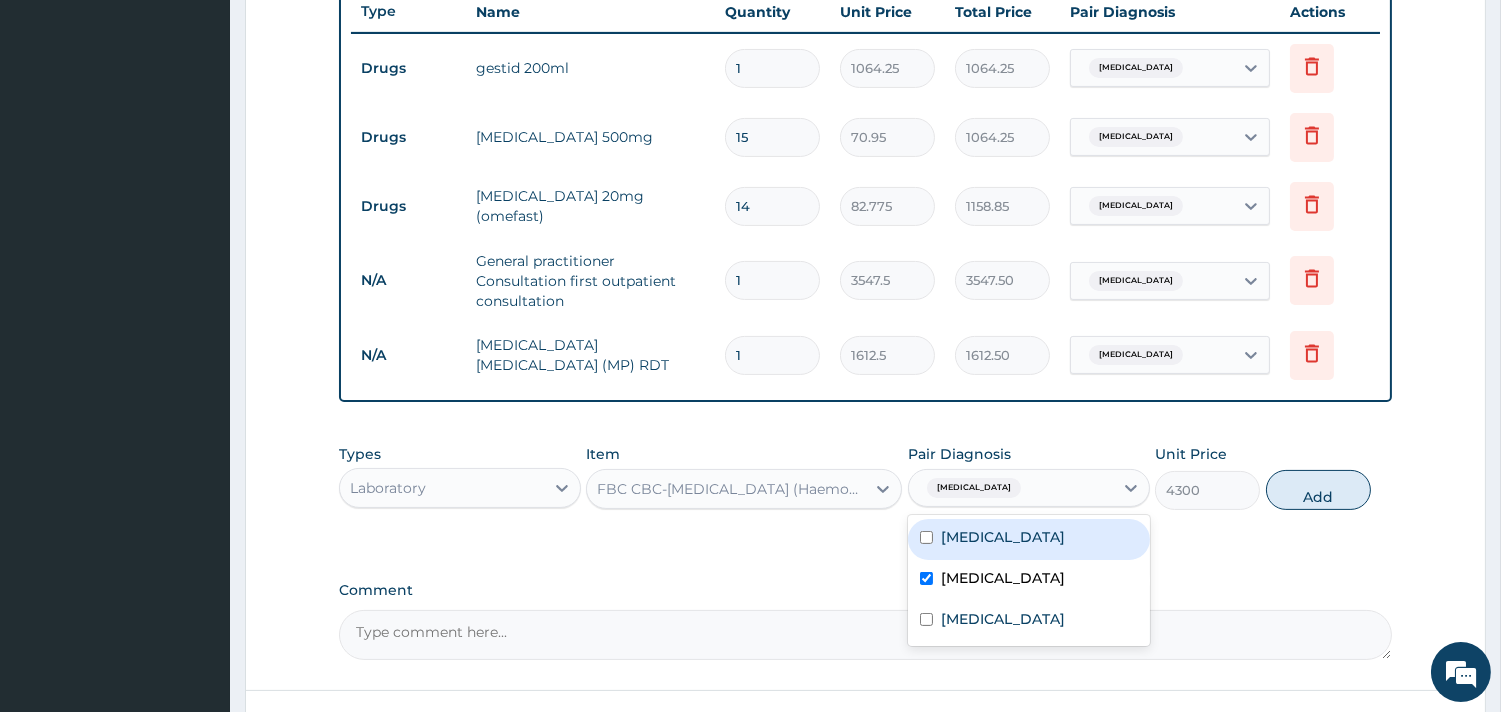 click on "Peptic ulcer" at bounding box center [1003, 537] 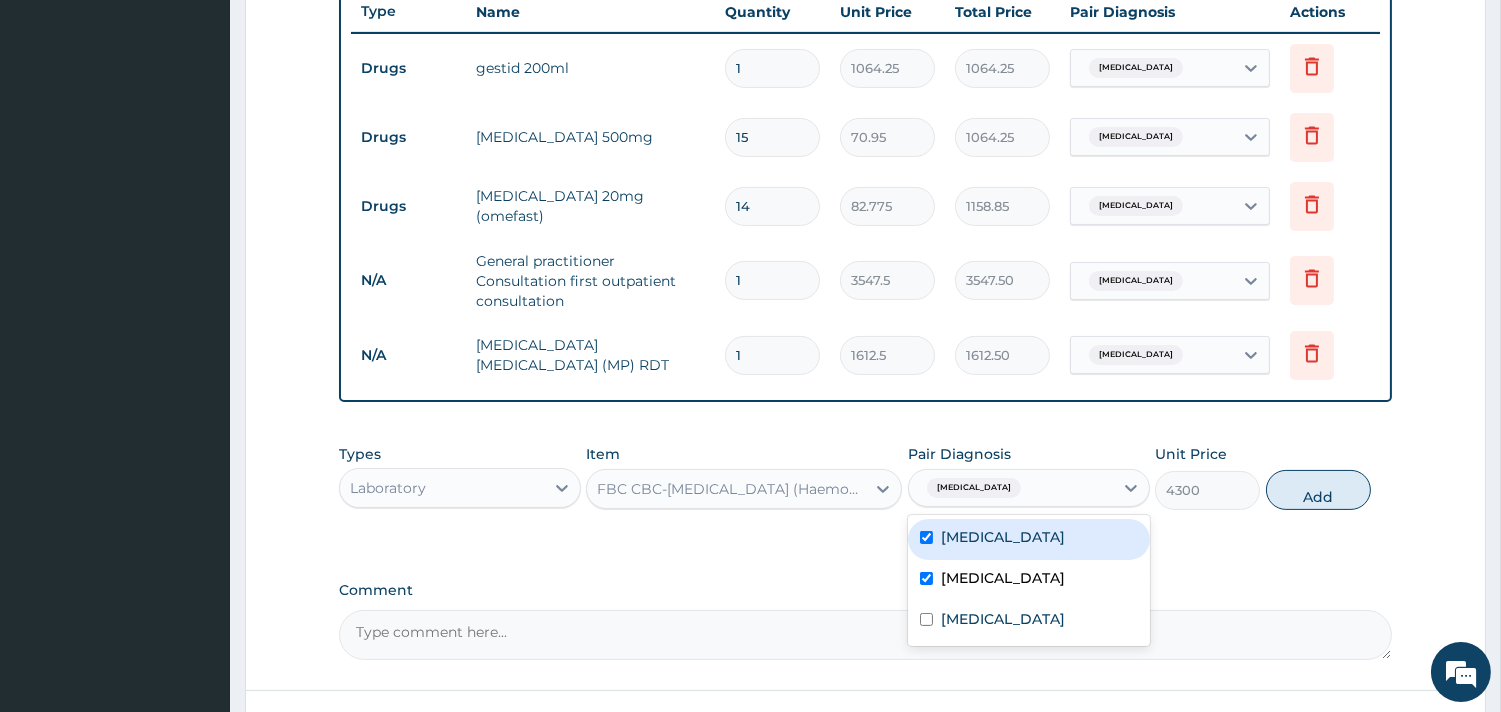 checkbox on "true" 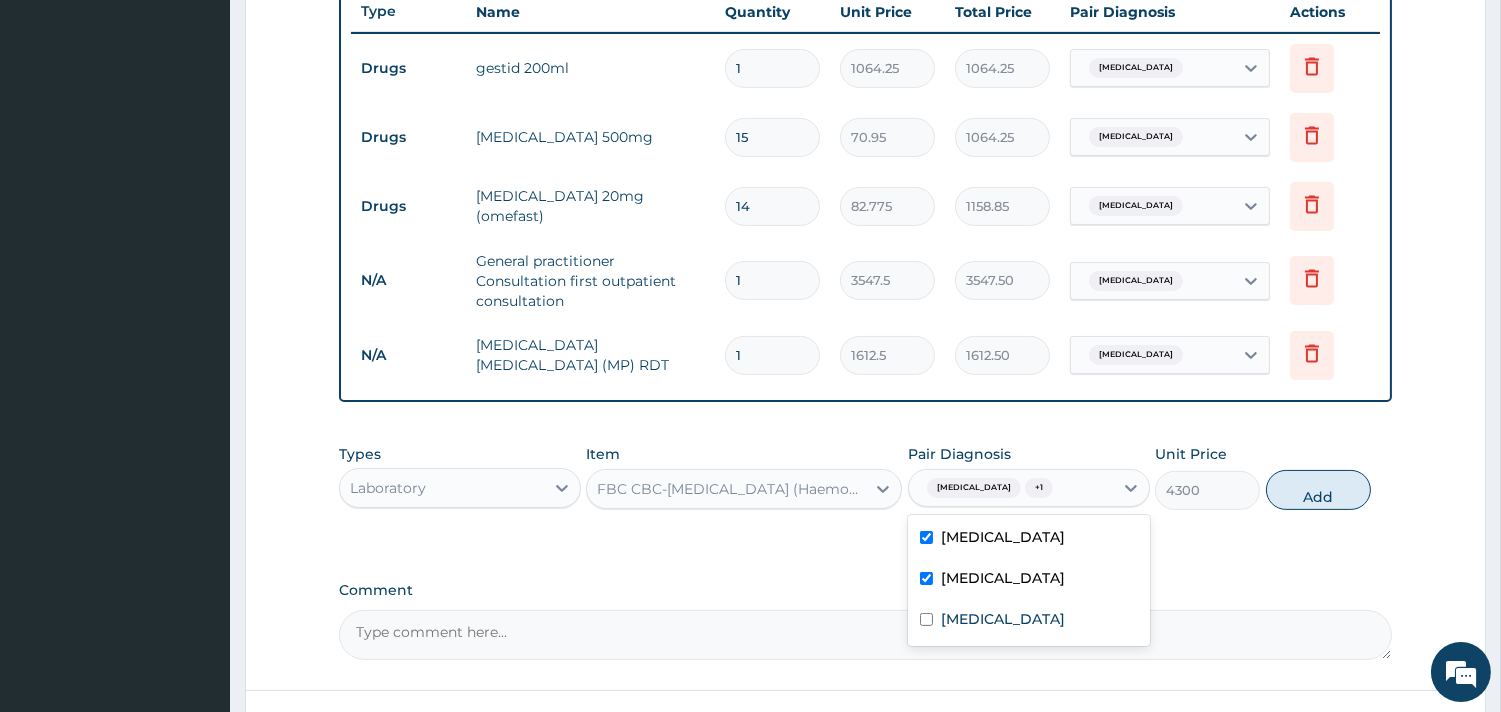 click on "Malaria" at bounding box center (1029, 580) 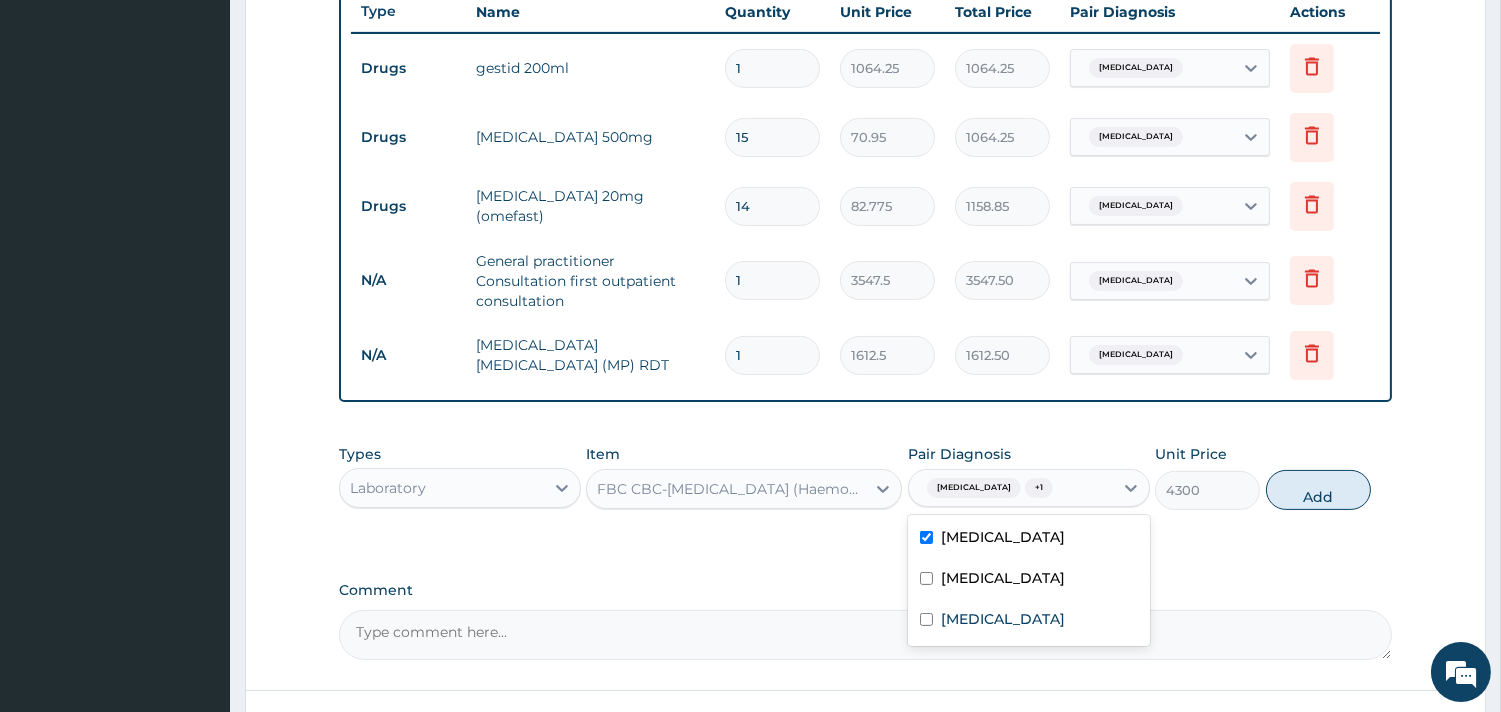 checkbox on "false" 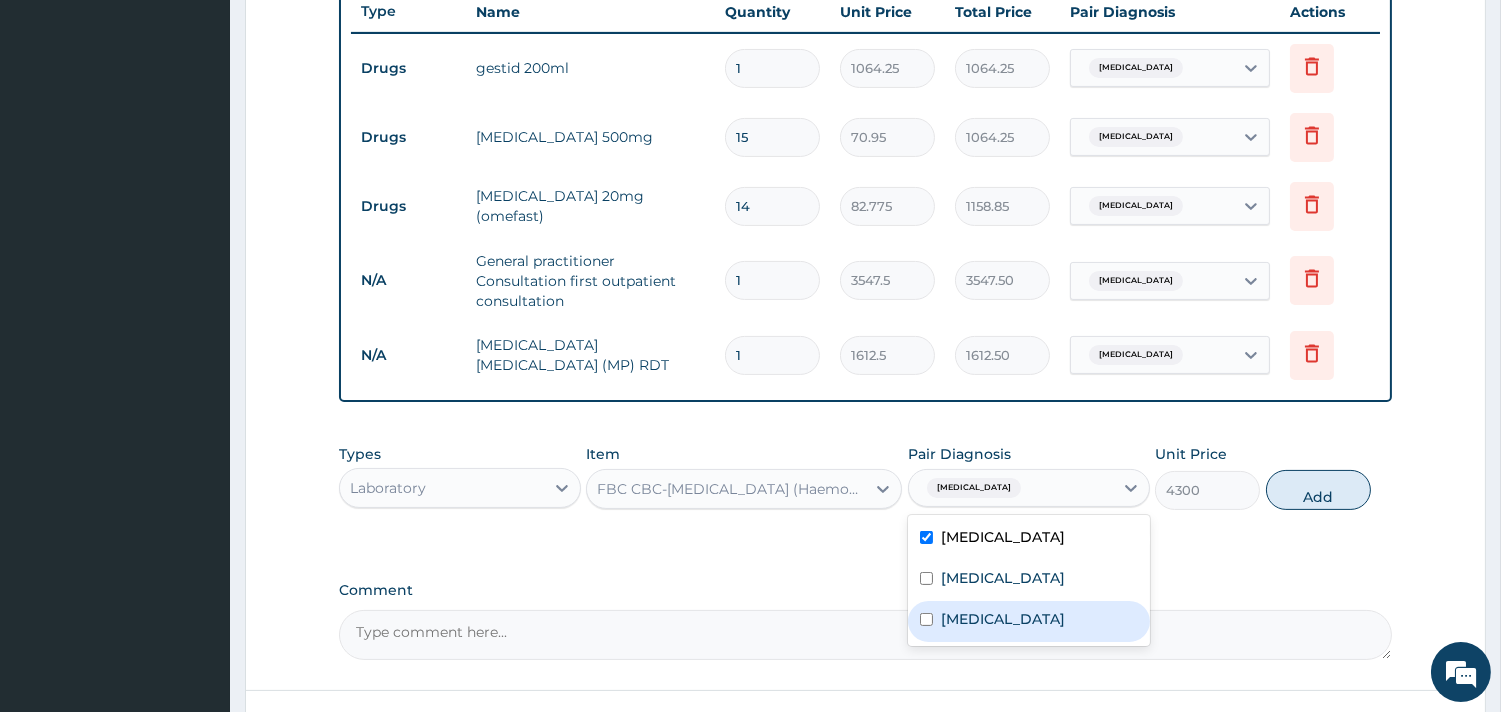 click on "Upper respiratory infection" at bounding box center [1003, 619] 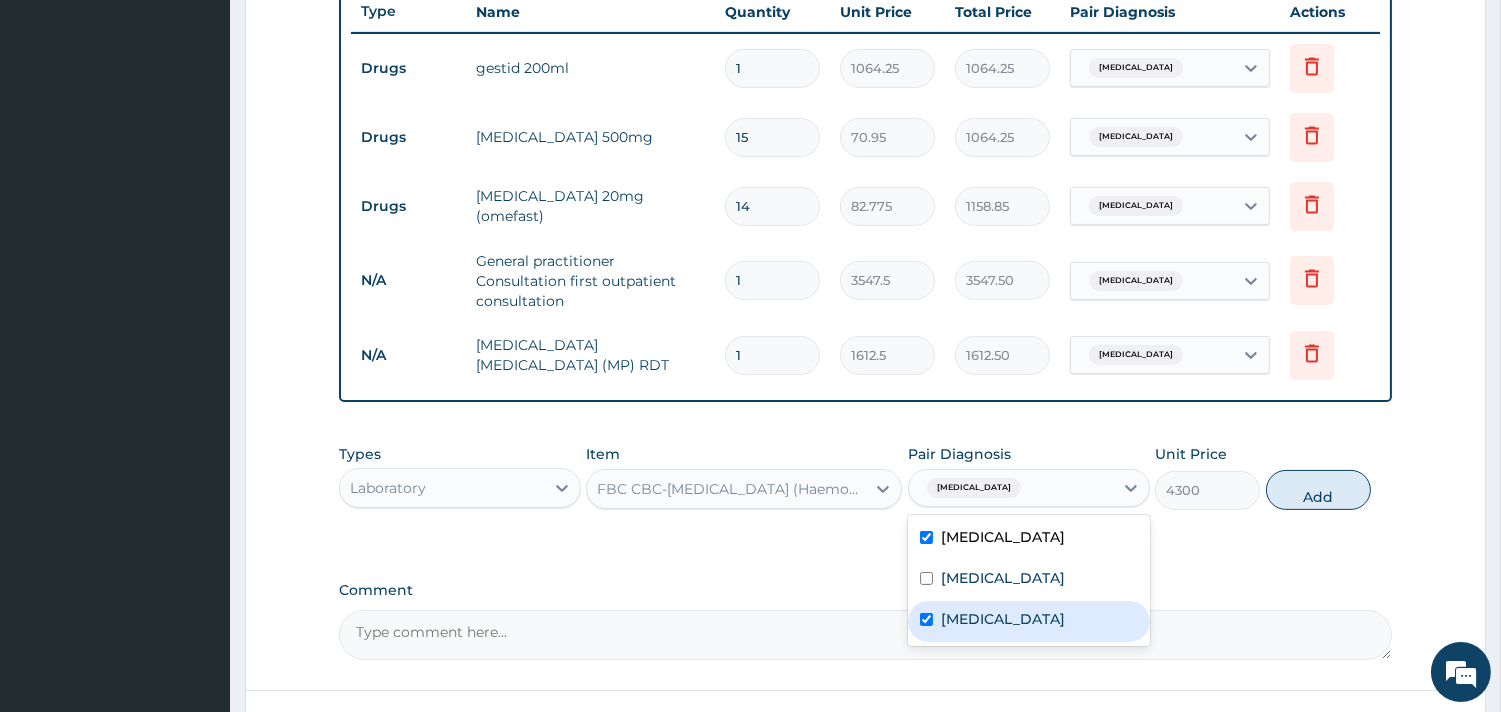 checkbox on "true" 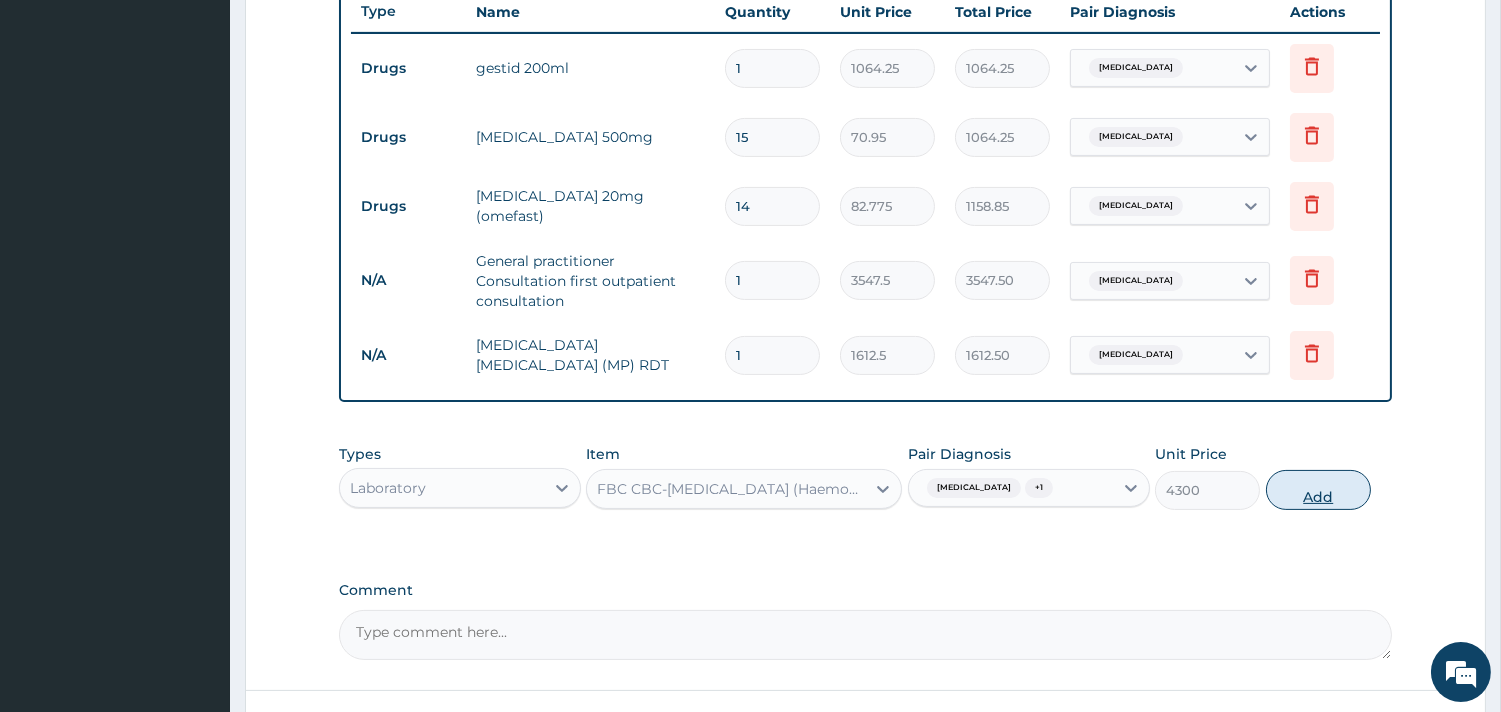 click on "Add" at bounding box center (1318, 490) 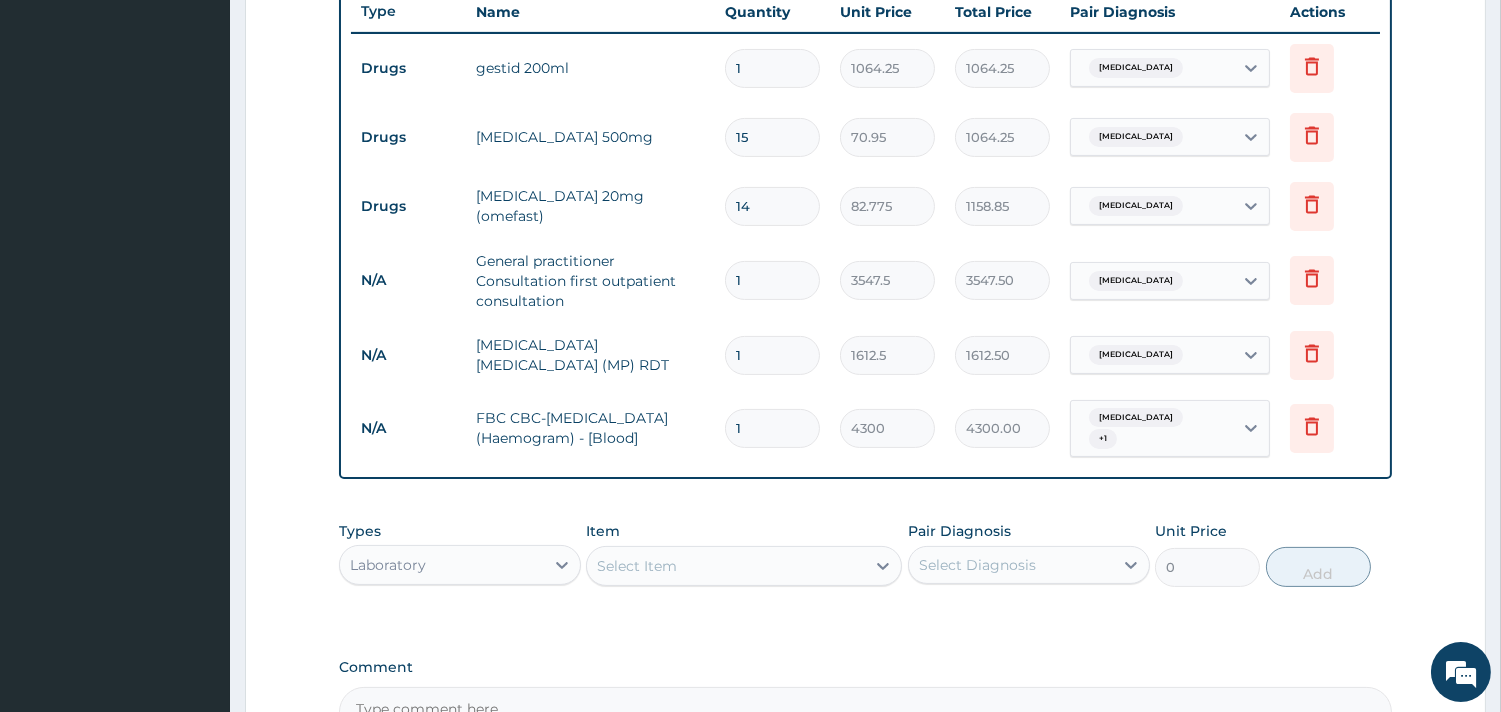 click on "Laboratory" at bounding box center [442, 565] 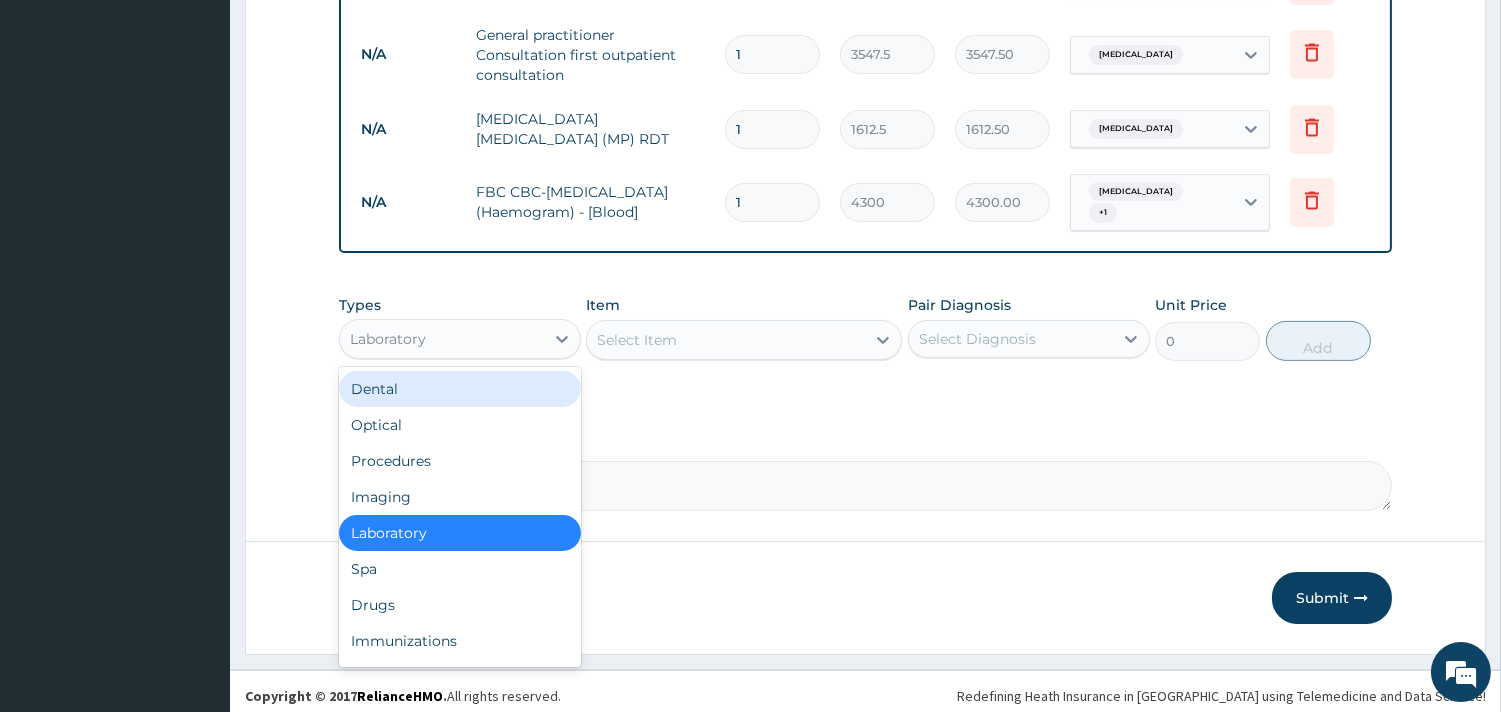 scroll, scrollTop: 991, scrollLeft: 0, axis: vertical 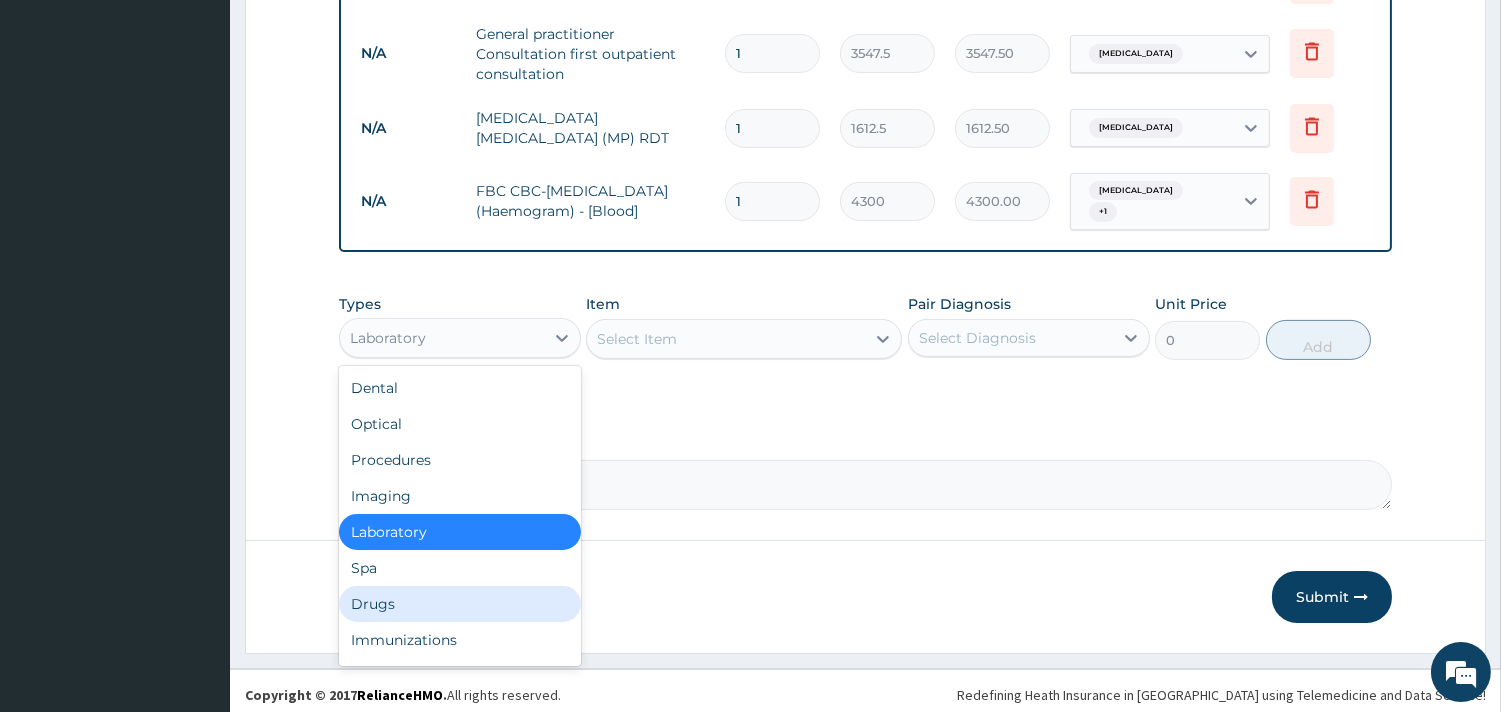 click on "Drugs" at bounding box center [460, 604] 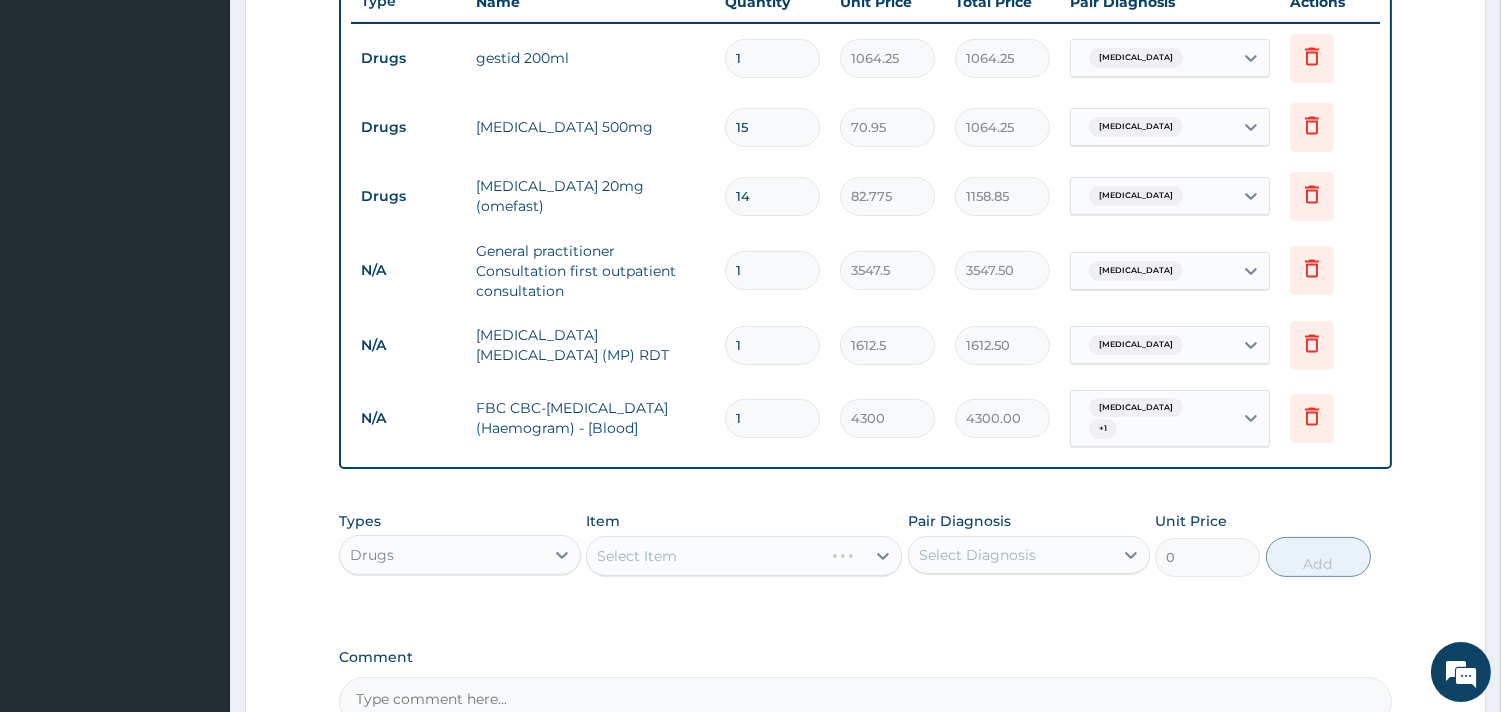 scroll, scrollTop: 771, scrollLeft: 0, axis: vertical 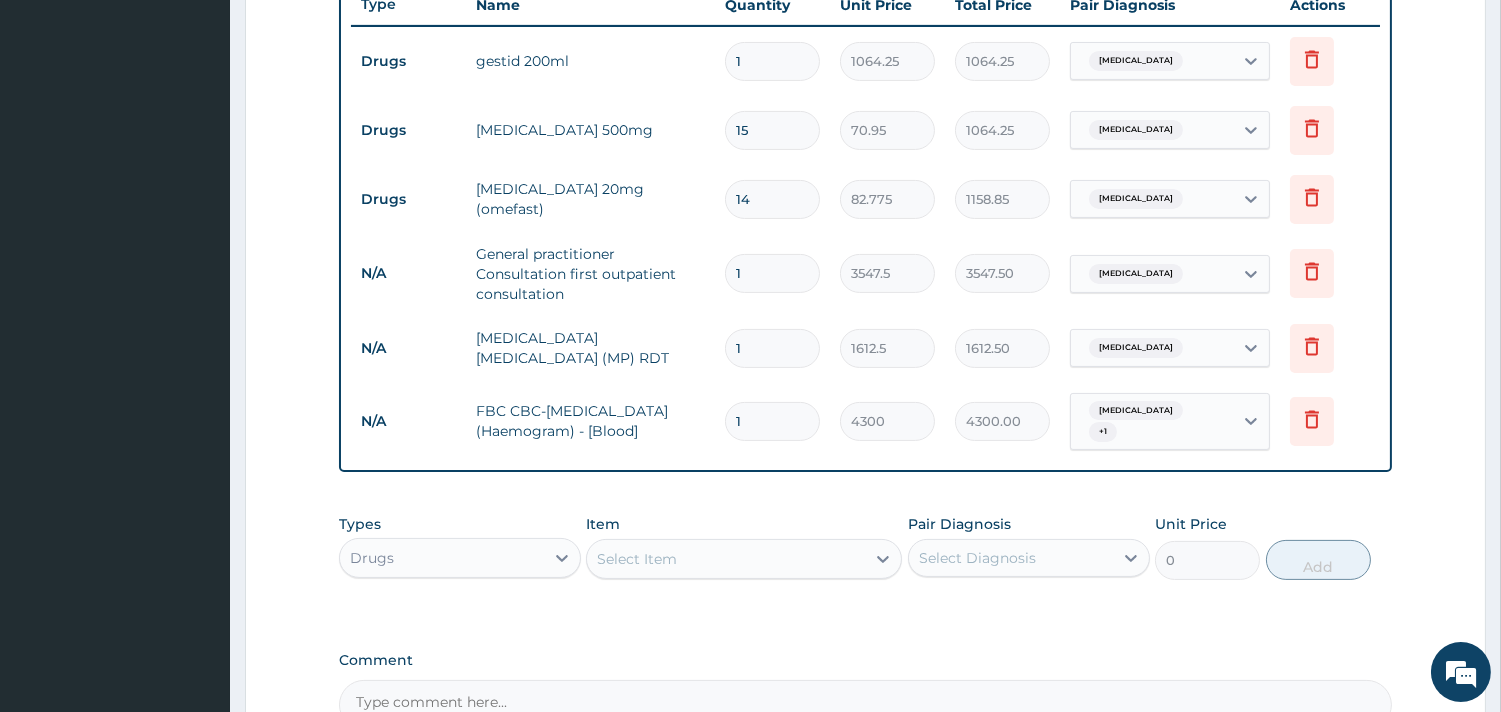 click on "Select Item" at bounding box center [726, 559] 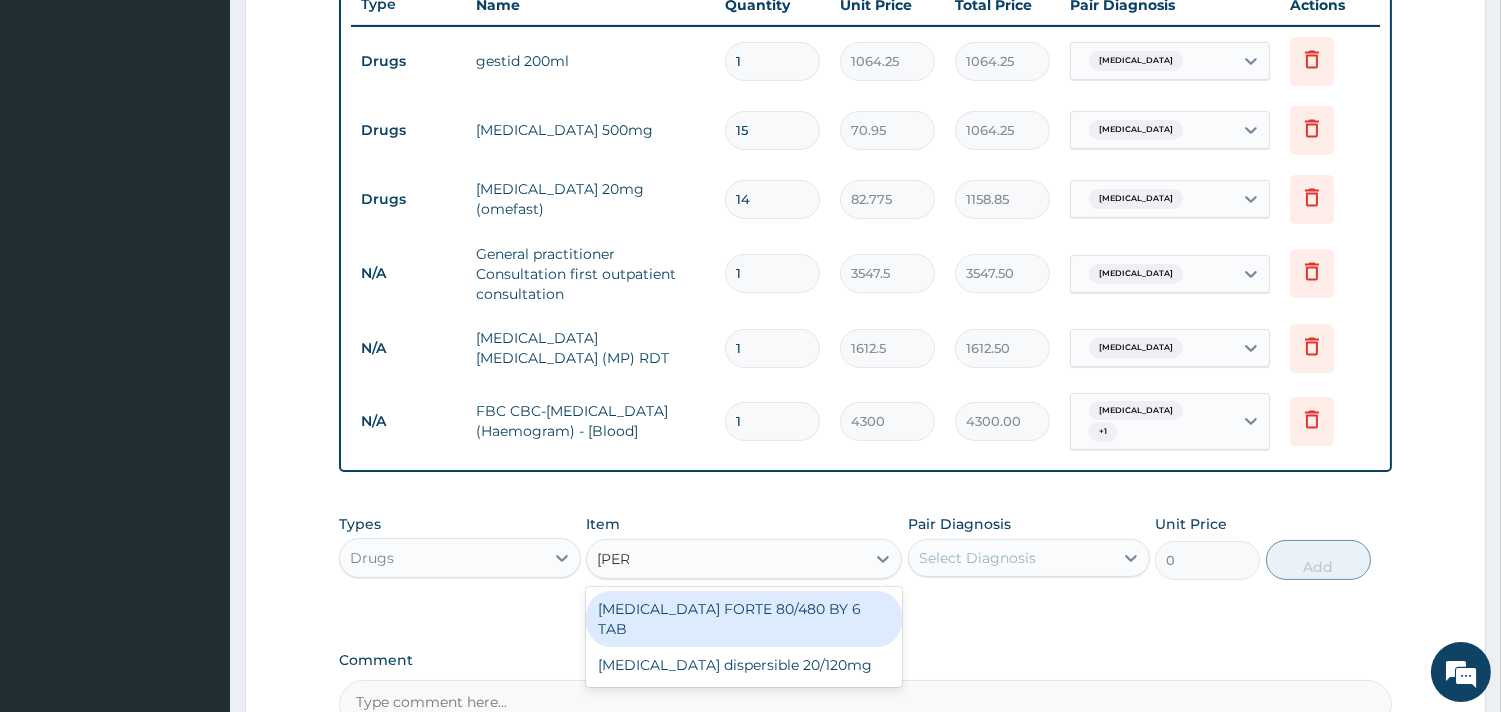 type on "coart" 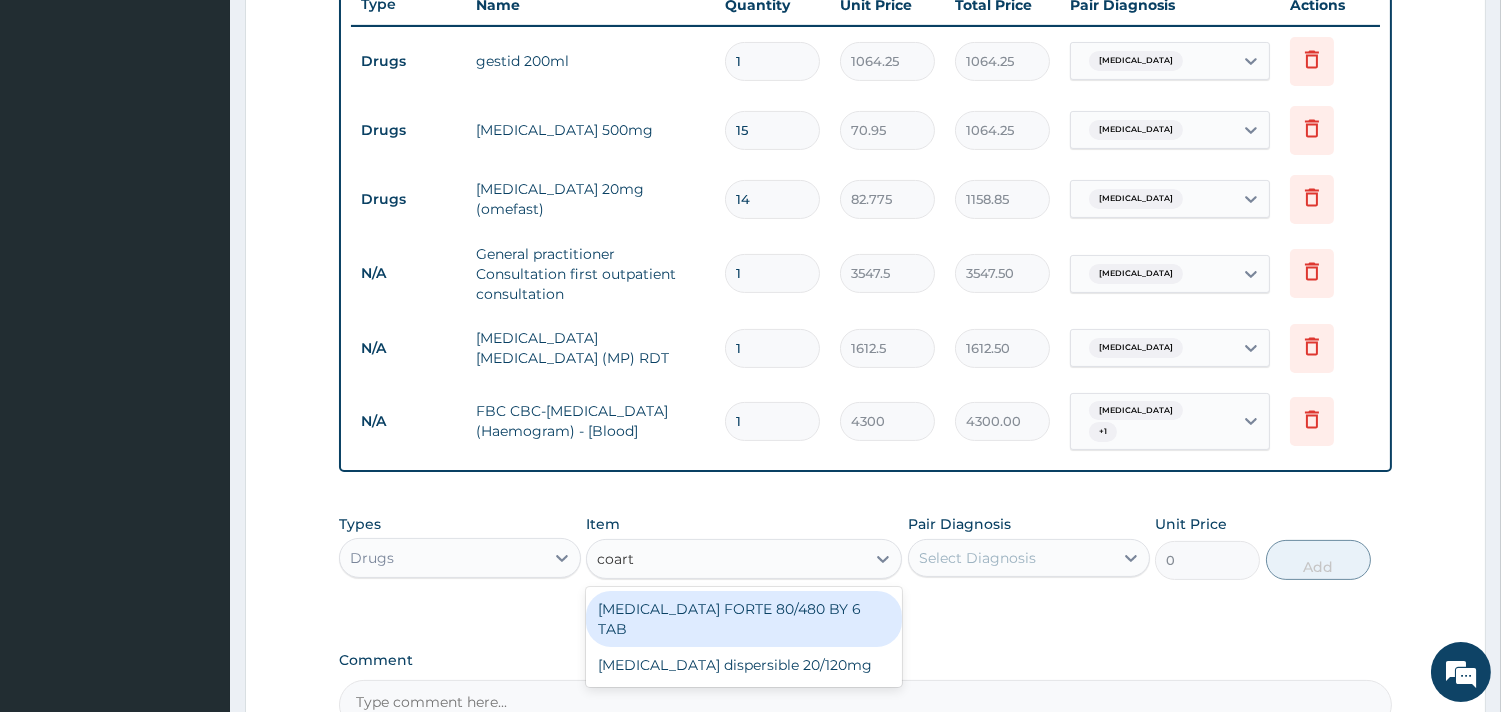 click on "COARTEM FORTE 80/480 BY 6 TAB" at bounding box center [744, 619] 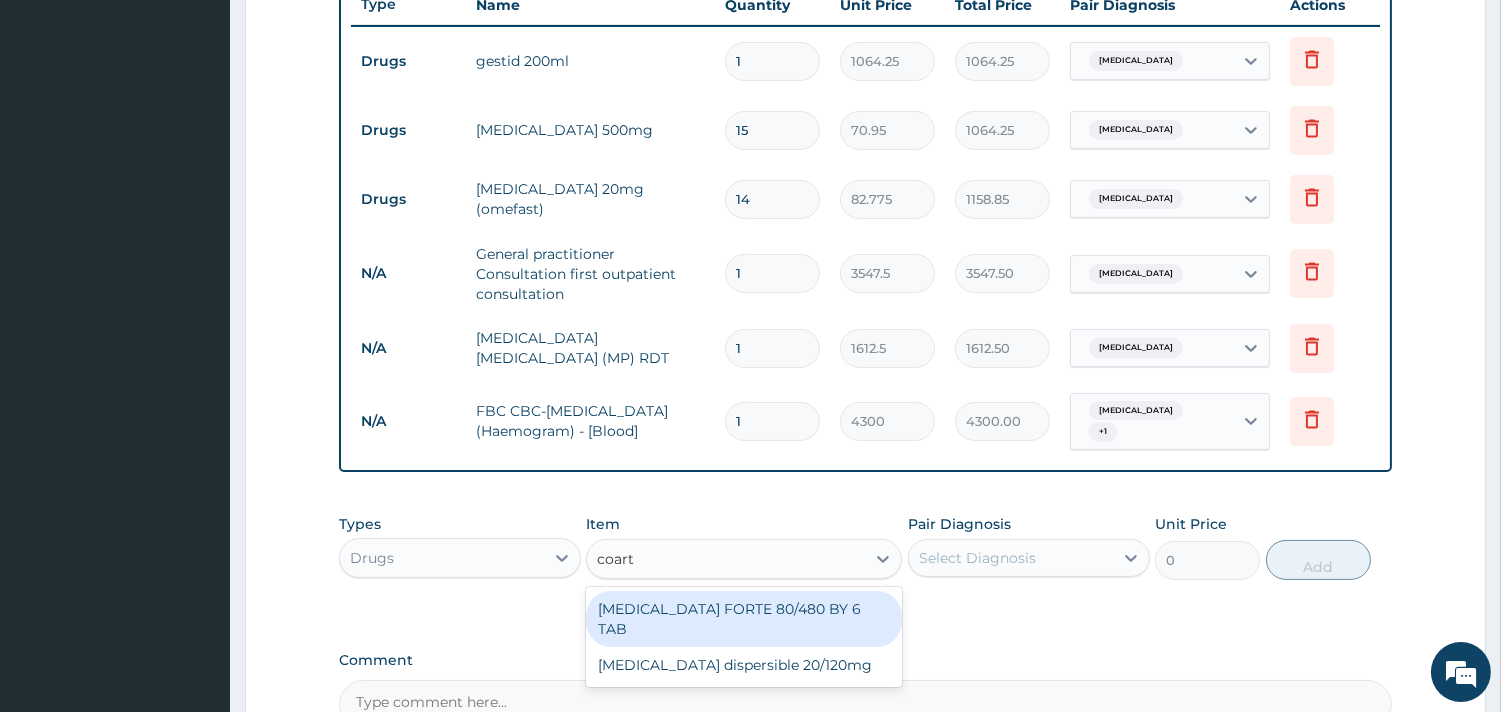 type 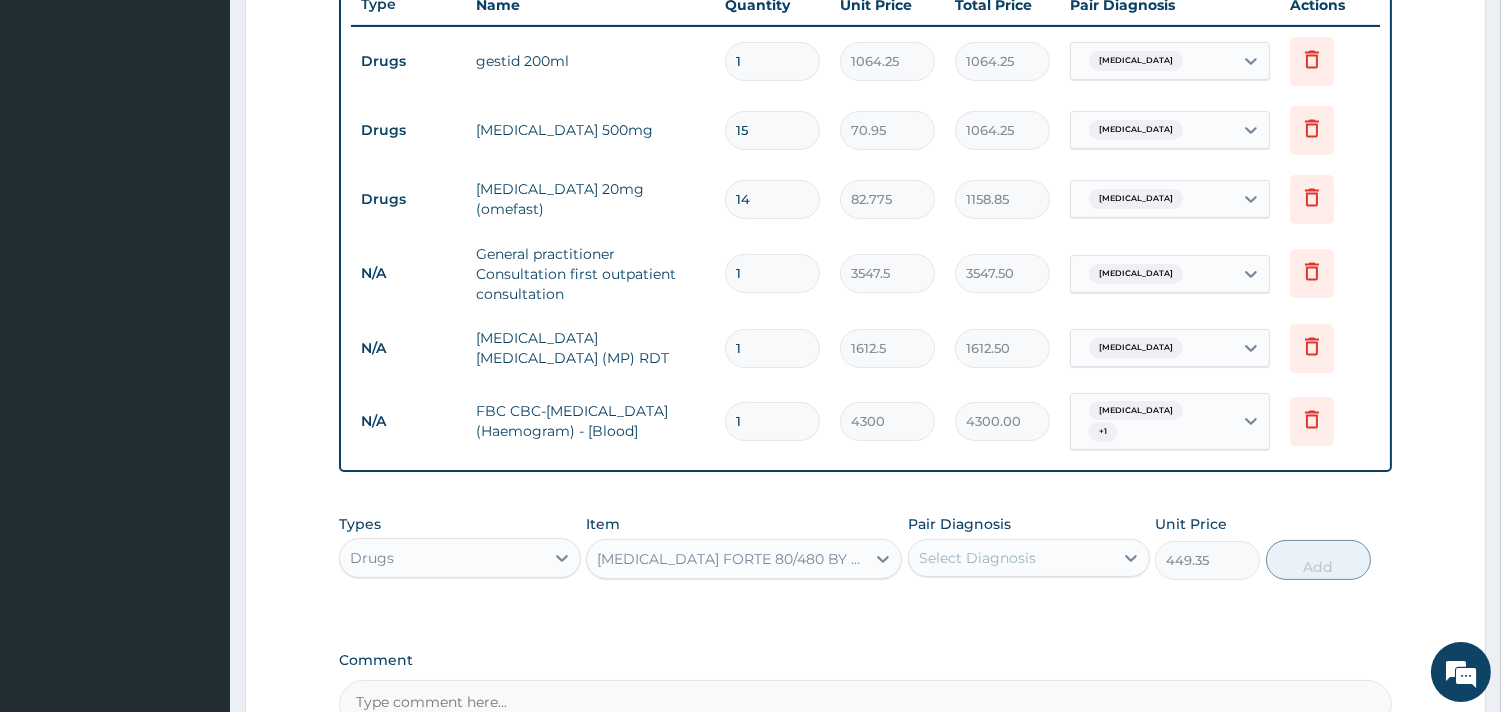 click on "Select Diagnosis" at bounding box center [977, 558] 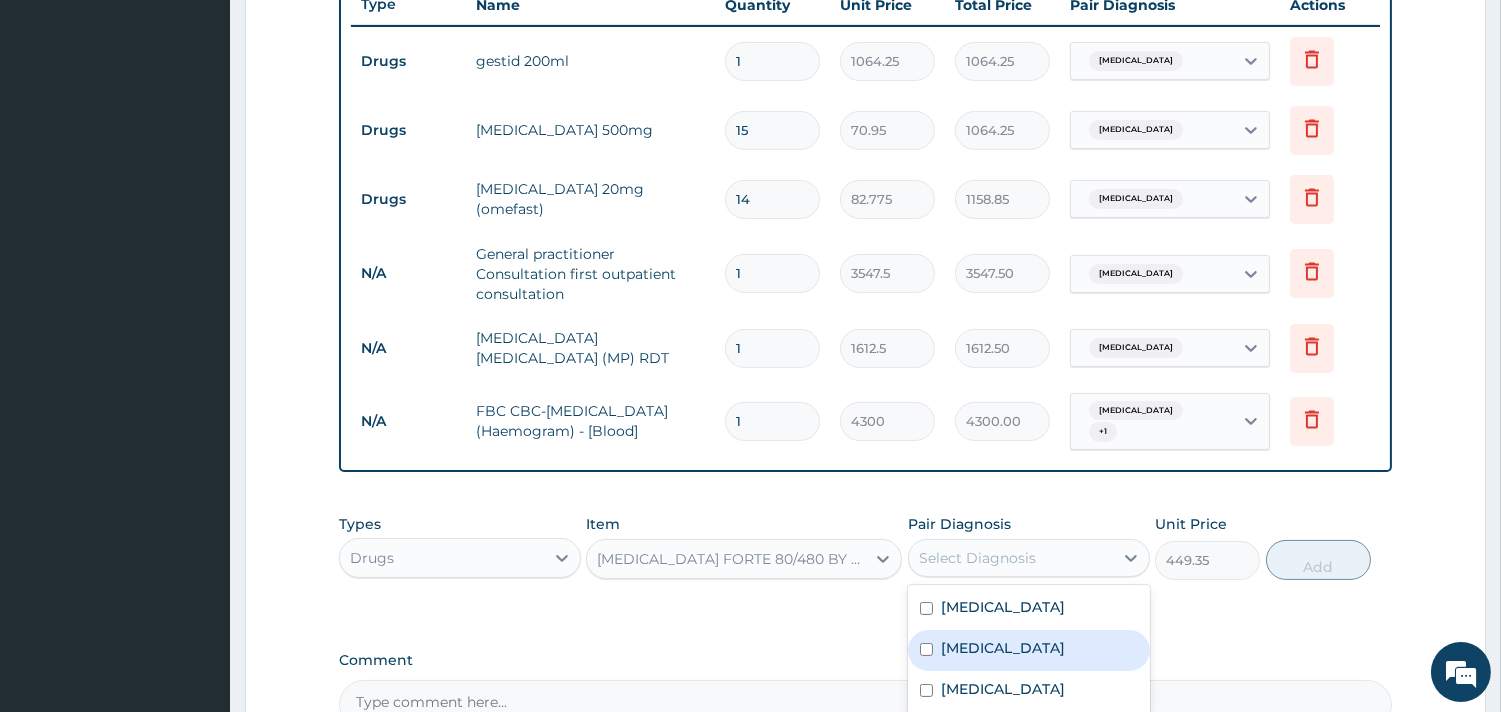 click on "Malaria" at bounding box center (1003, 648) 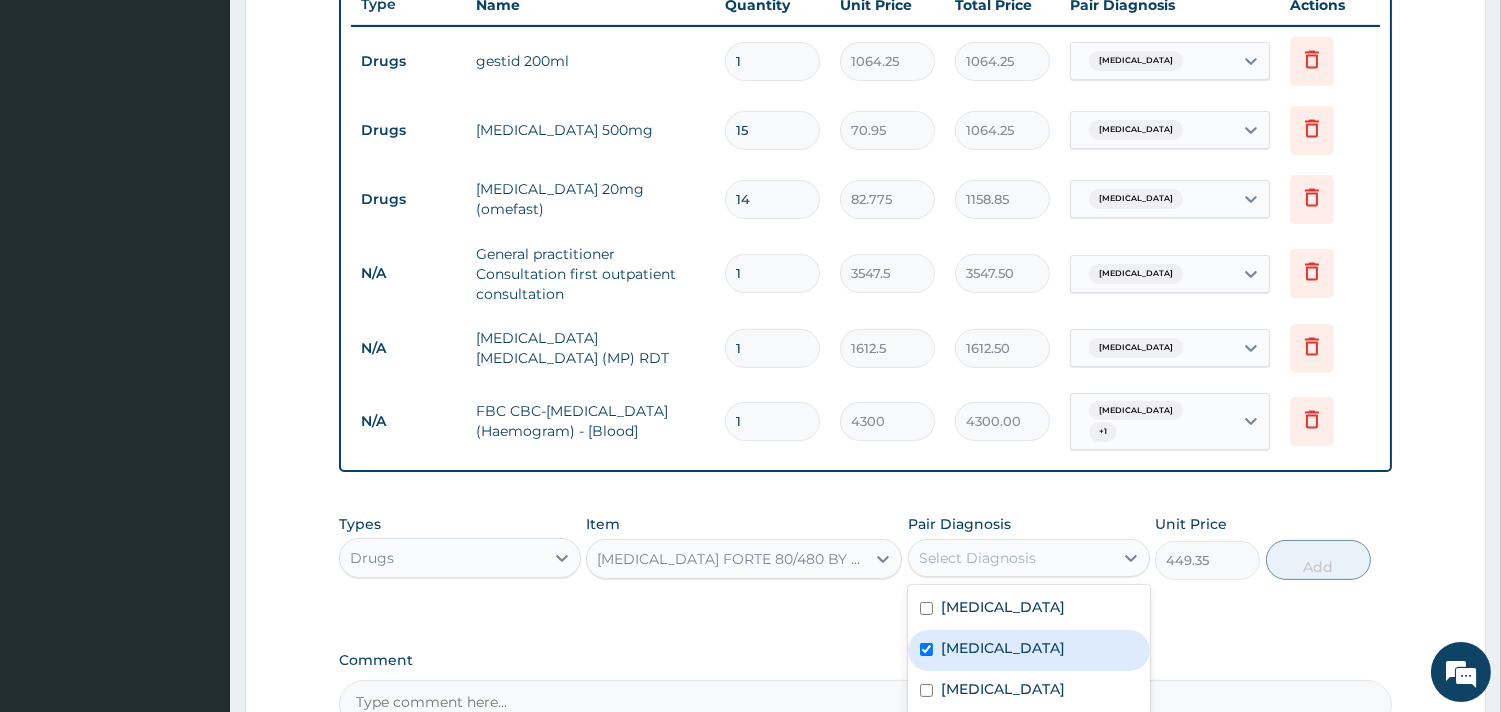 checkbox on "true" 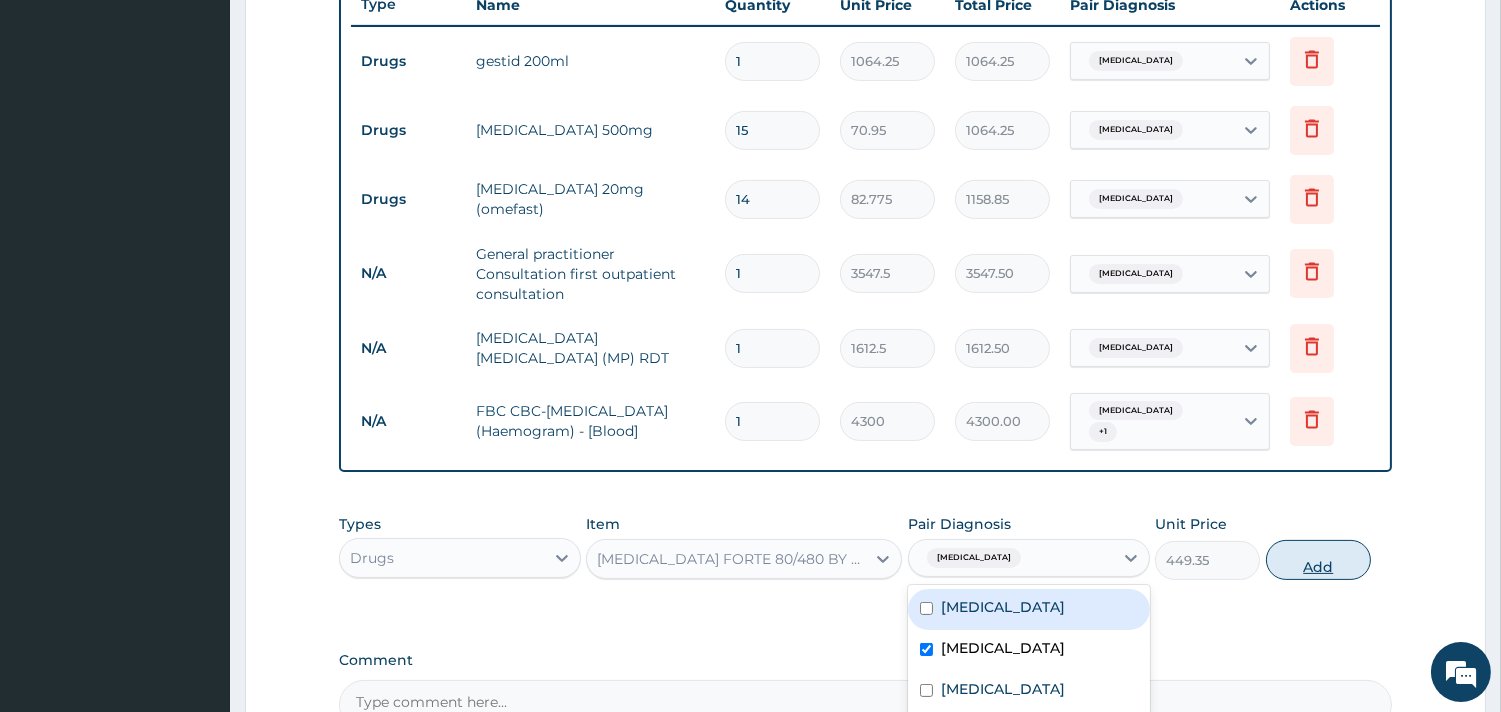 click on "Add" at bounding box center (1318, 560) 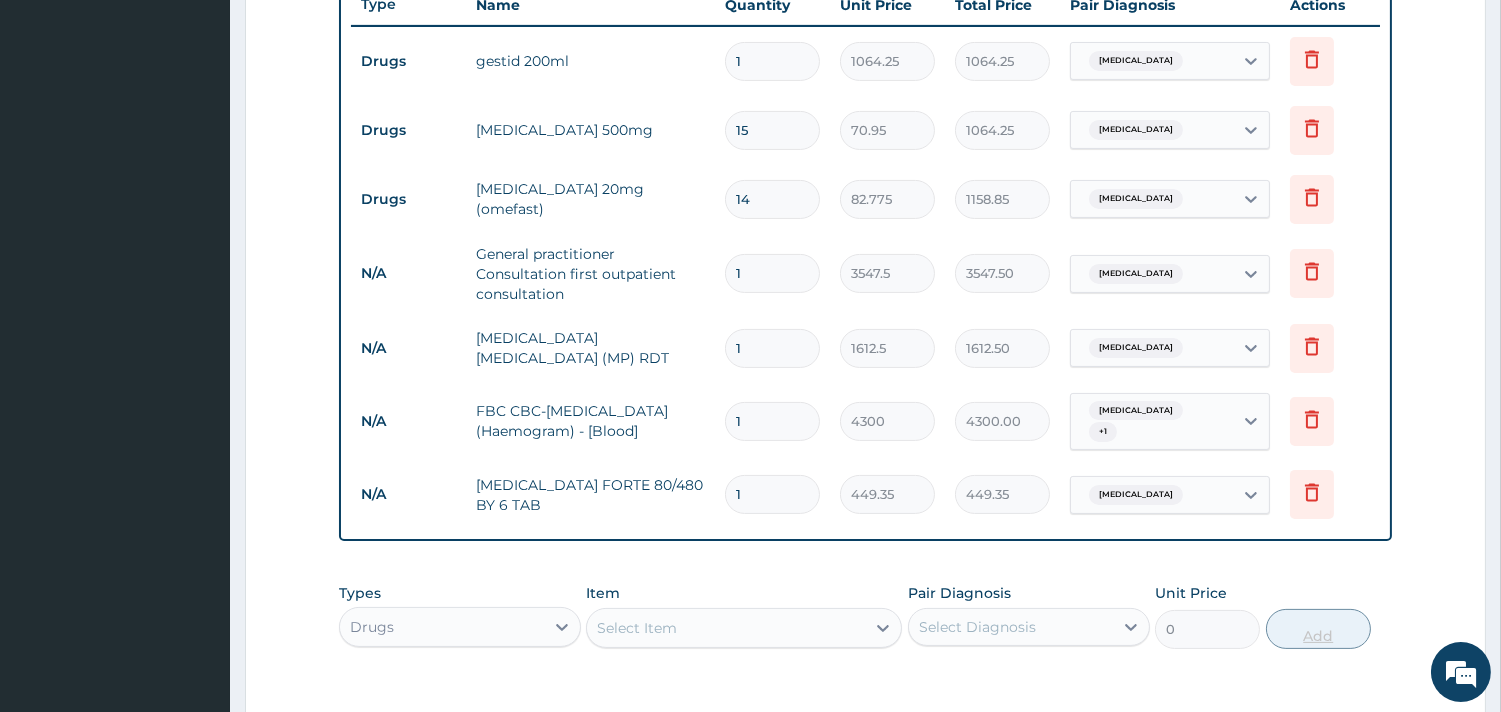 type 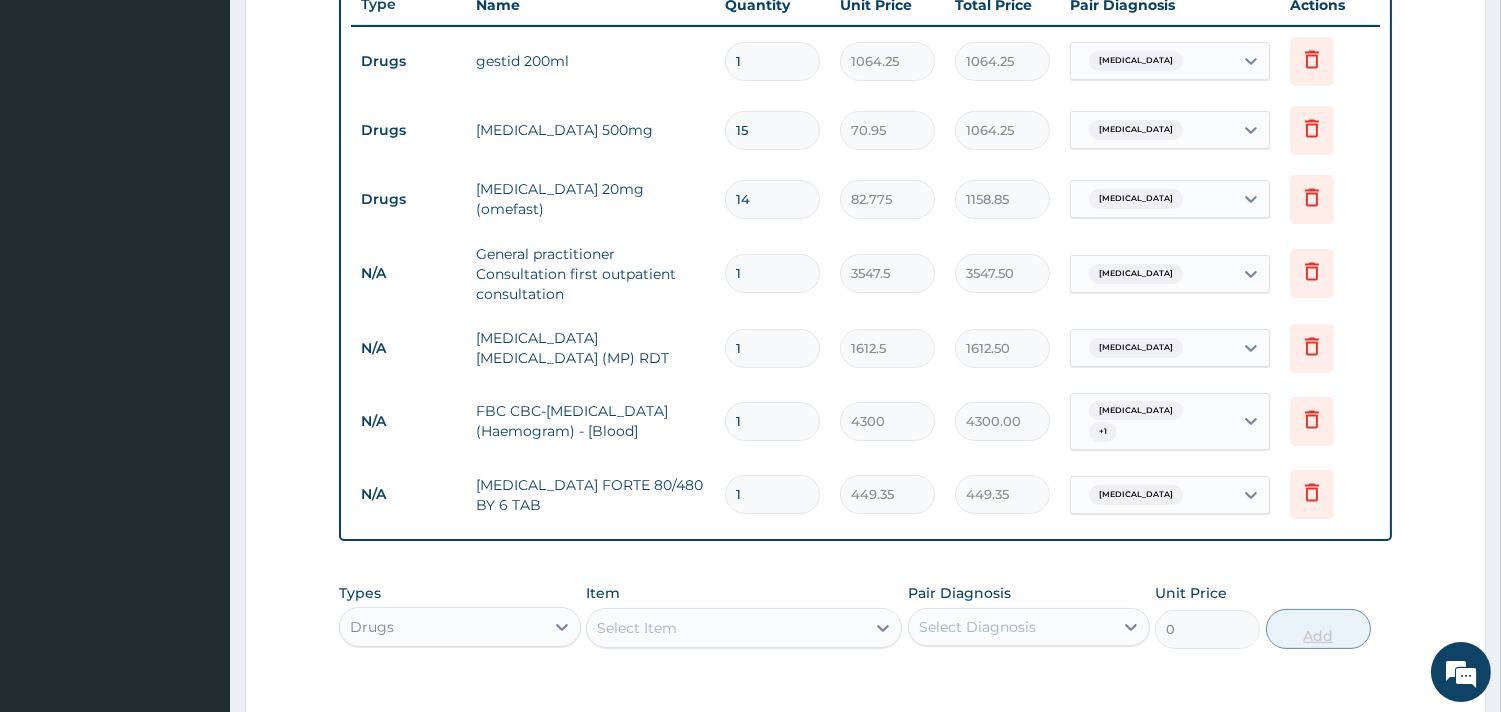 type on "0.00" 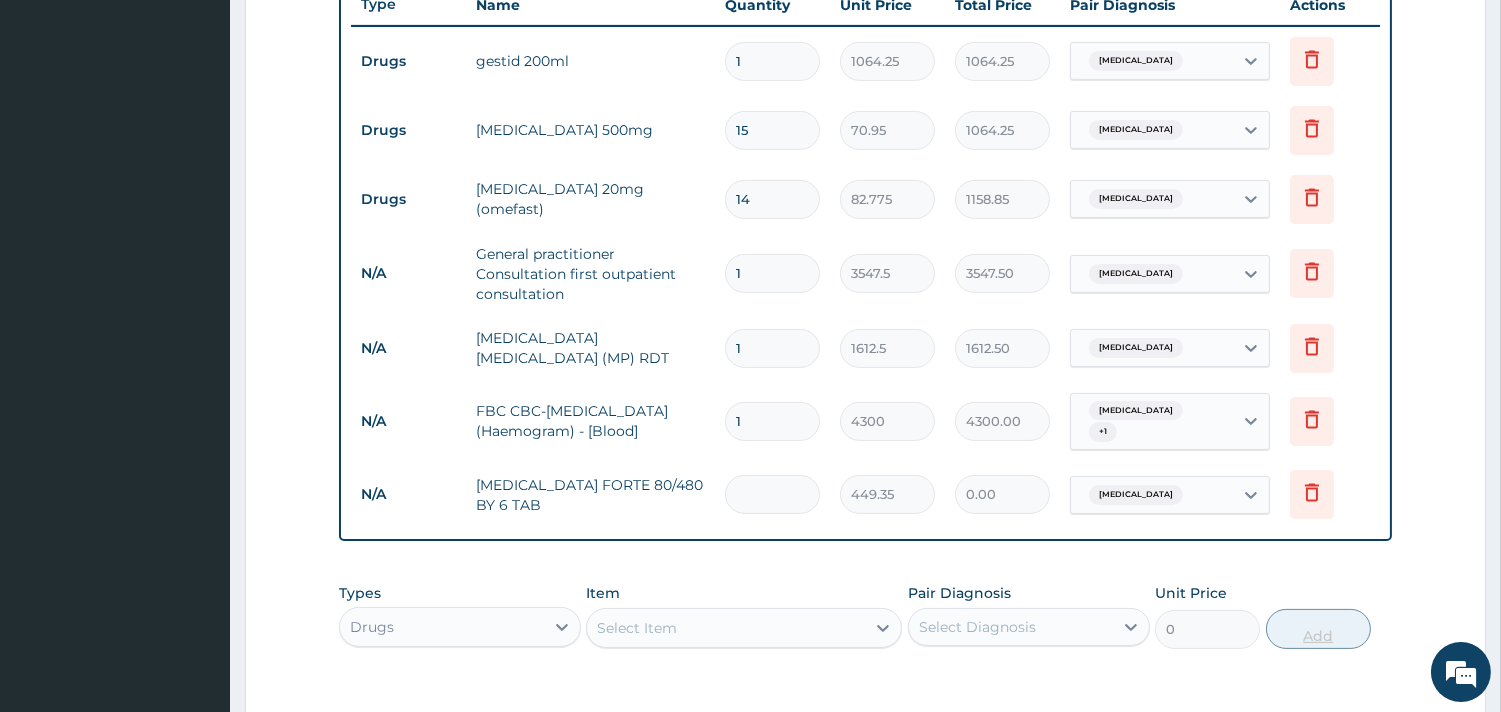 type on "6" 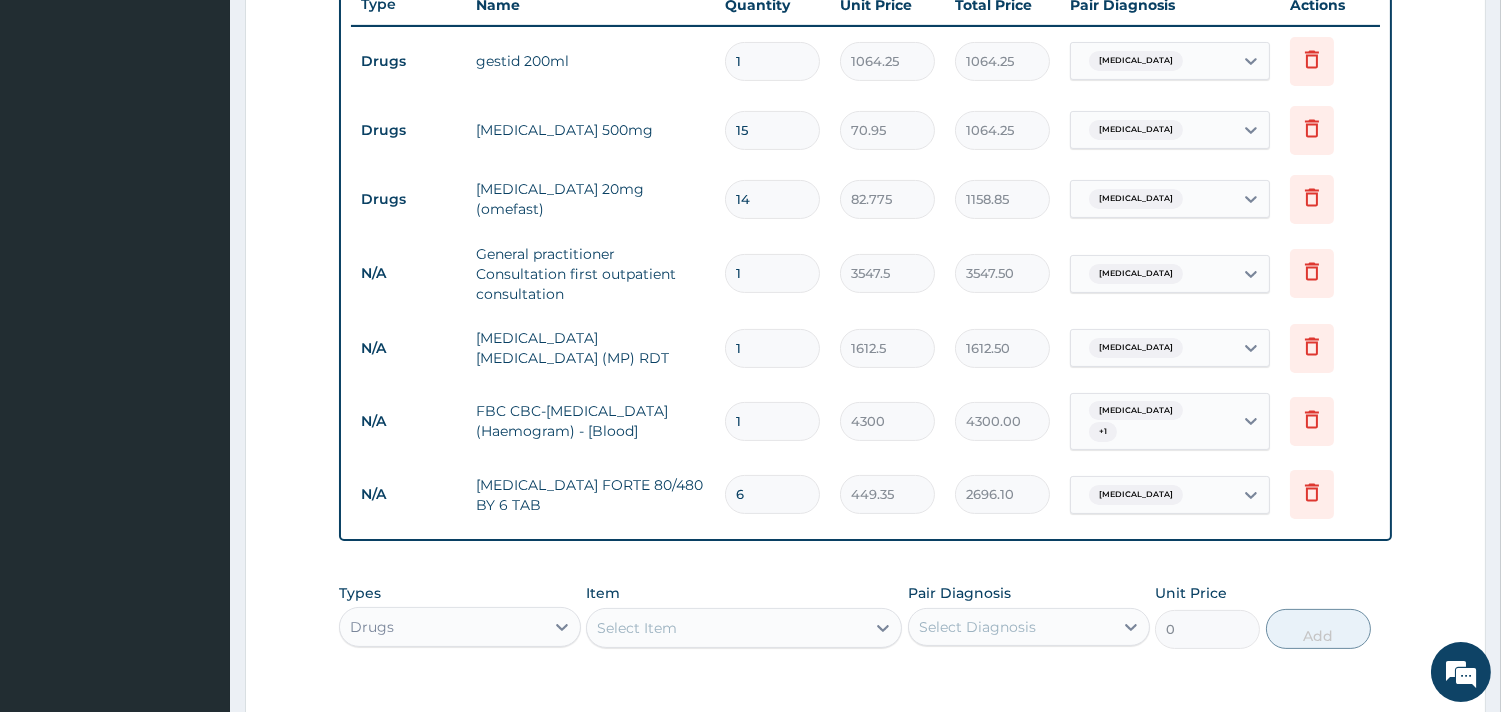 type on "6" 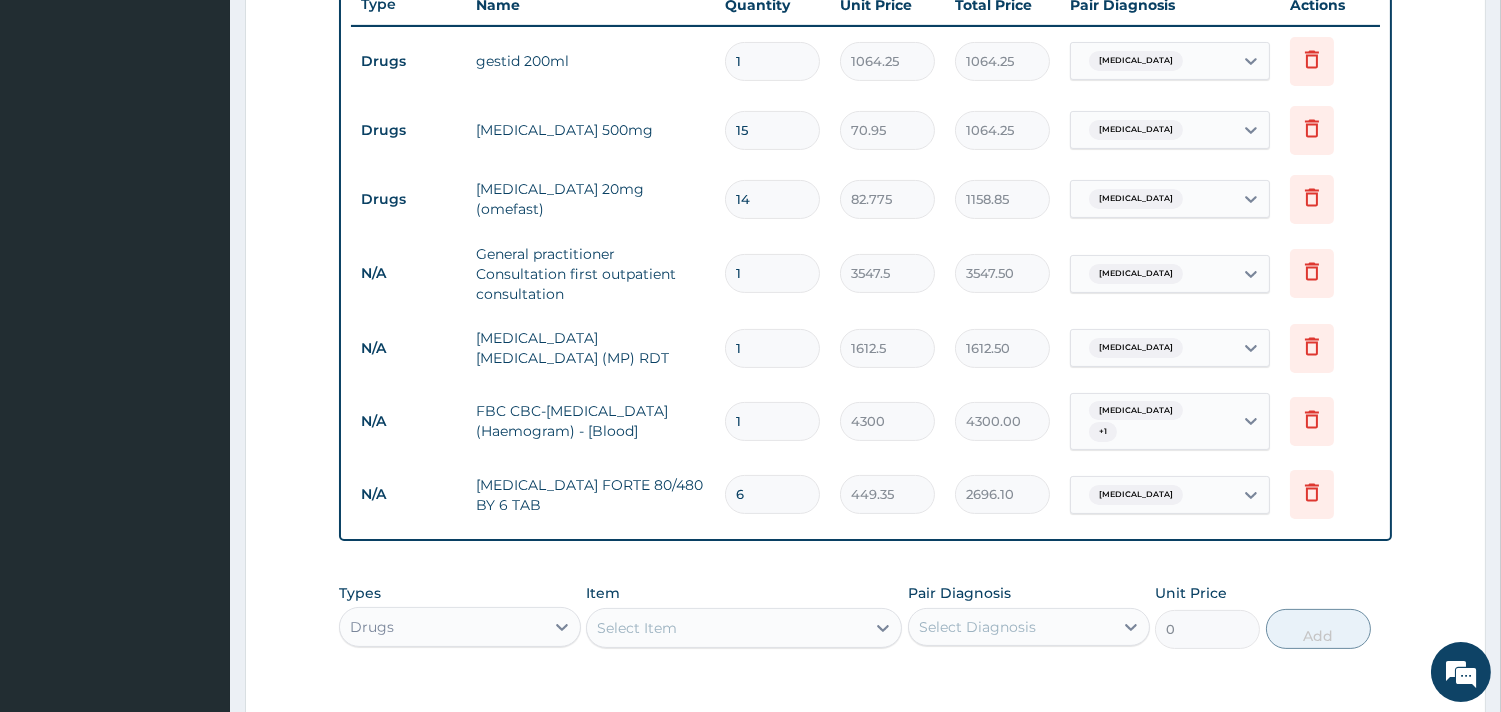 click on "Select Item" at bounding box center (726, 628) 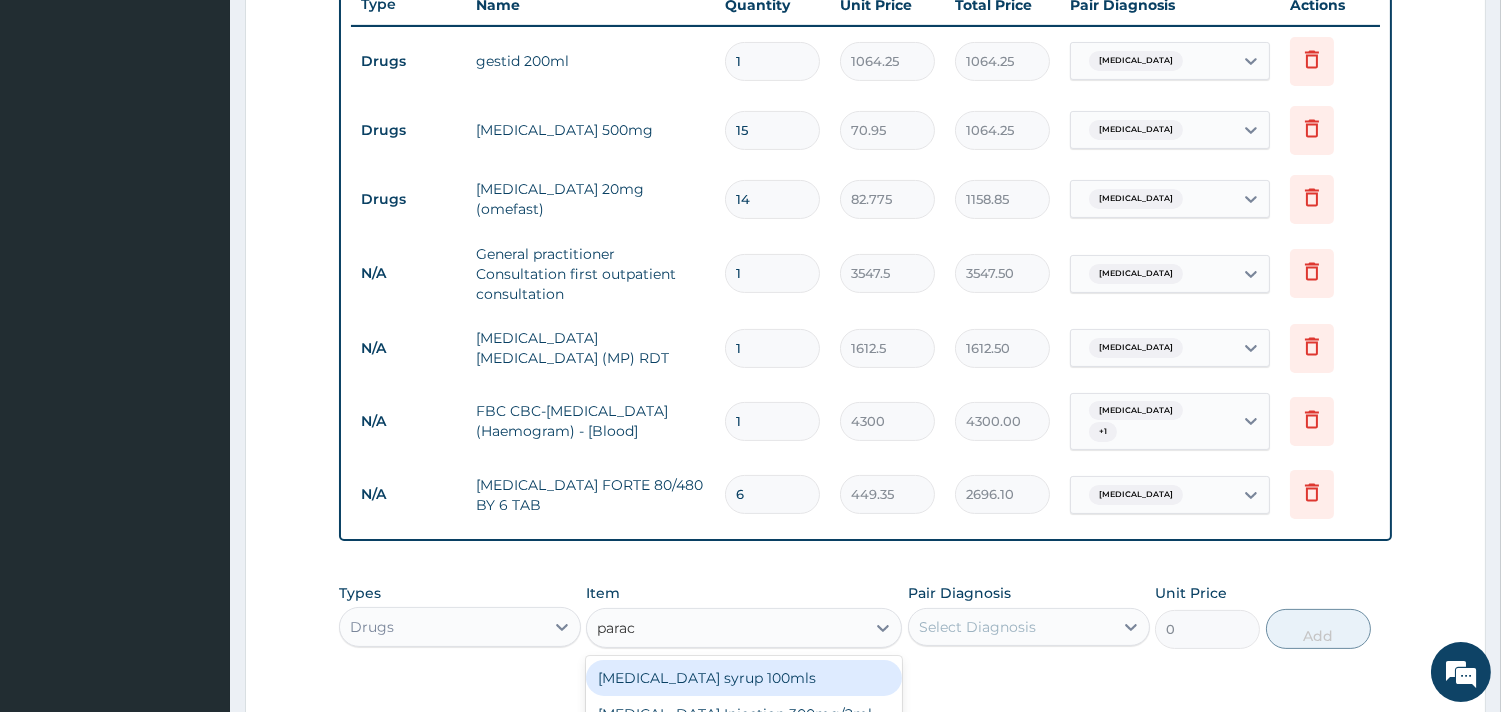 type on "parace" 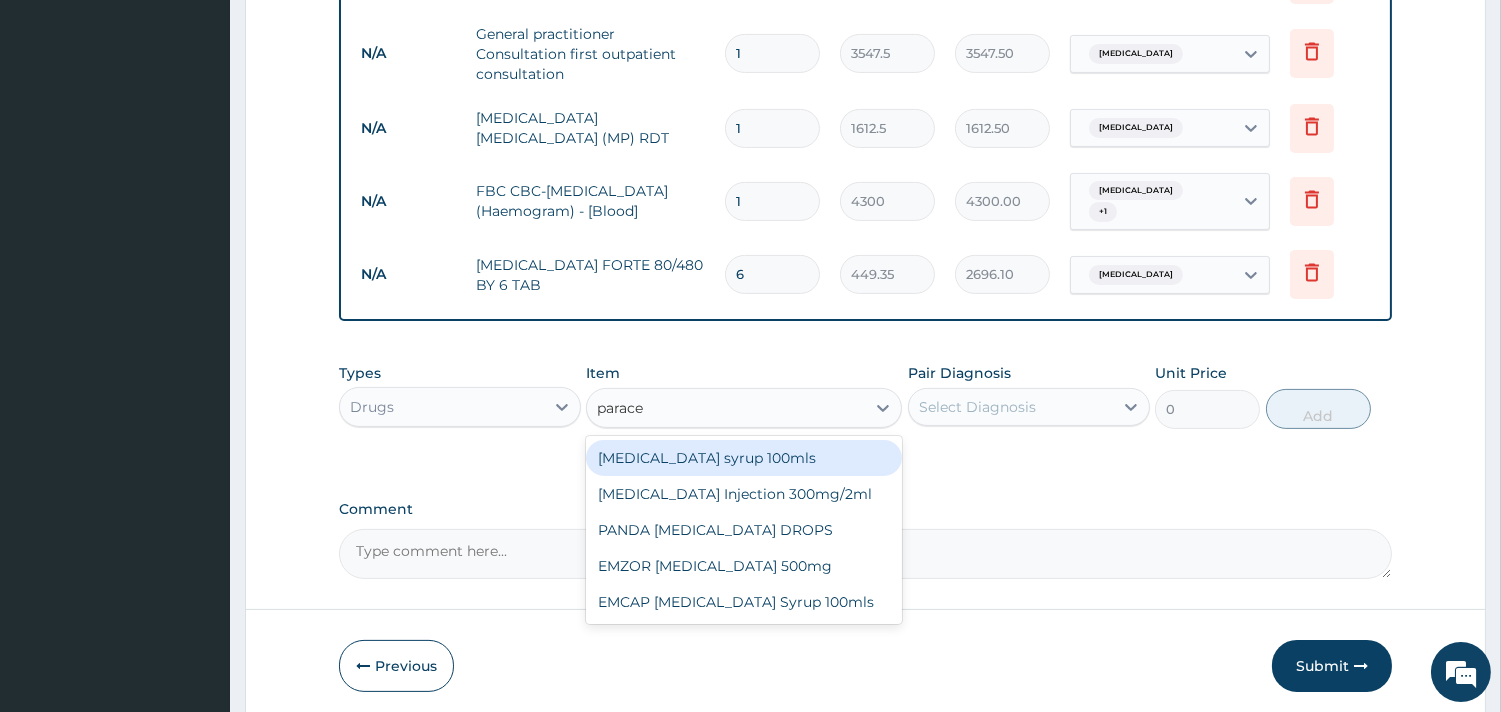 scroll, scrollTop: 1061, scrollLeft: 0, axis: vertical 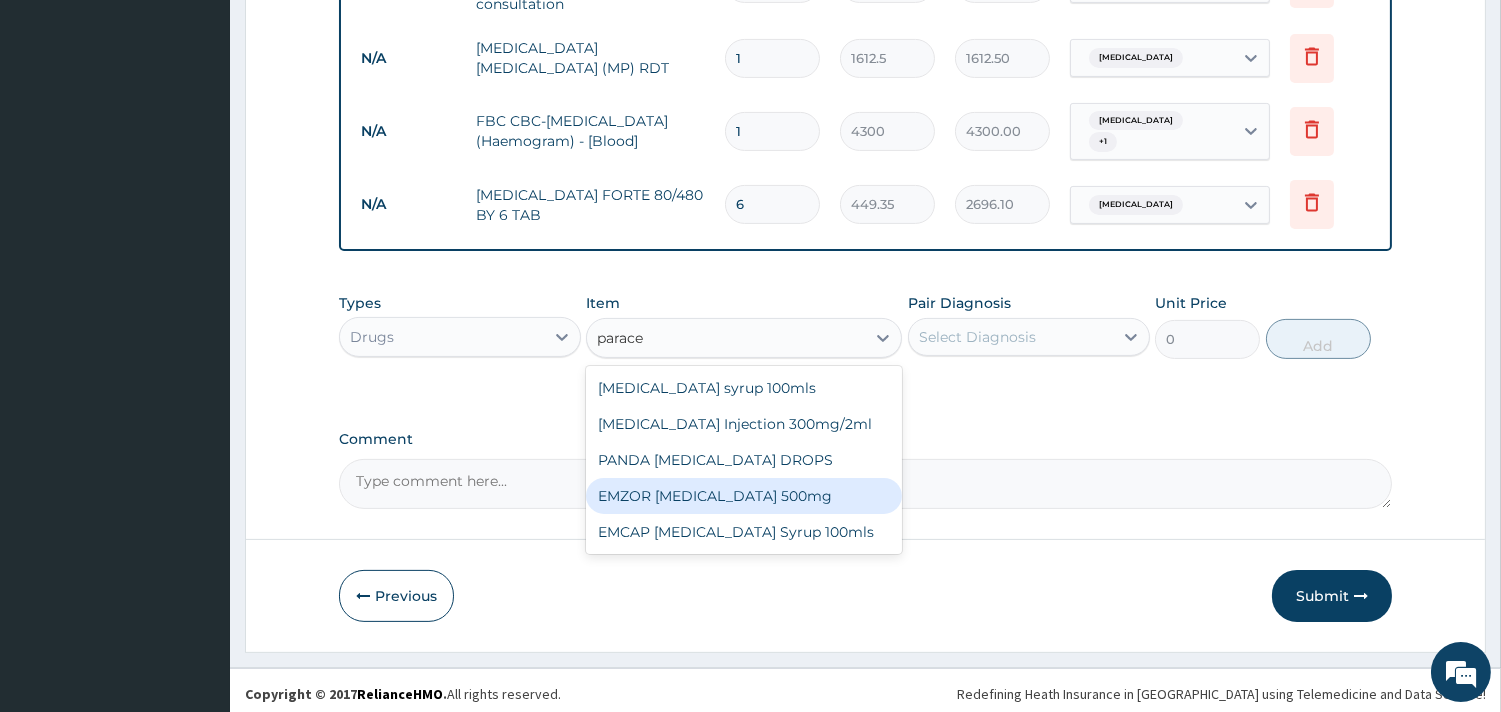 click on "EMZOR PARACETAMOL 500mg" at bounding box center [744, 496] 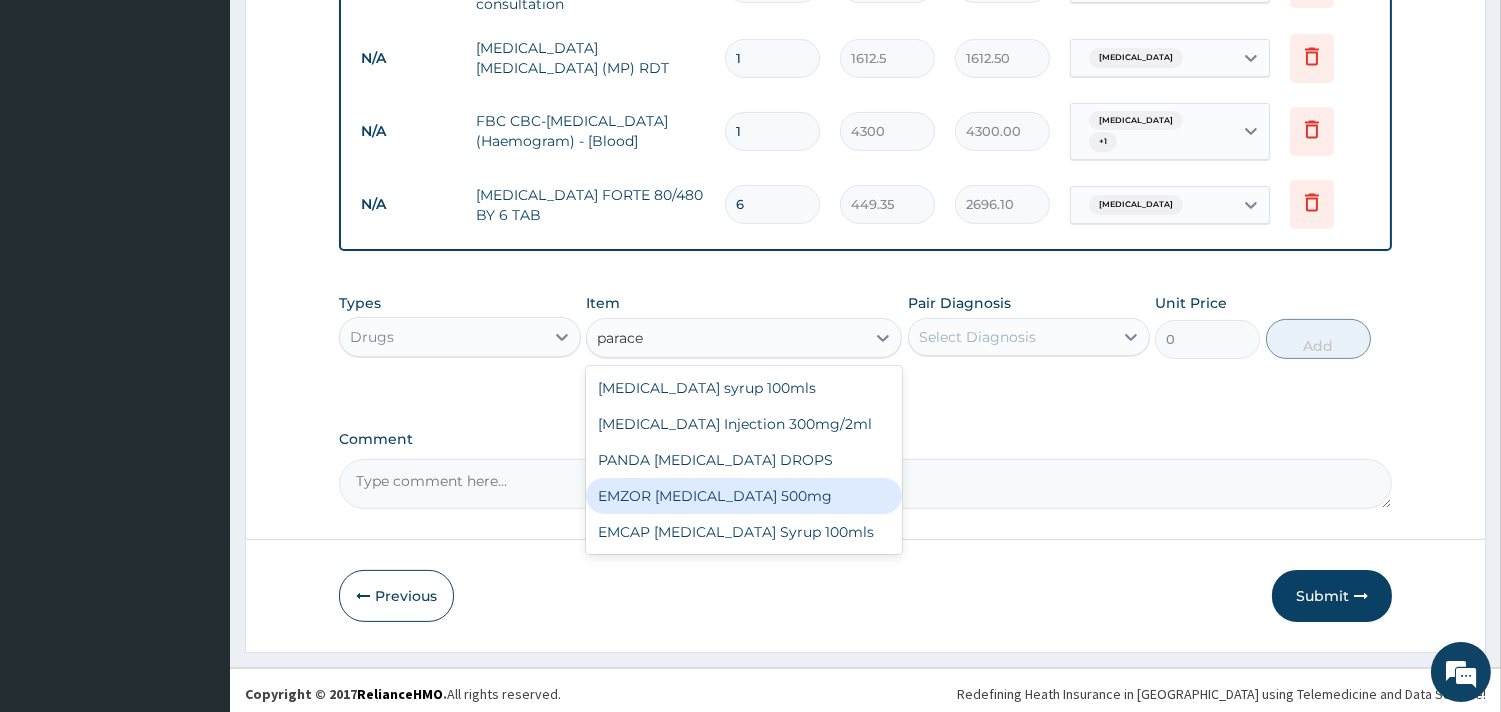 type 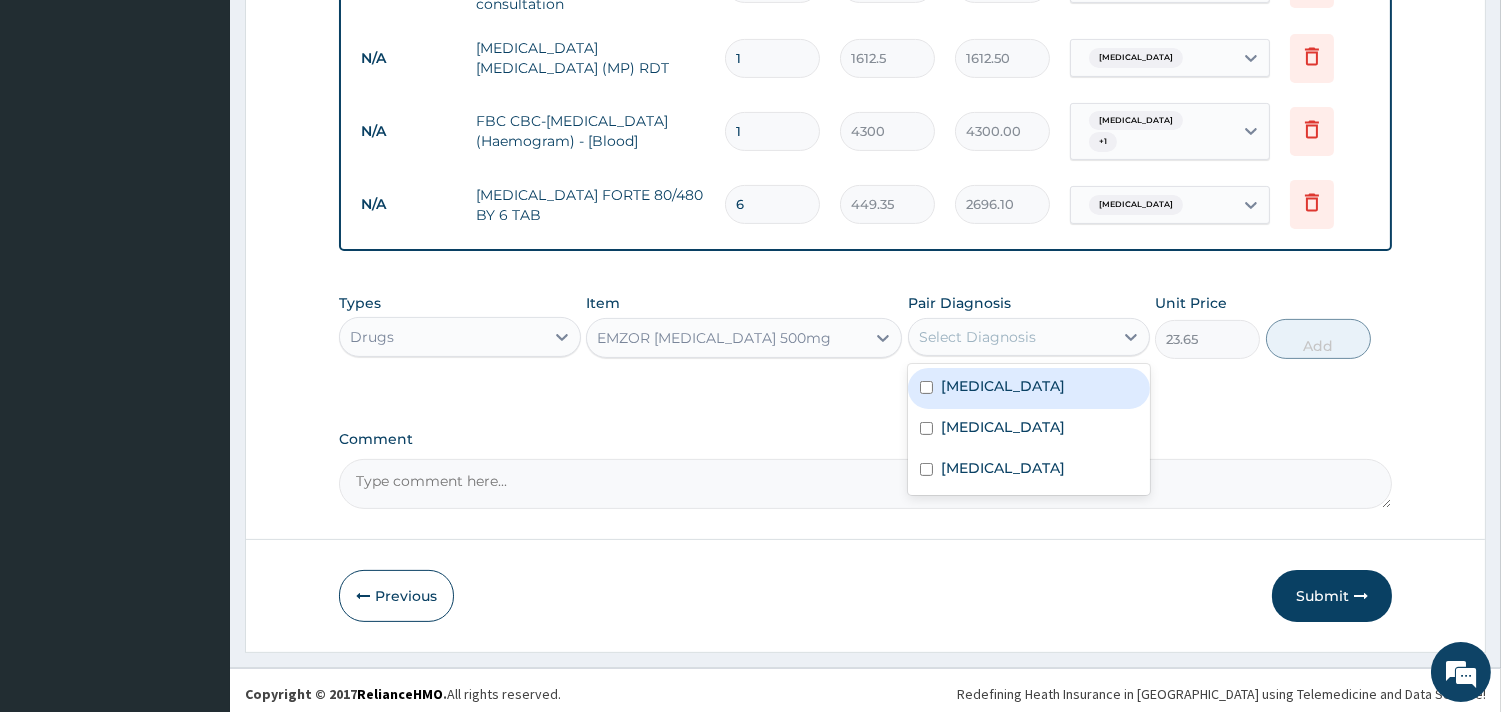 click on "Select Diagnosis" at bounding box center (977, 337) 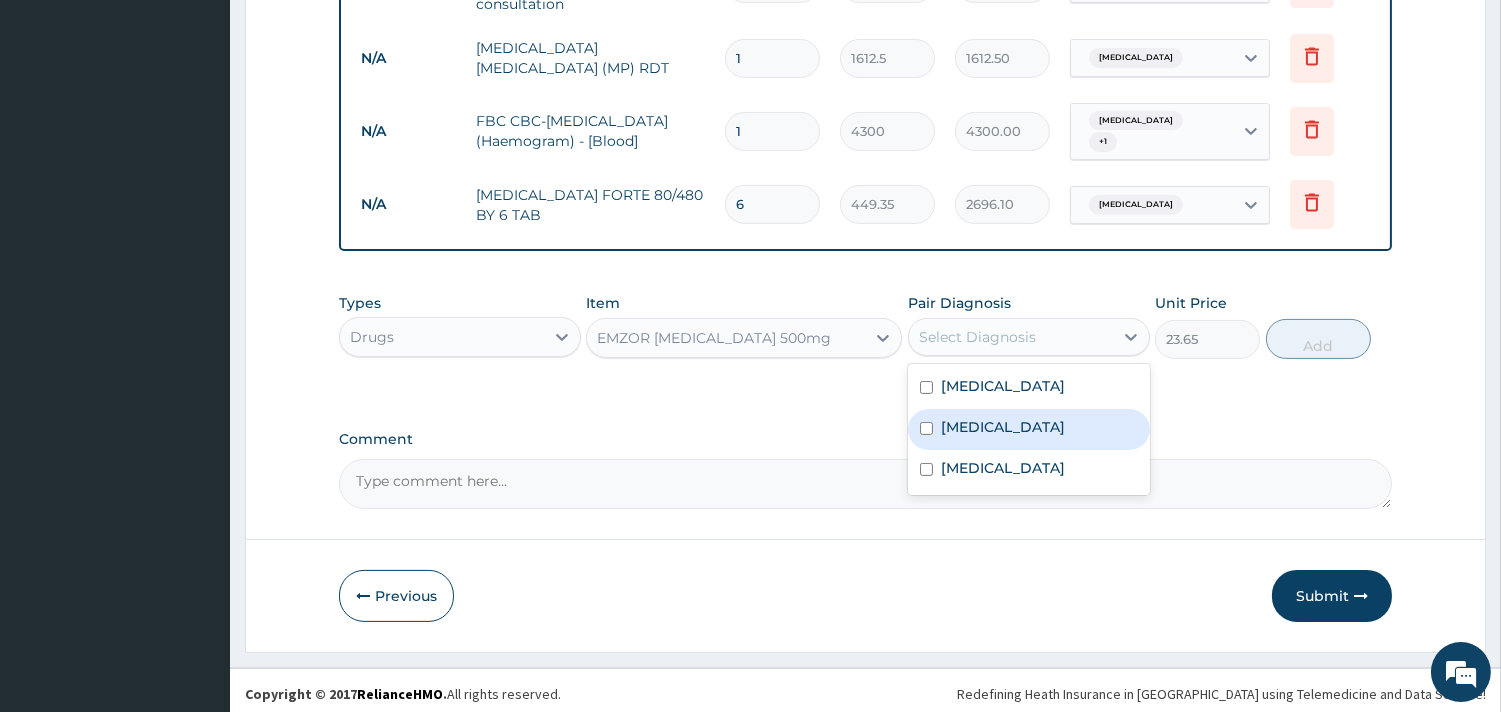 click on "Malaria" at bounding box center [1029, 429] 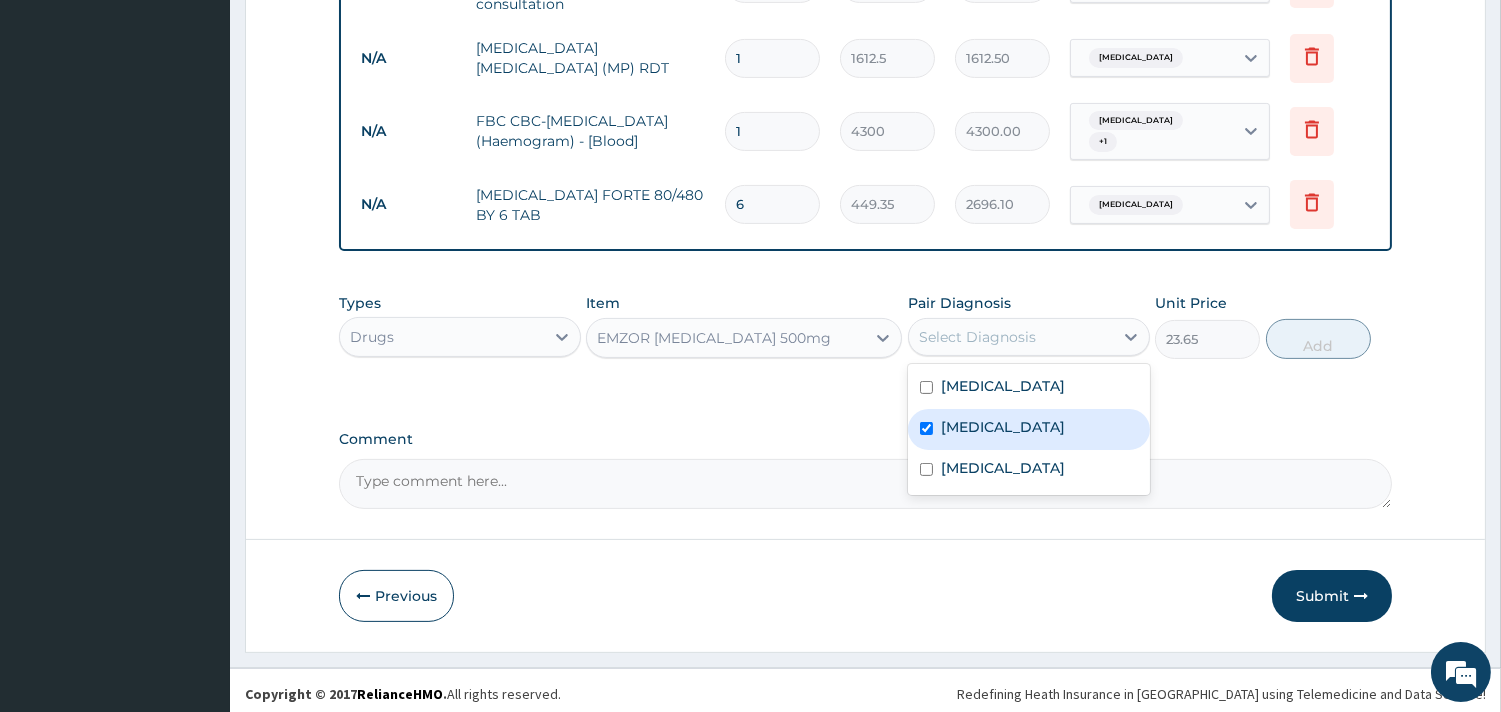 checkbox on "true" 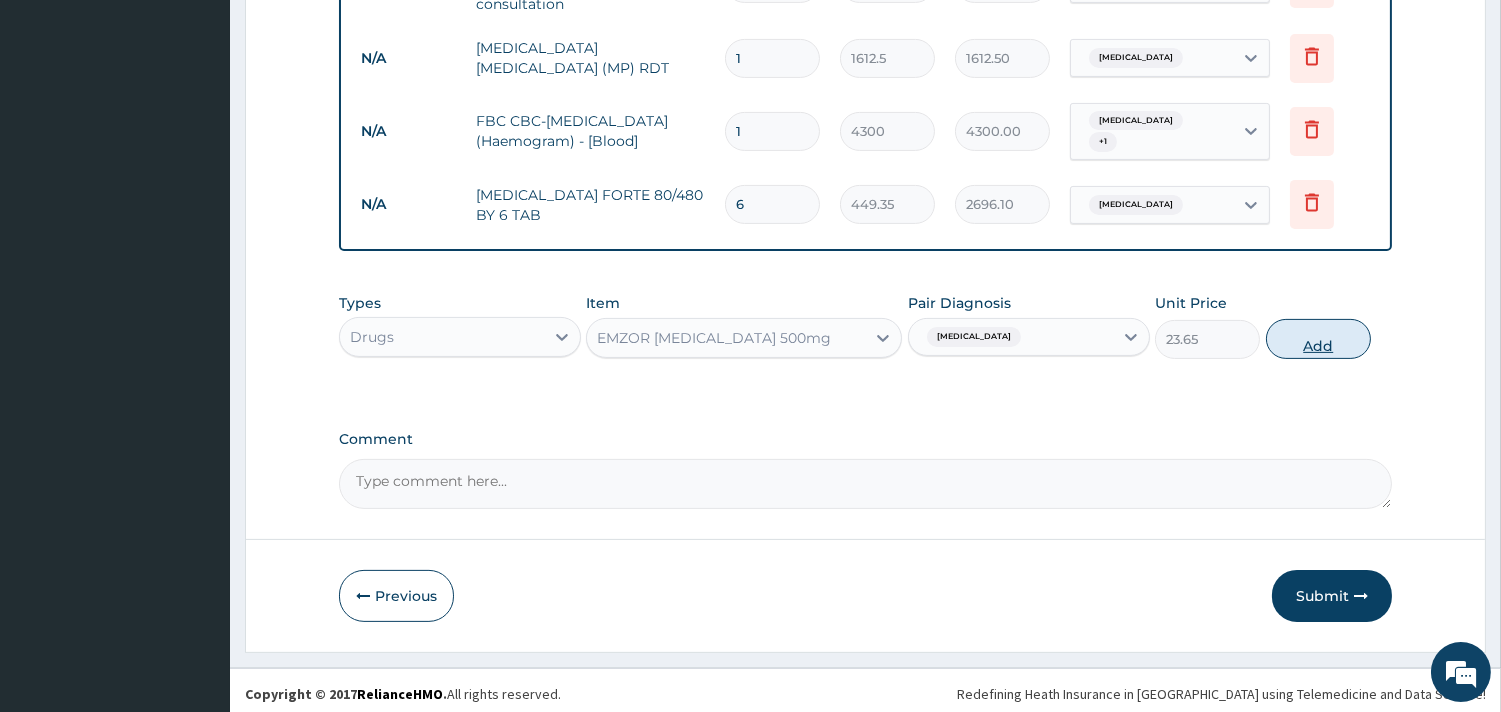 click on "Add" at bounding box center [1318, 339] 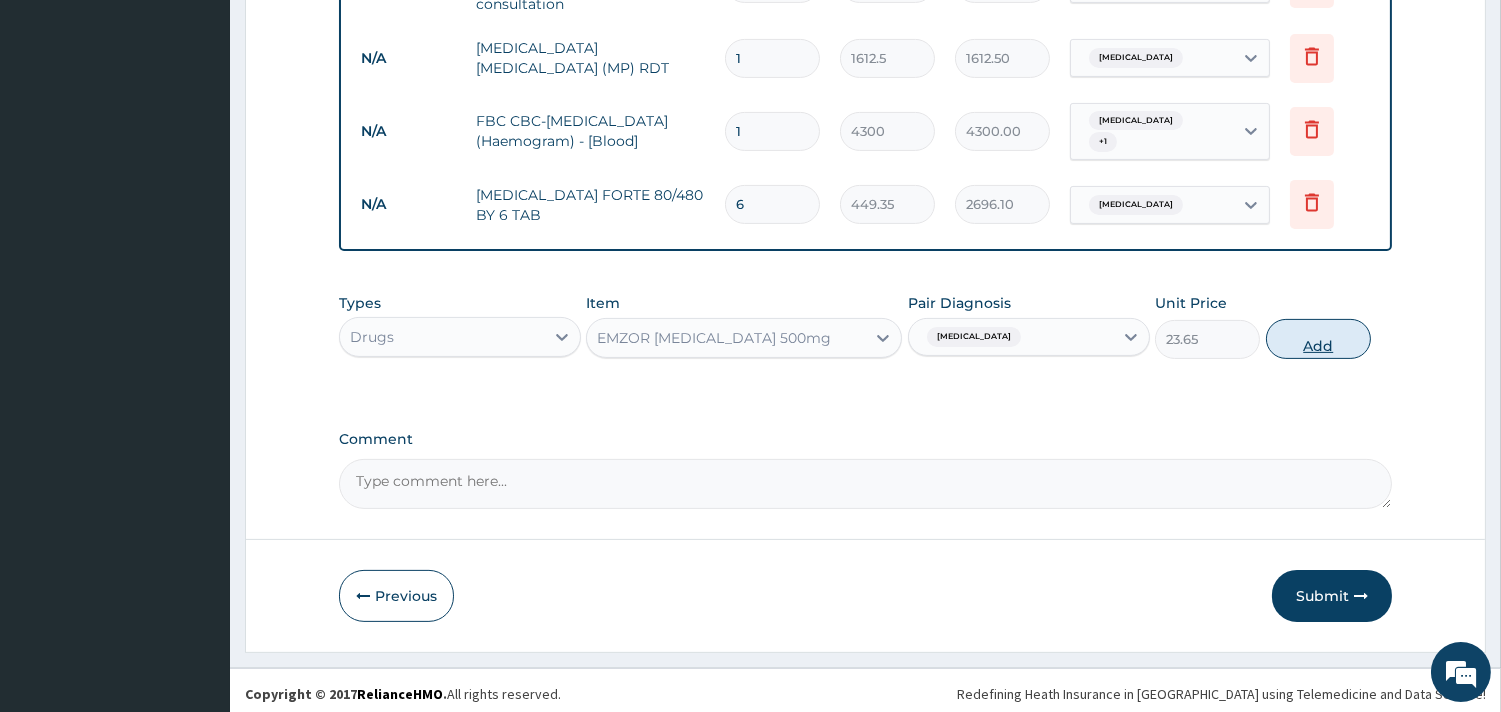 type on "0" 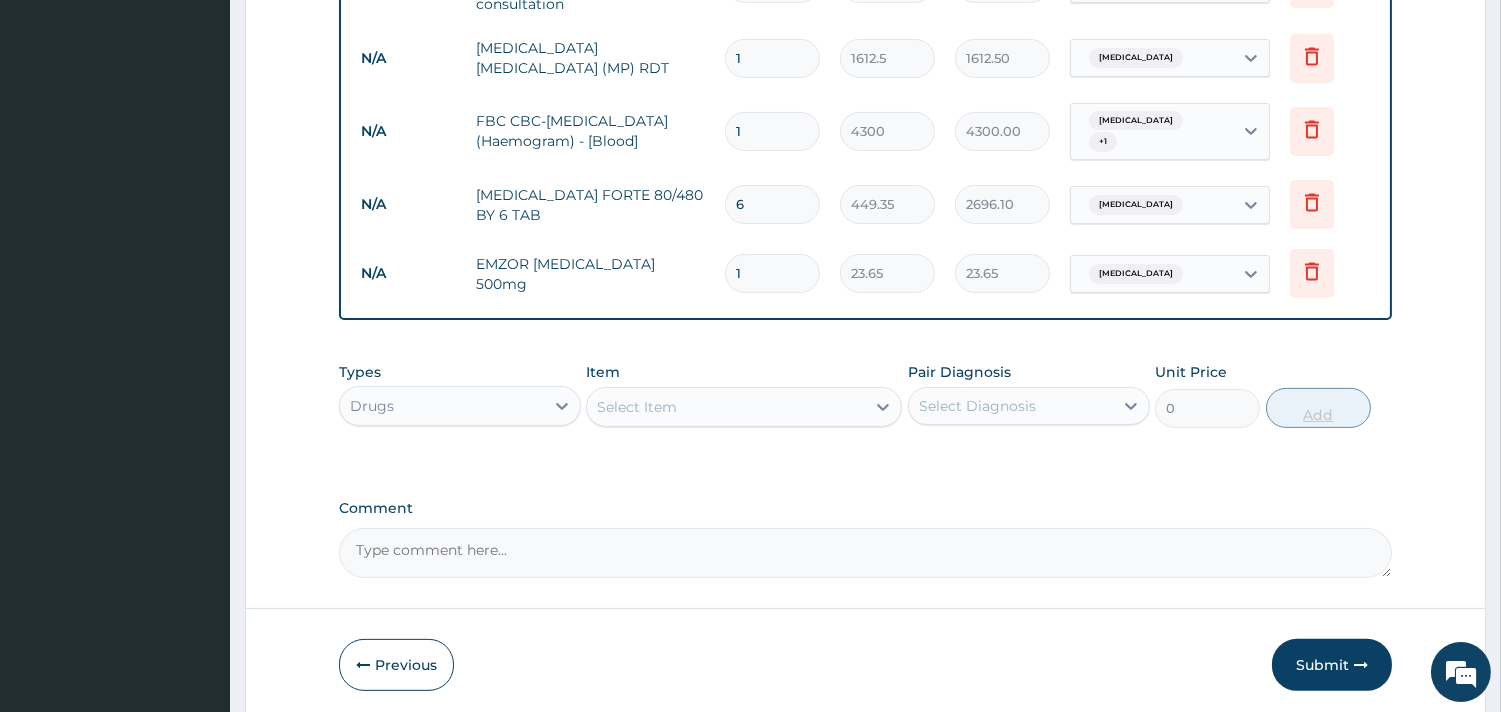 type on "18" 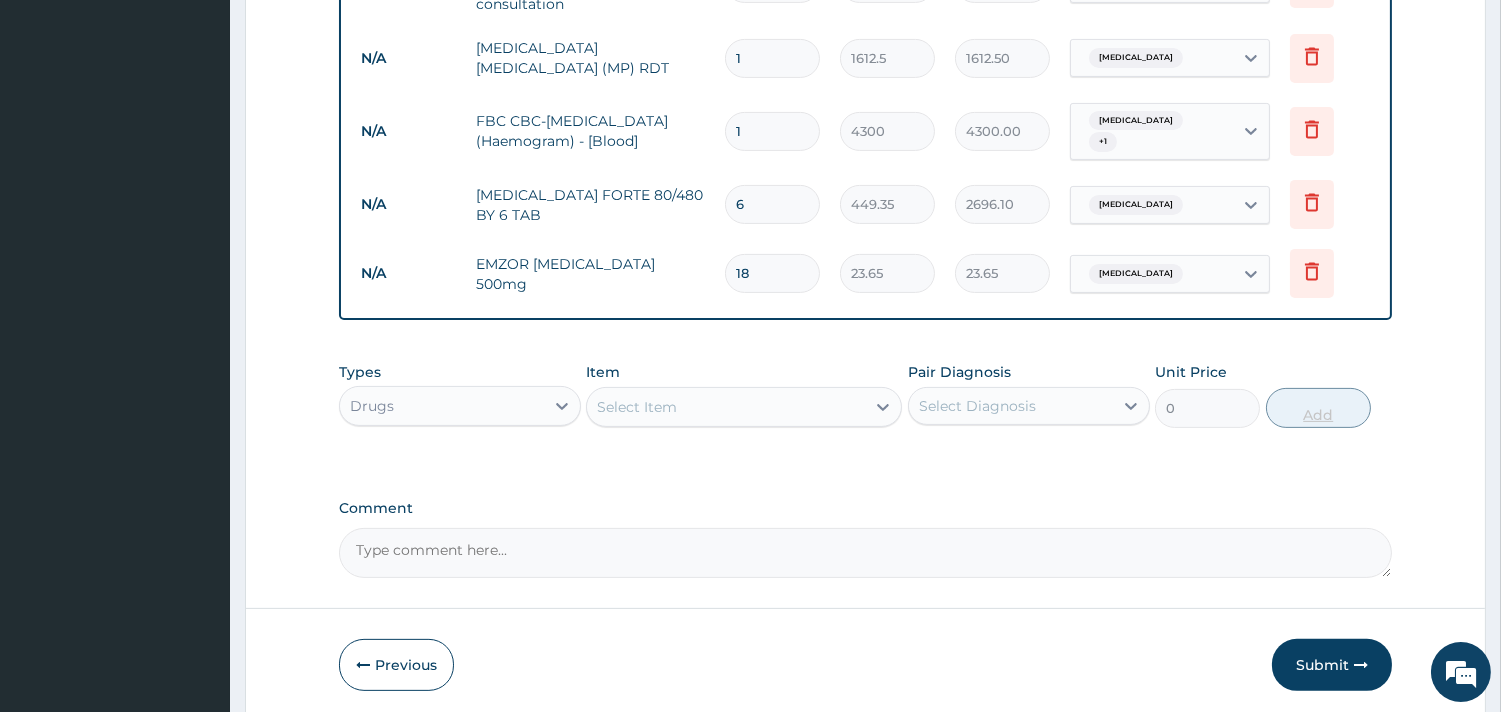 type on "425.70" 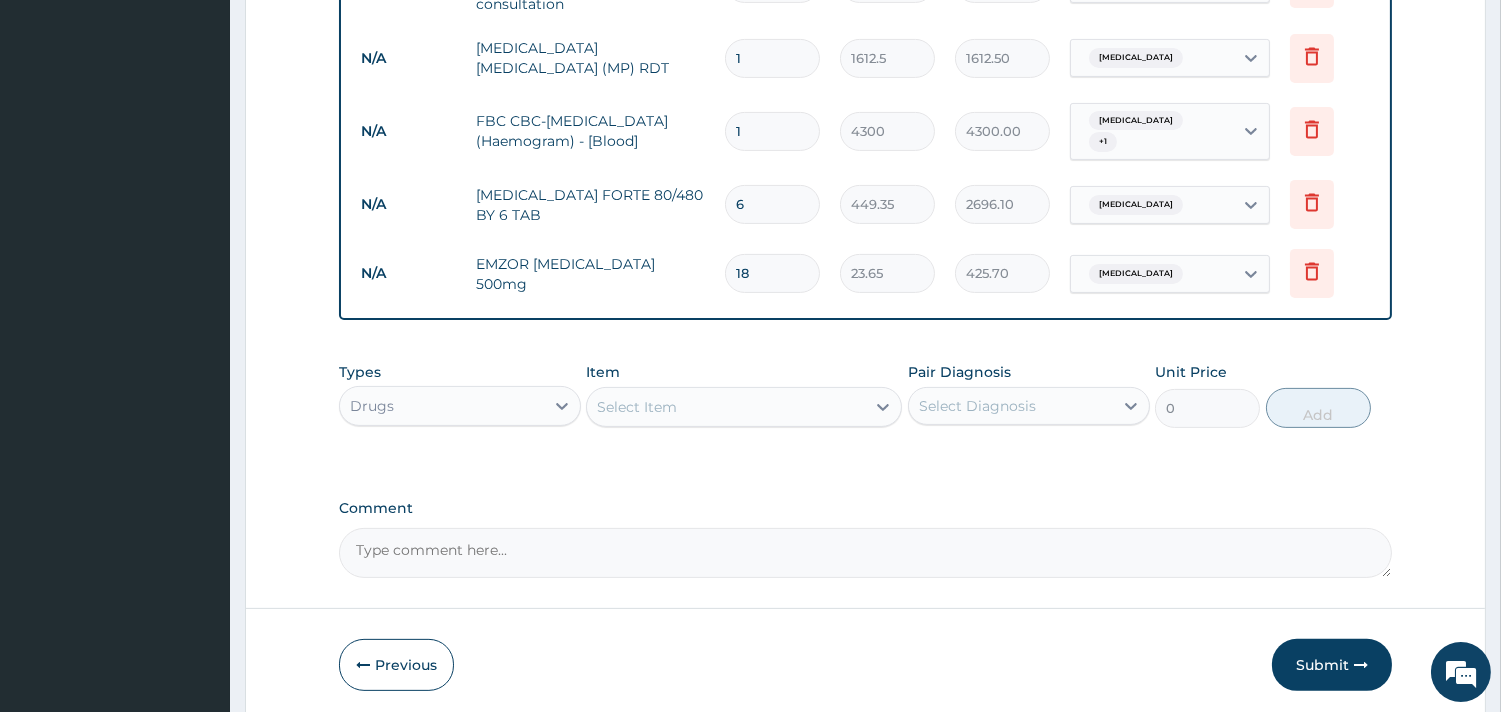 type on "18" 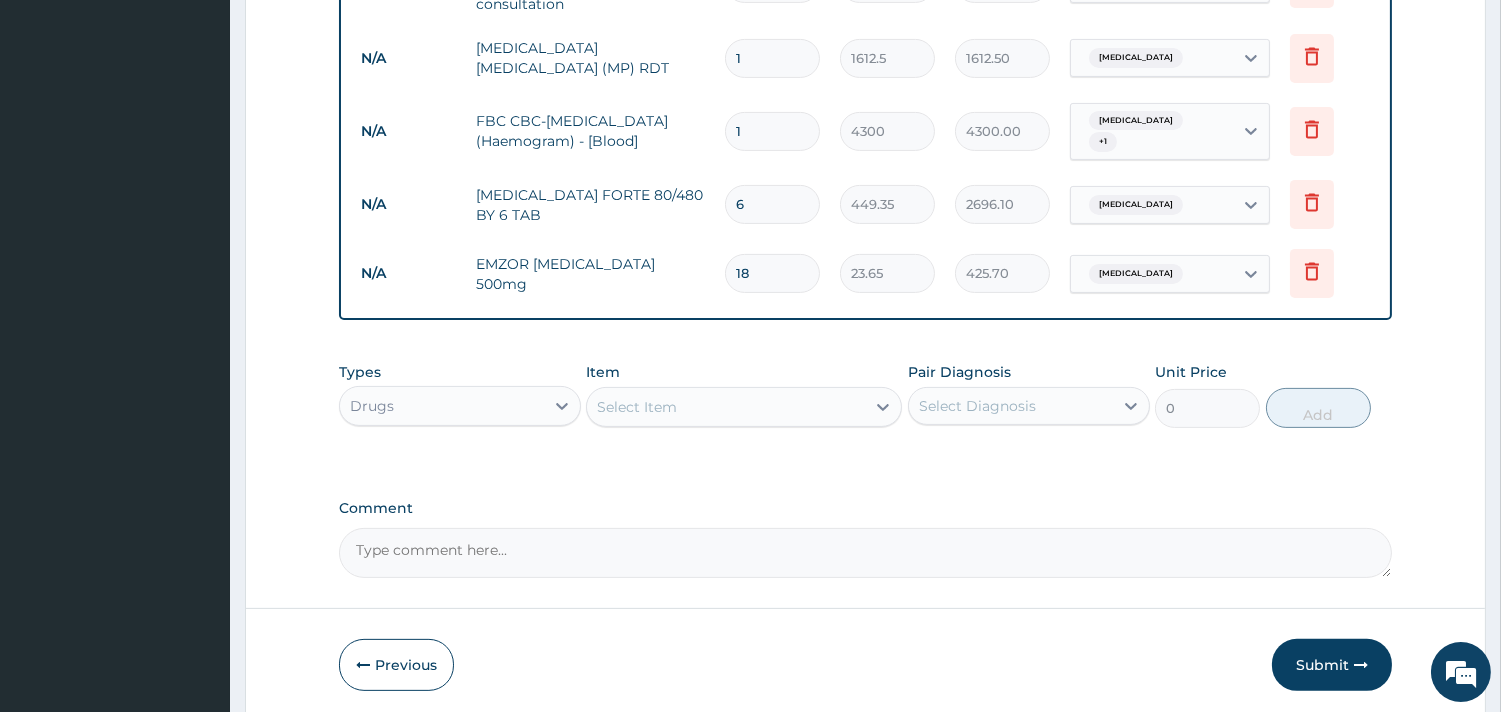 click on "Select Item" at bounding box center [726, 407] 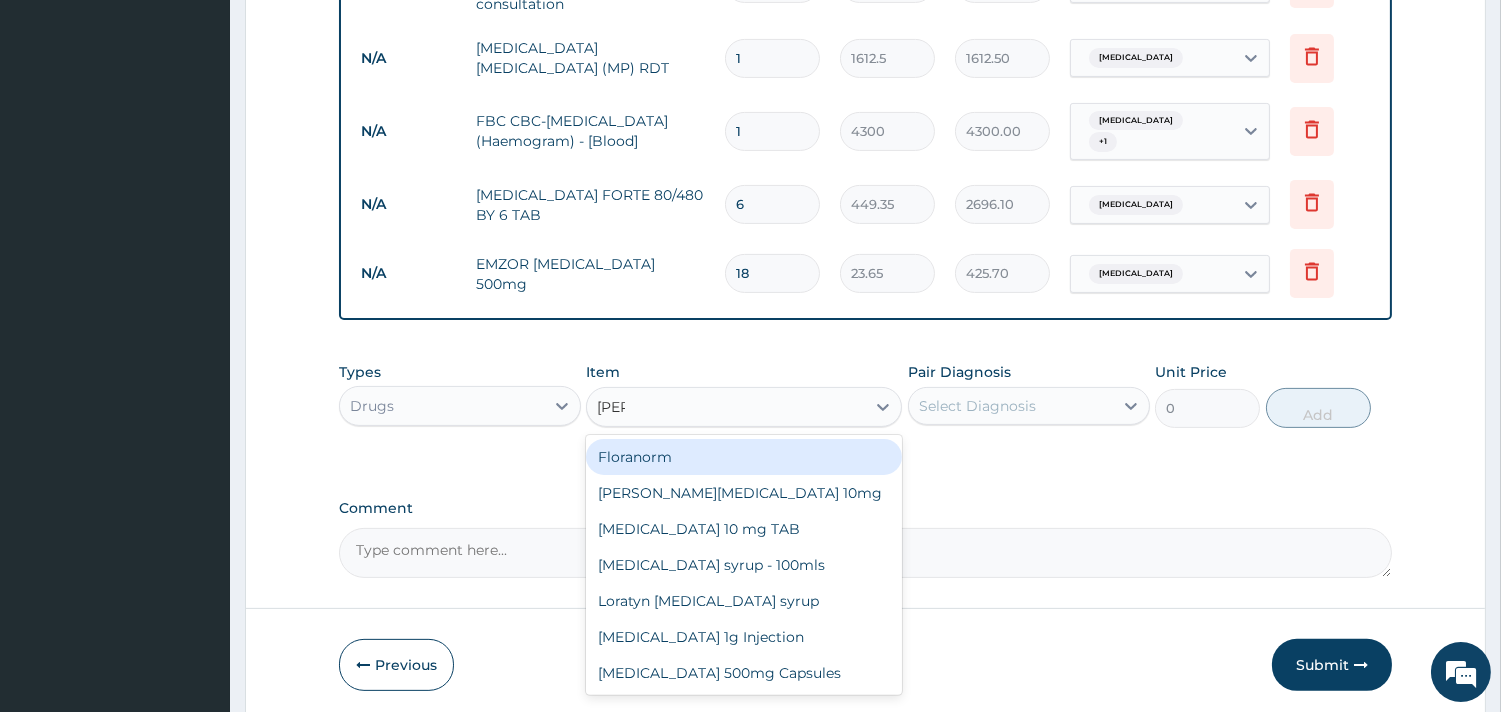 type on "lorat" 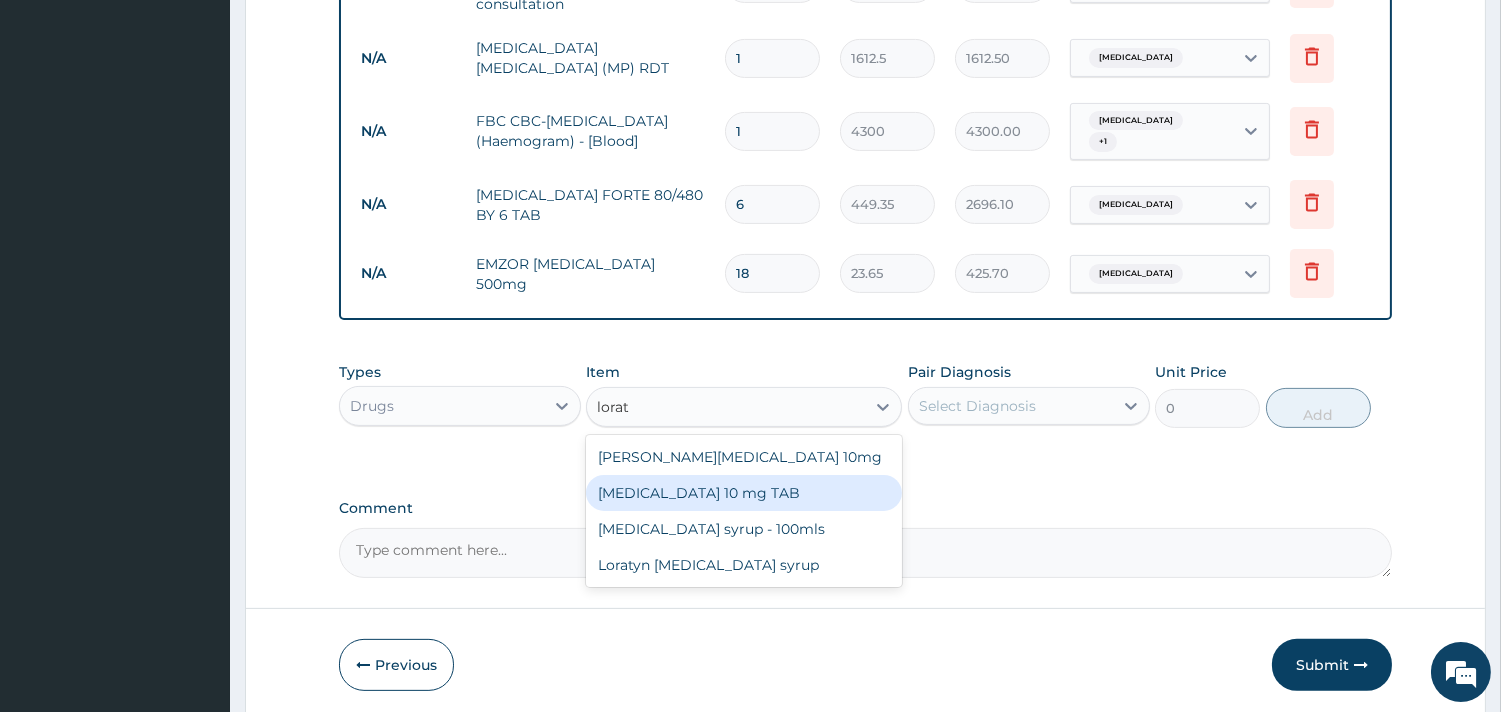 click on "LORATADINE 10 mg TAB" at bounding box center [744, 493] 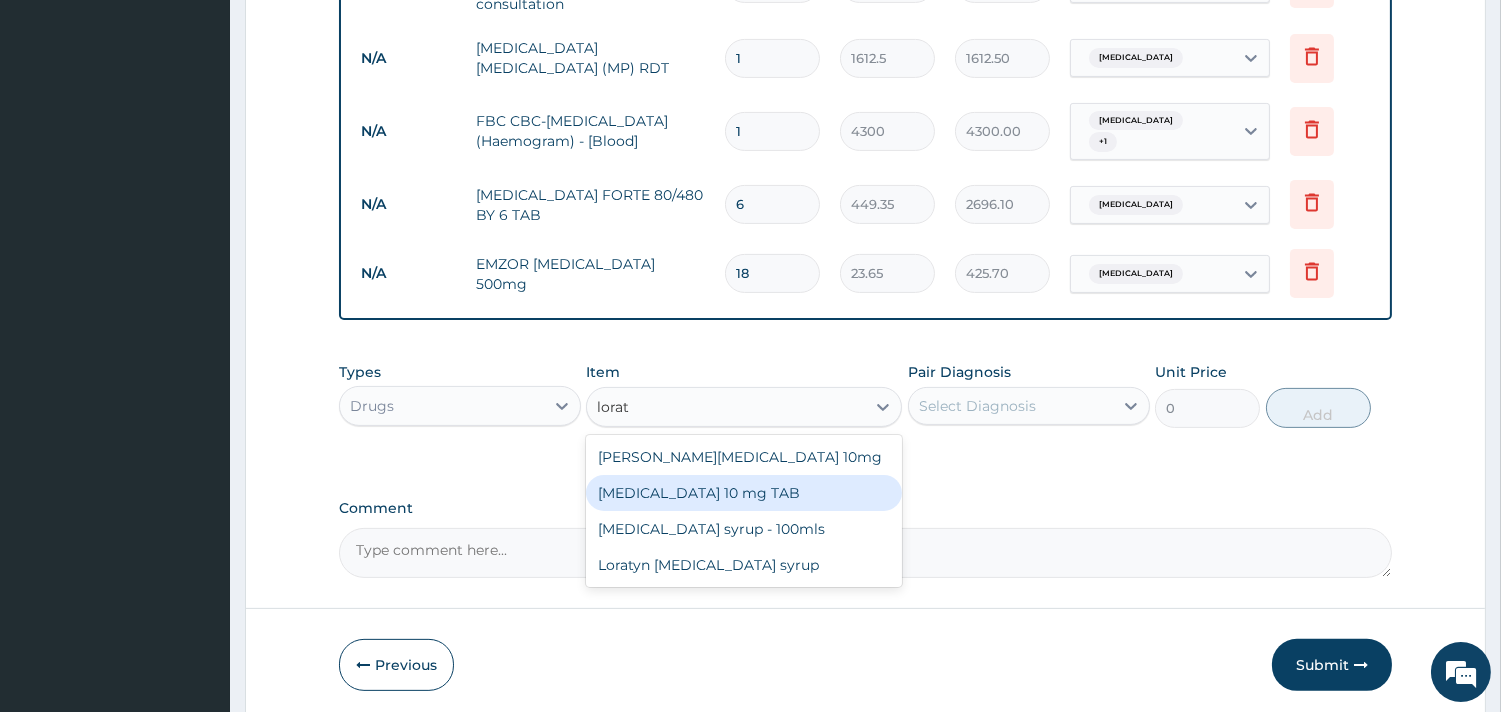 type 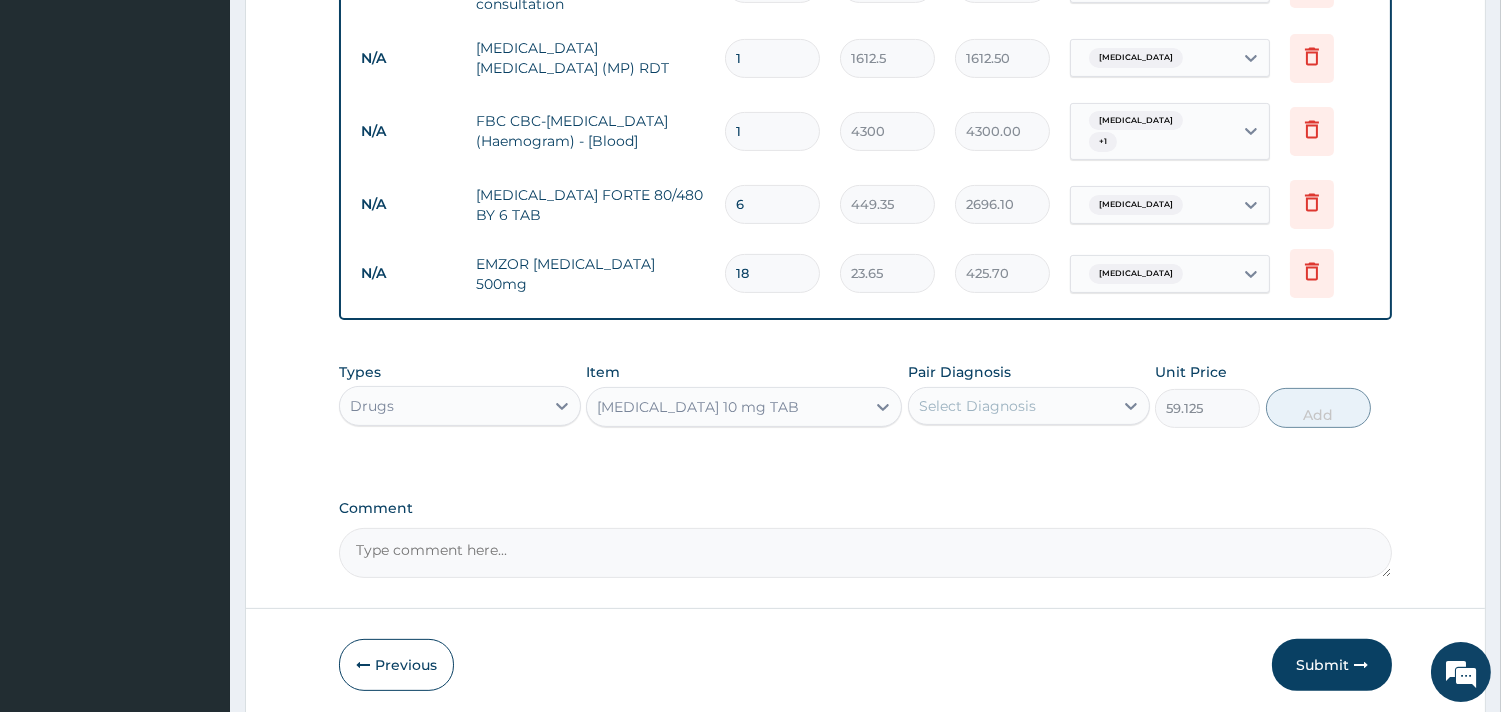 click on "Select Diagnosis" at bounding box center (977, 406) 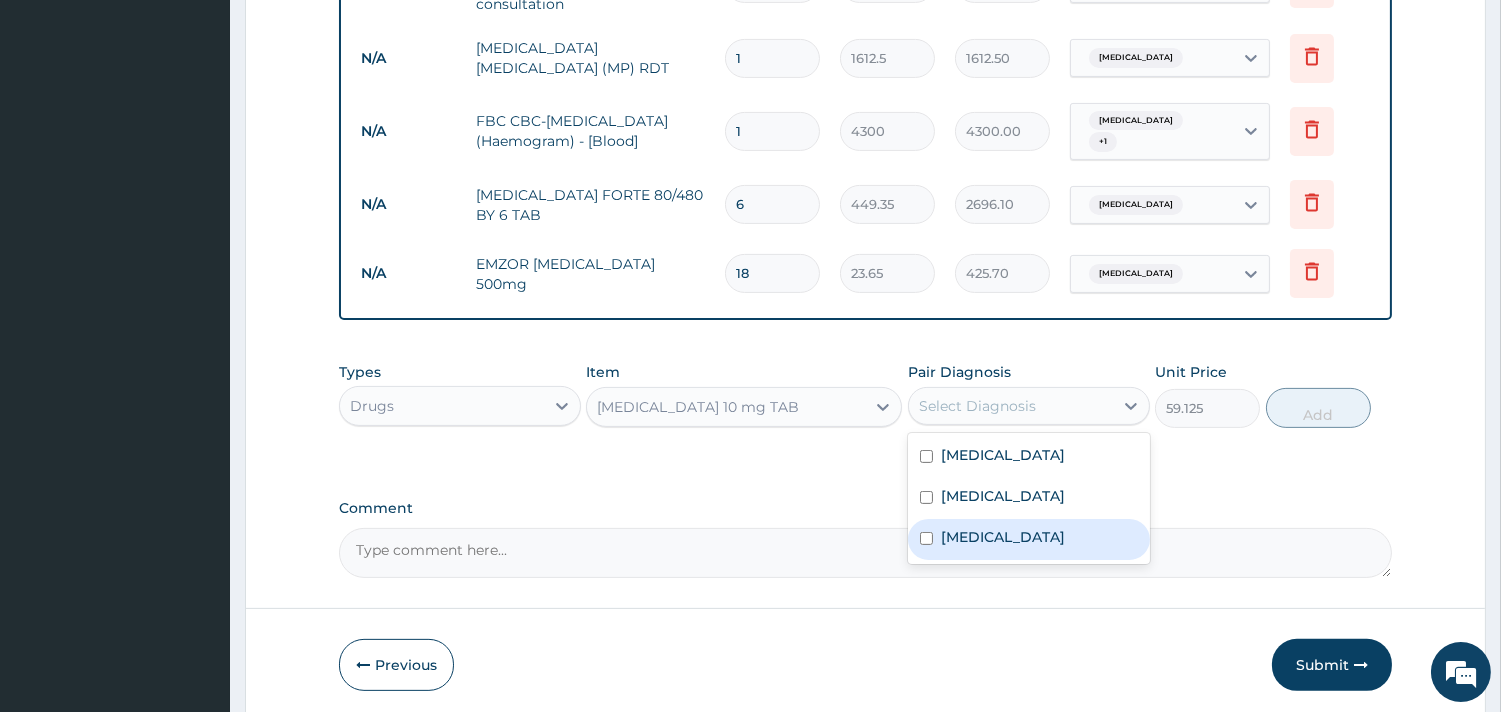 click on "Upper respiratory infection" at bounding box center (1003, 537) 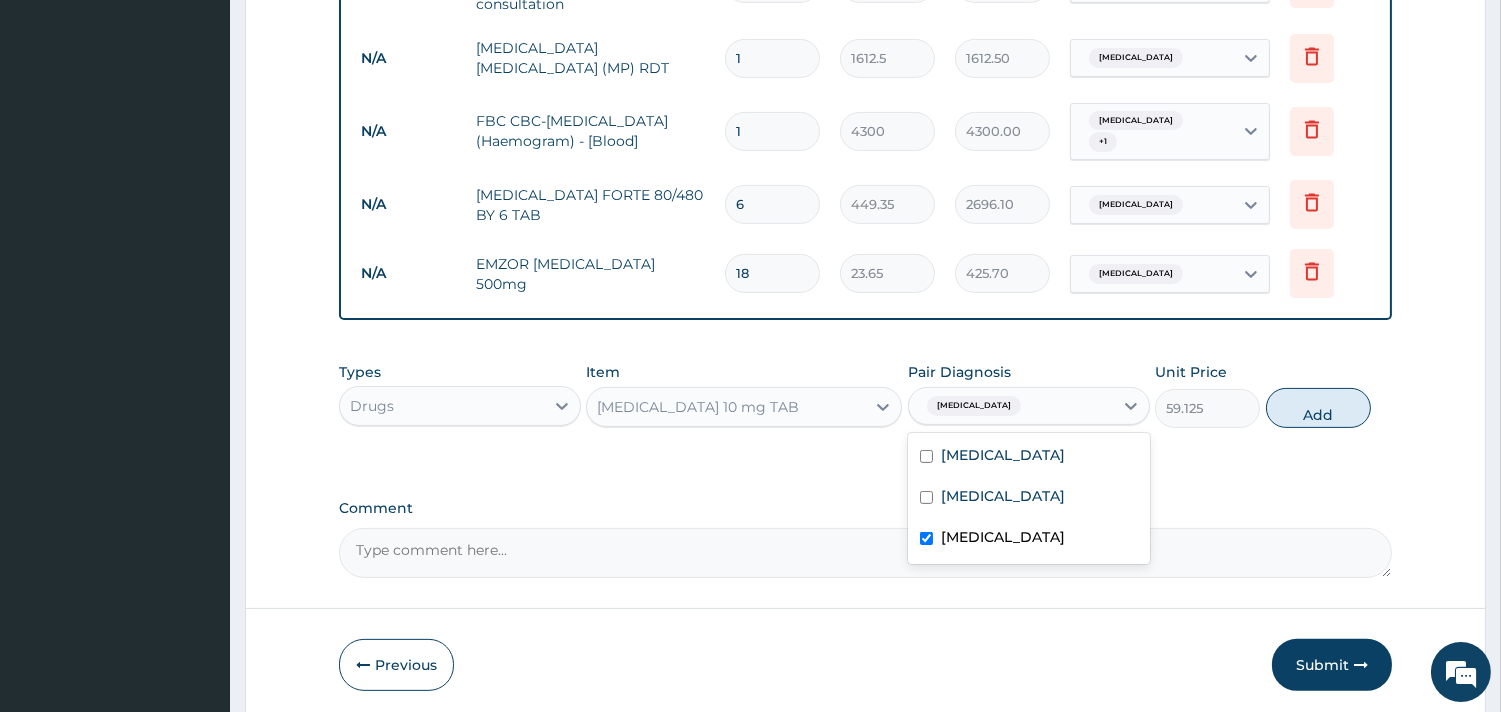 checkbox on "true" 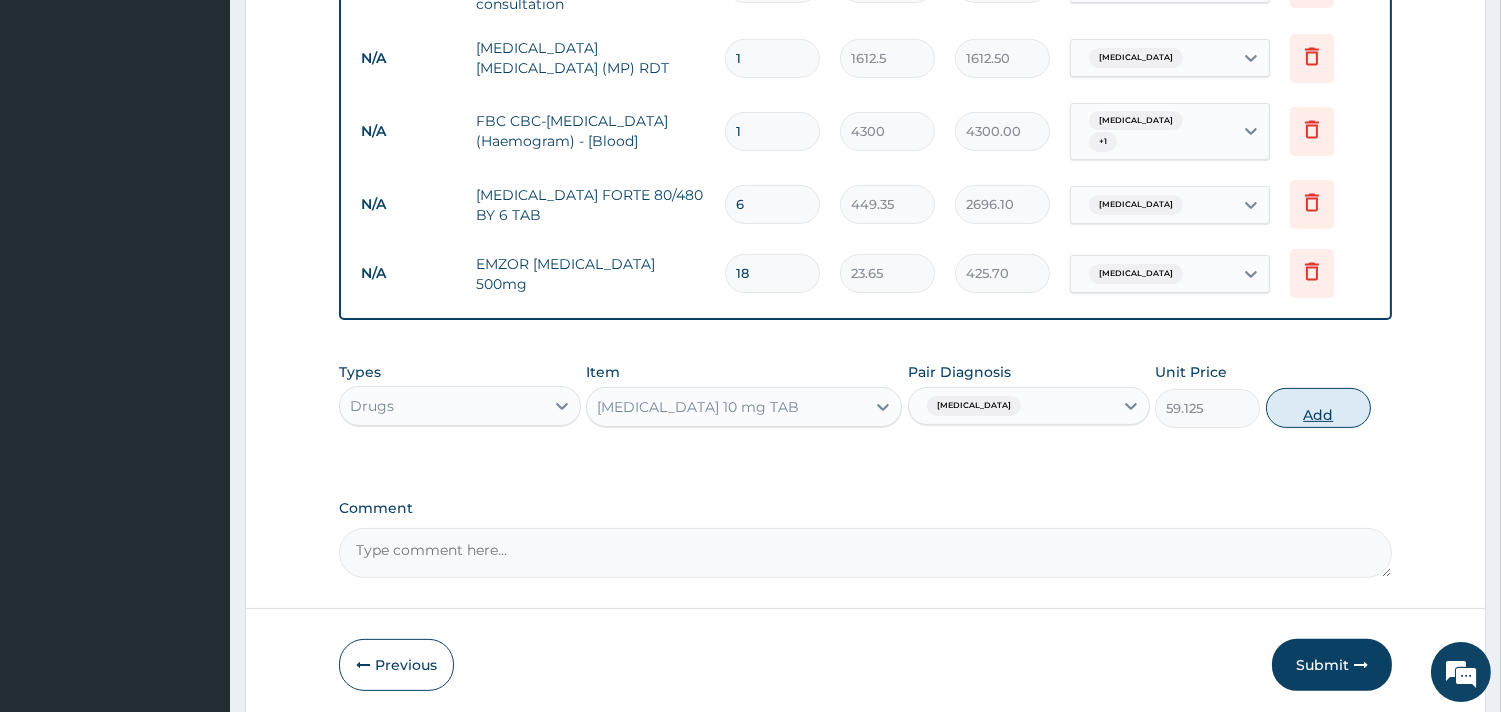 click on "Add" at bounding box center (1318, 408) 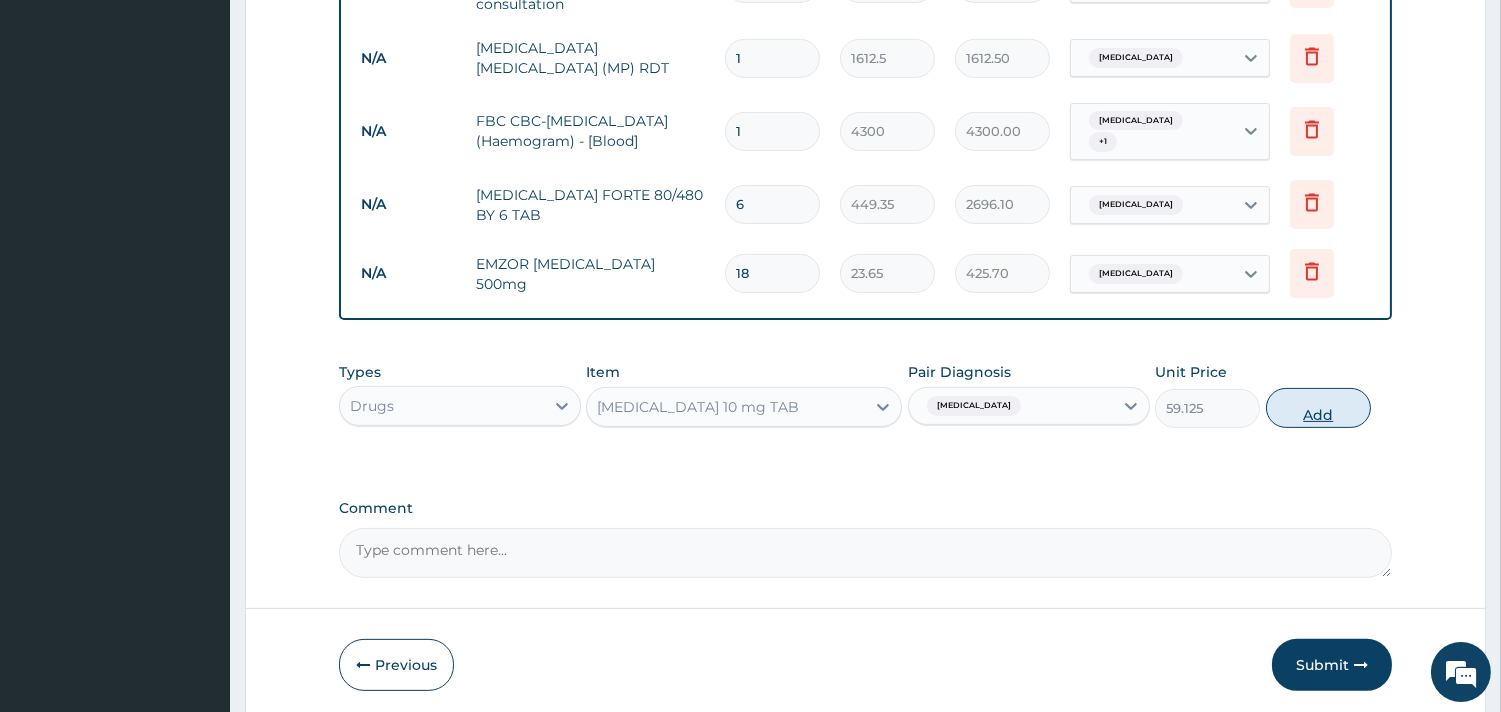 type on "0" 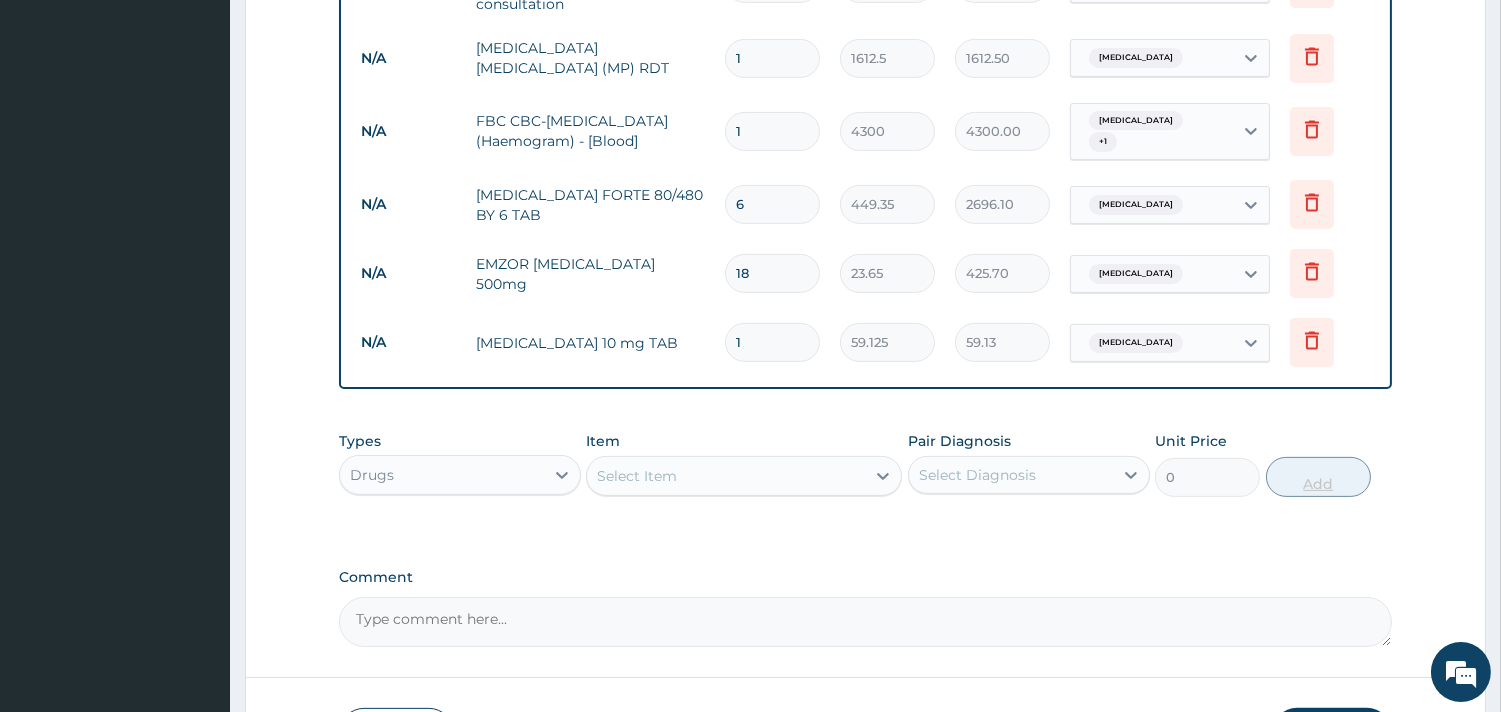 type 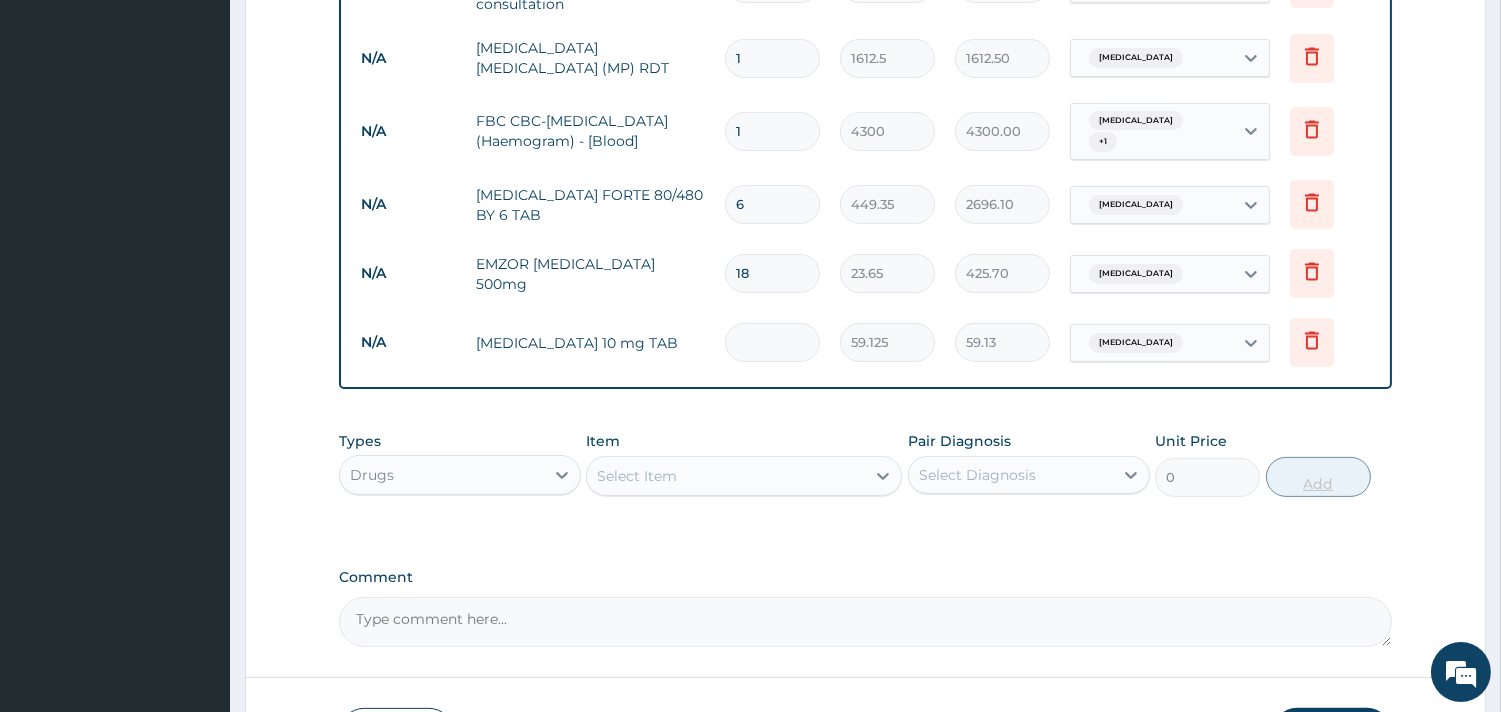 type on "0.00" 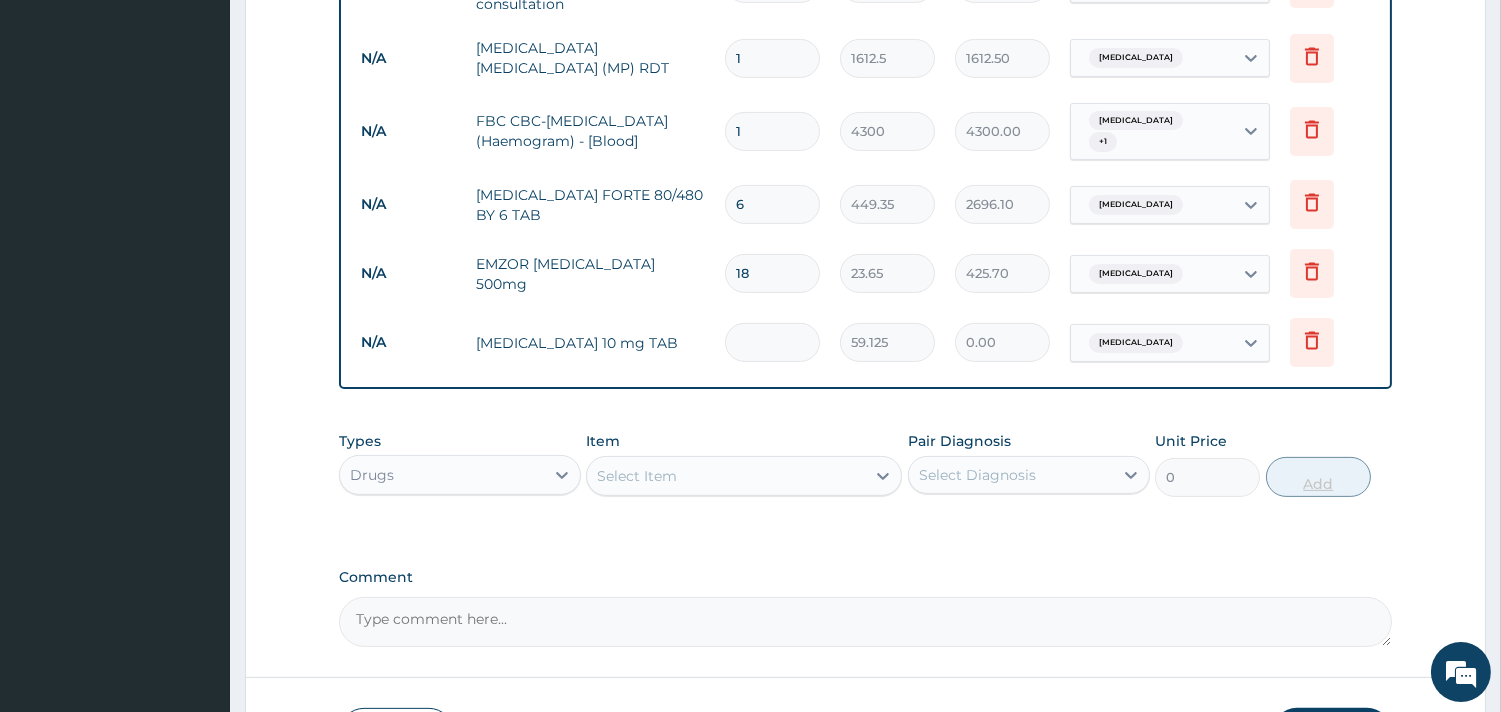 type on "5" 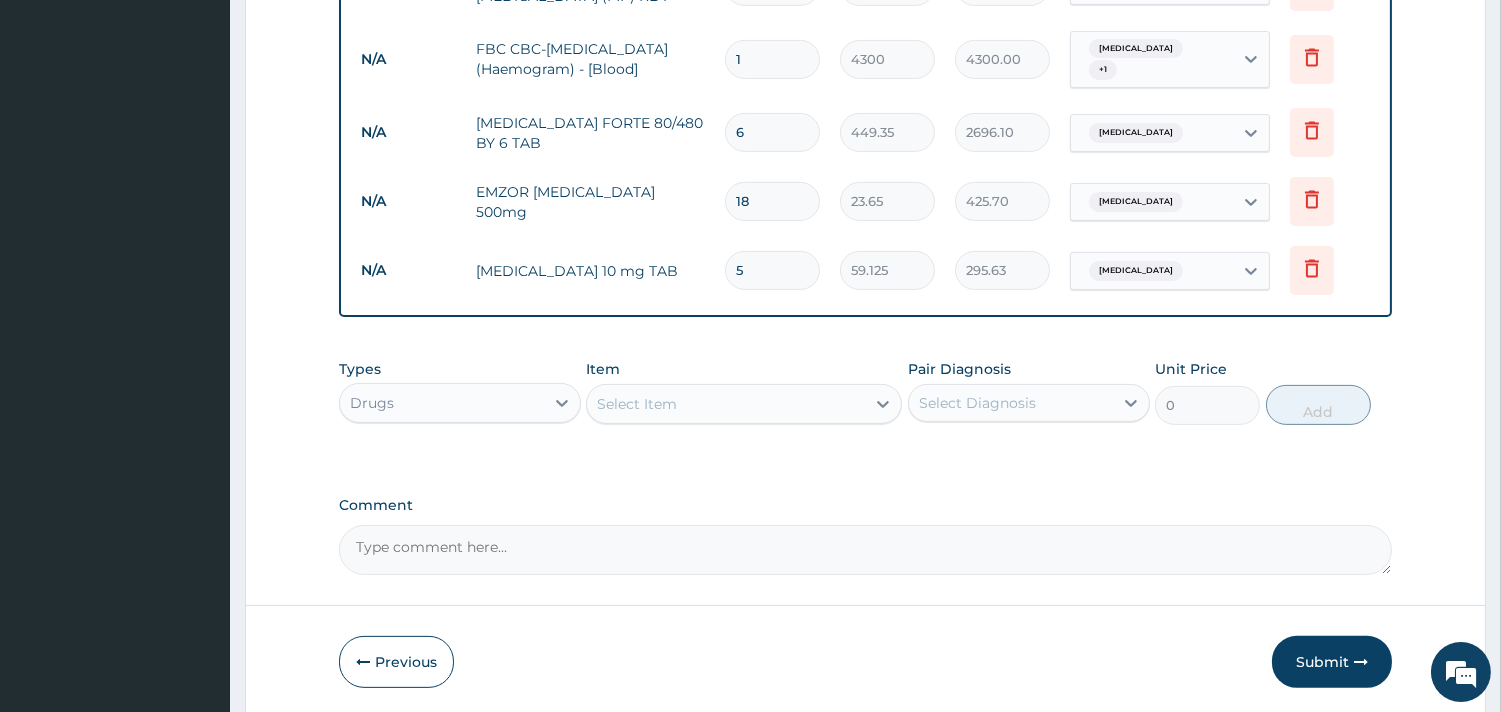 scroll, scrollTop: 1200, scrollLeft: 0, axis: vertical 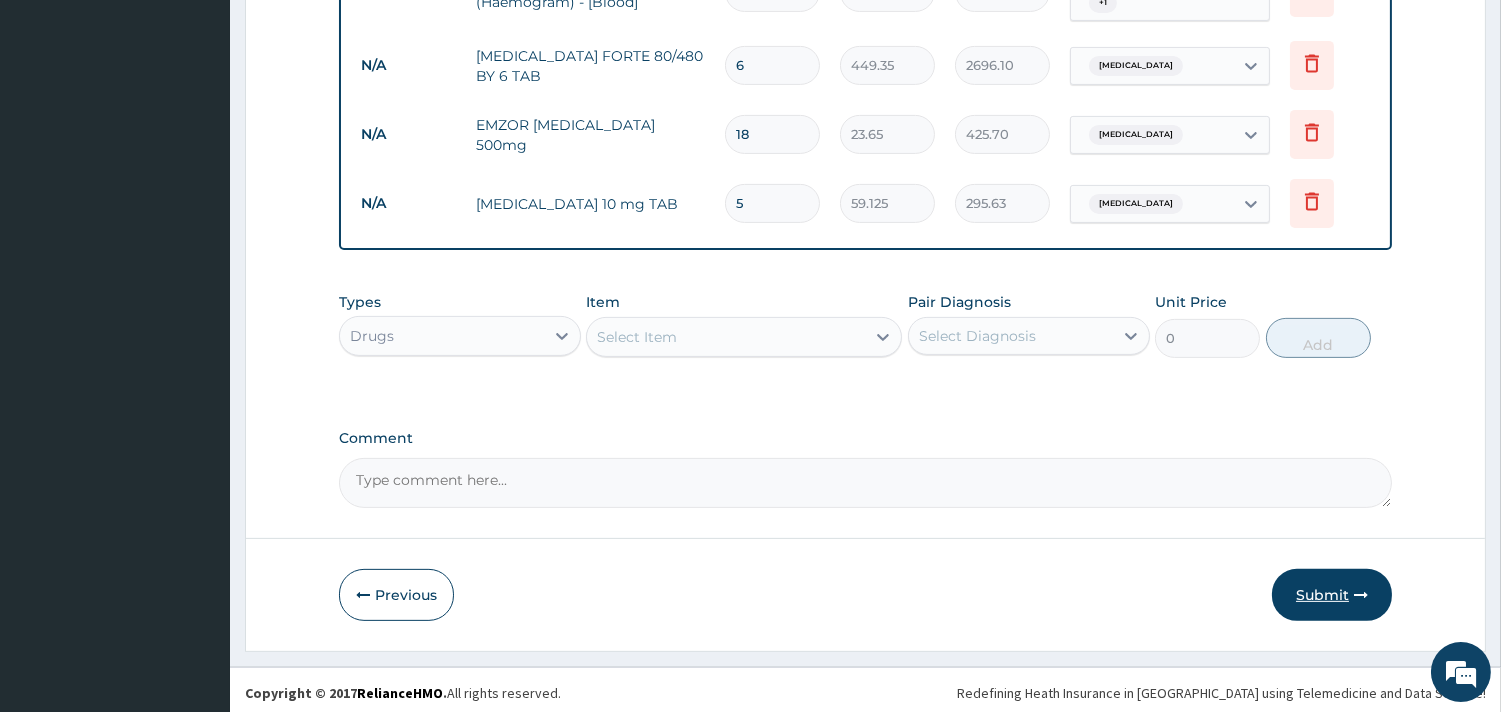 type on "5" 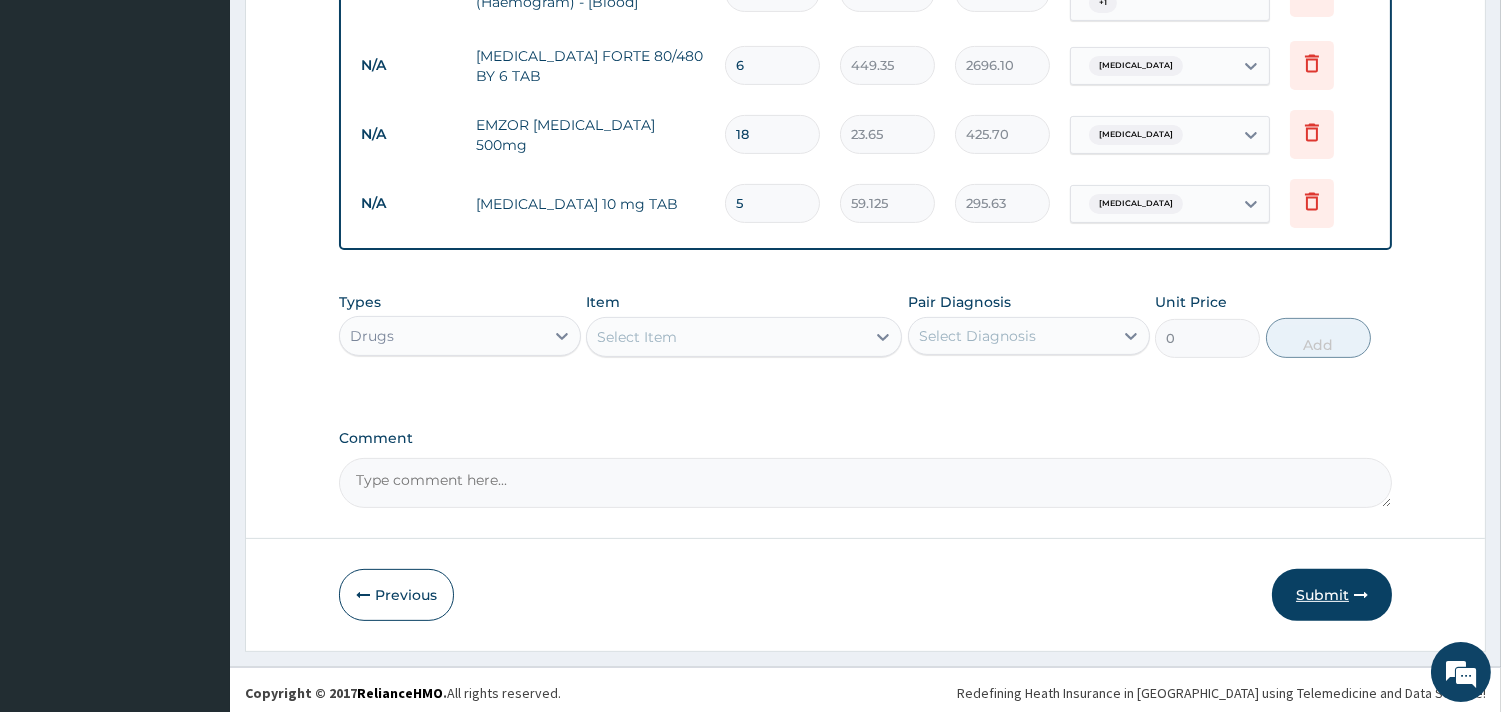 click on "Submit" at bounding box center (1332, 595) 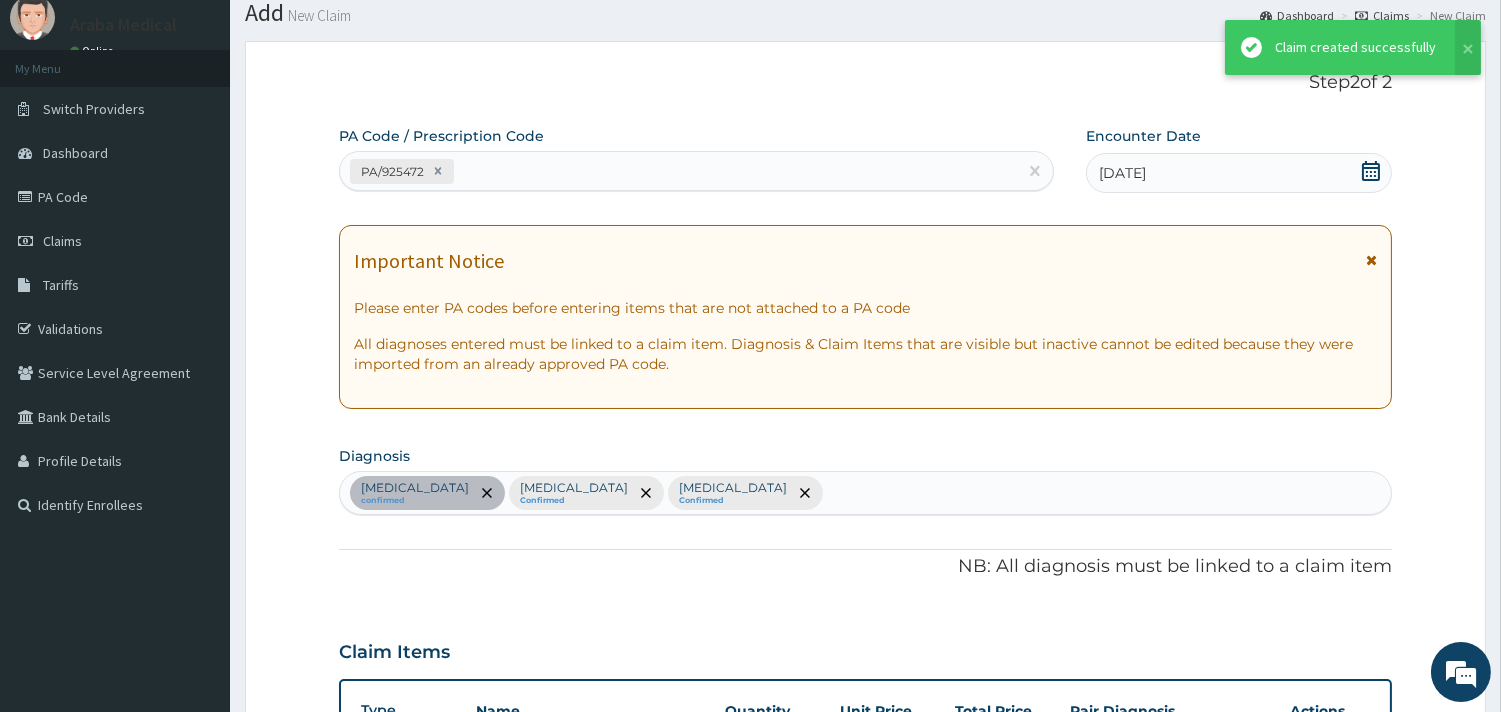 scroll, scrollTop: 1200, scrollLeft: 0, axis: vertical 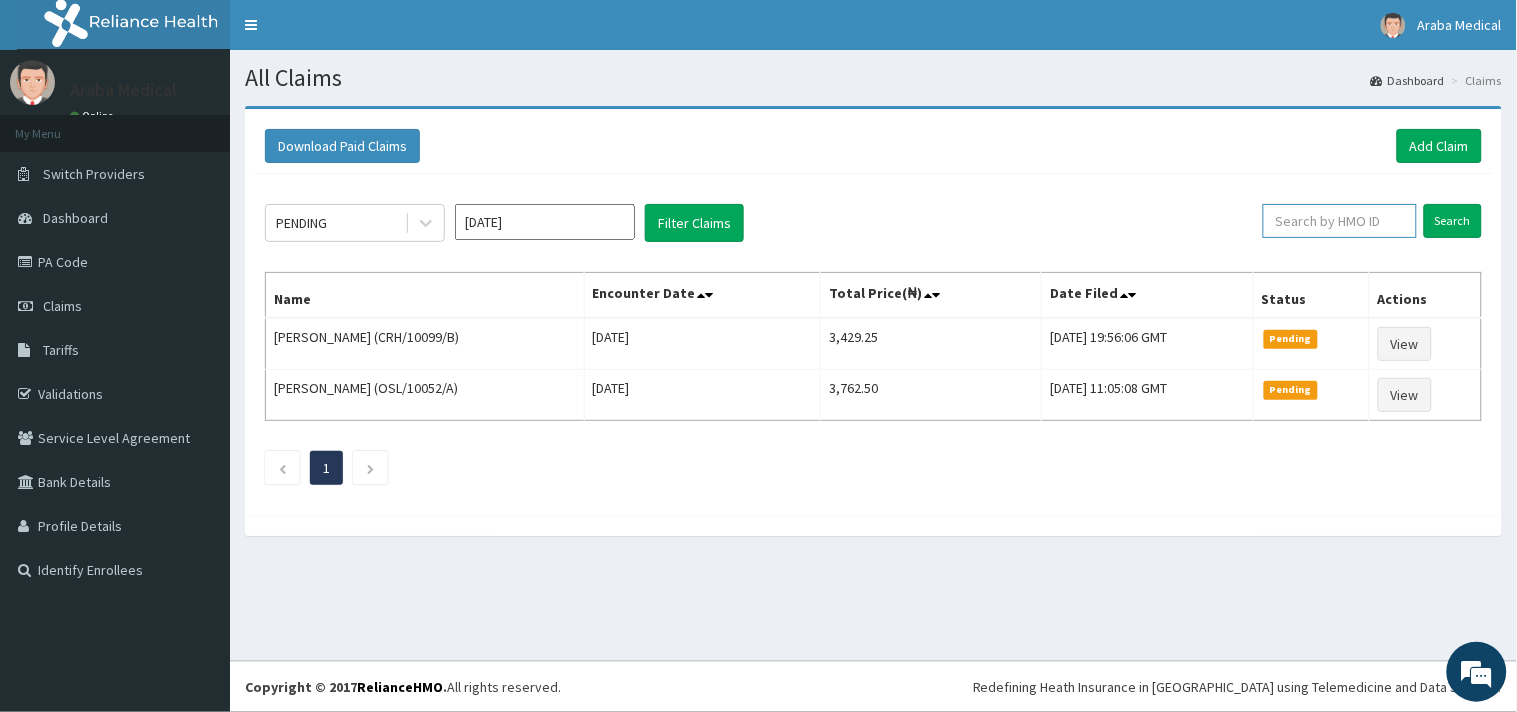 click at bounding box center (1340, 221) 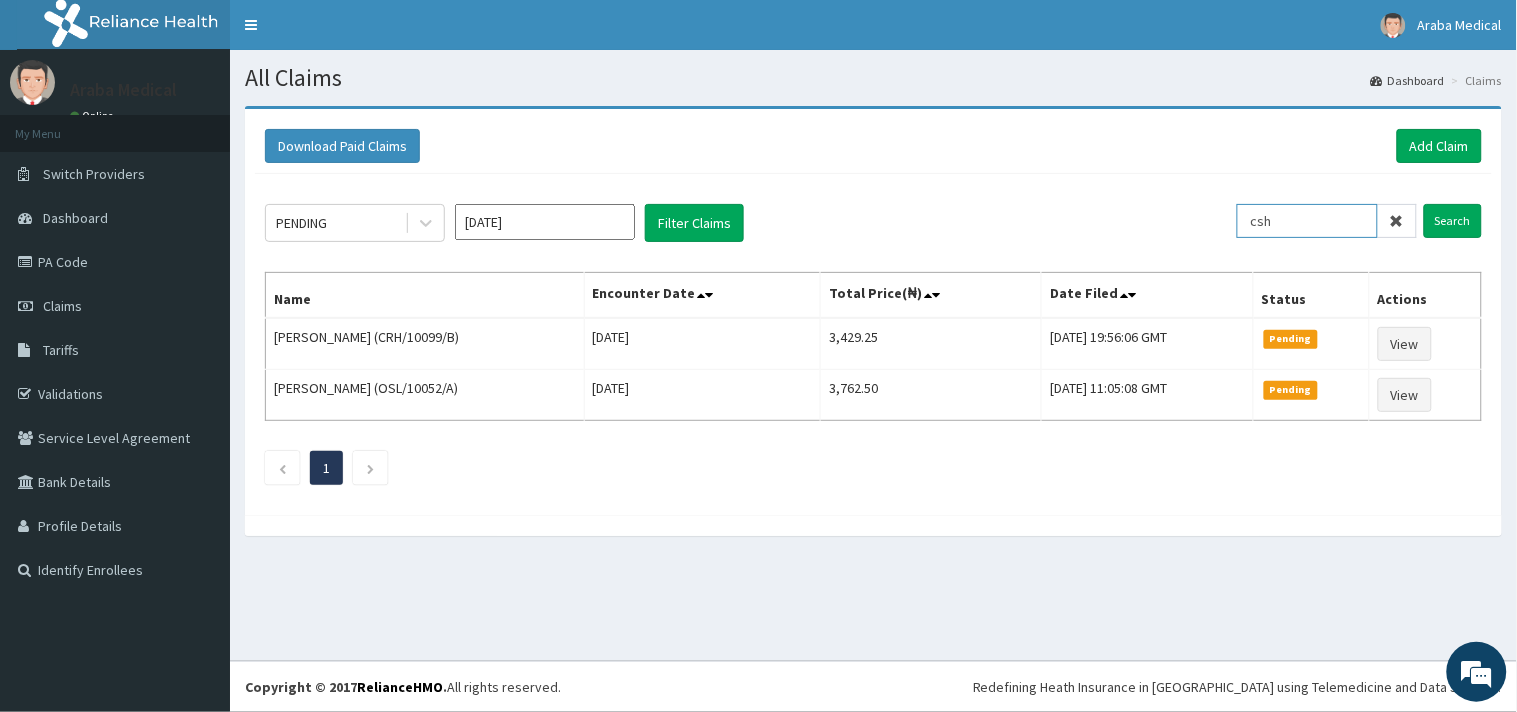 drag, startPoint x: 1340, startPoint y: 208, endPoint x: 1054, endPoint y: 252, distance: 289.3648 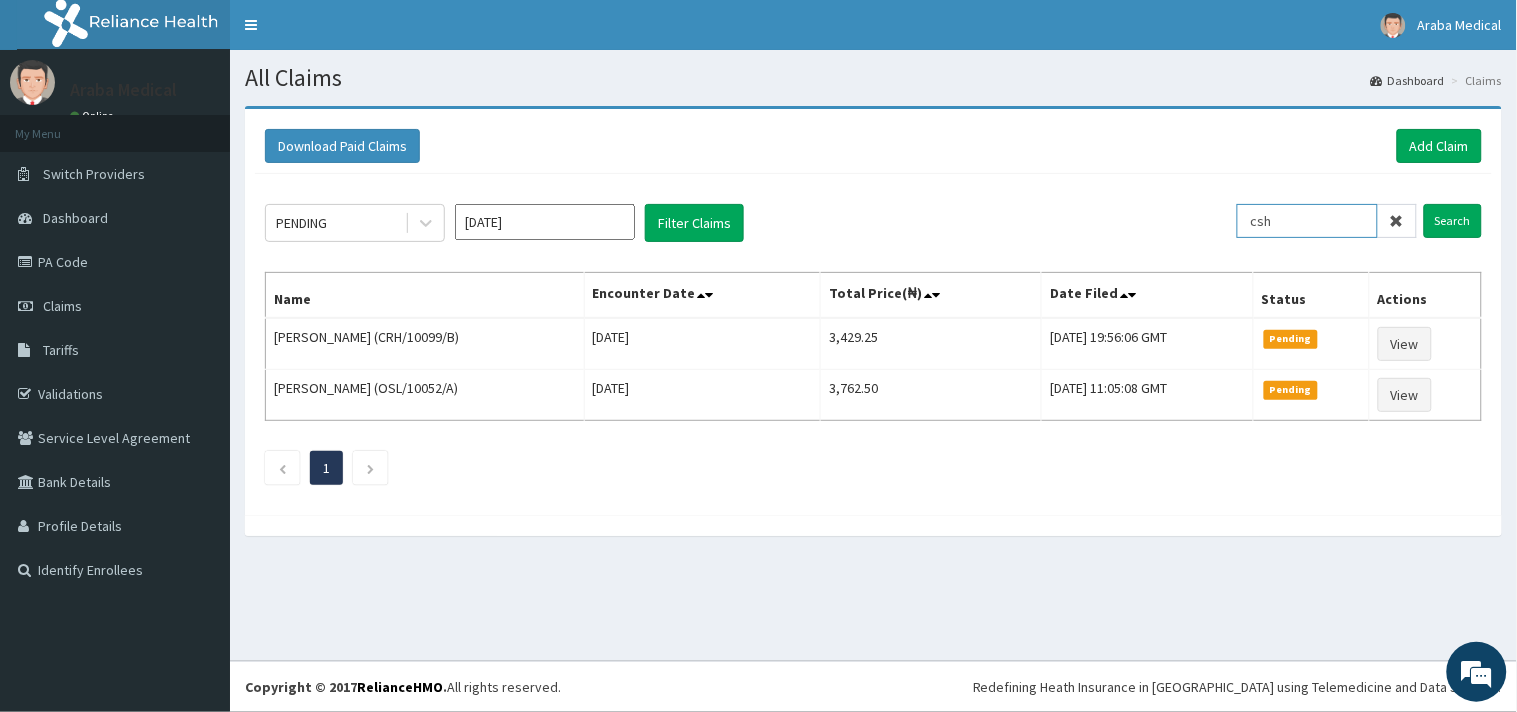 paste on "CSH/10015/B" 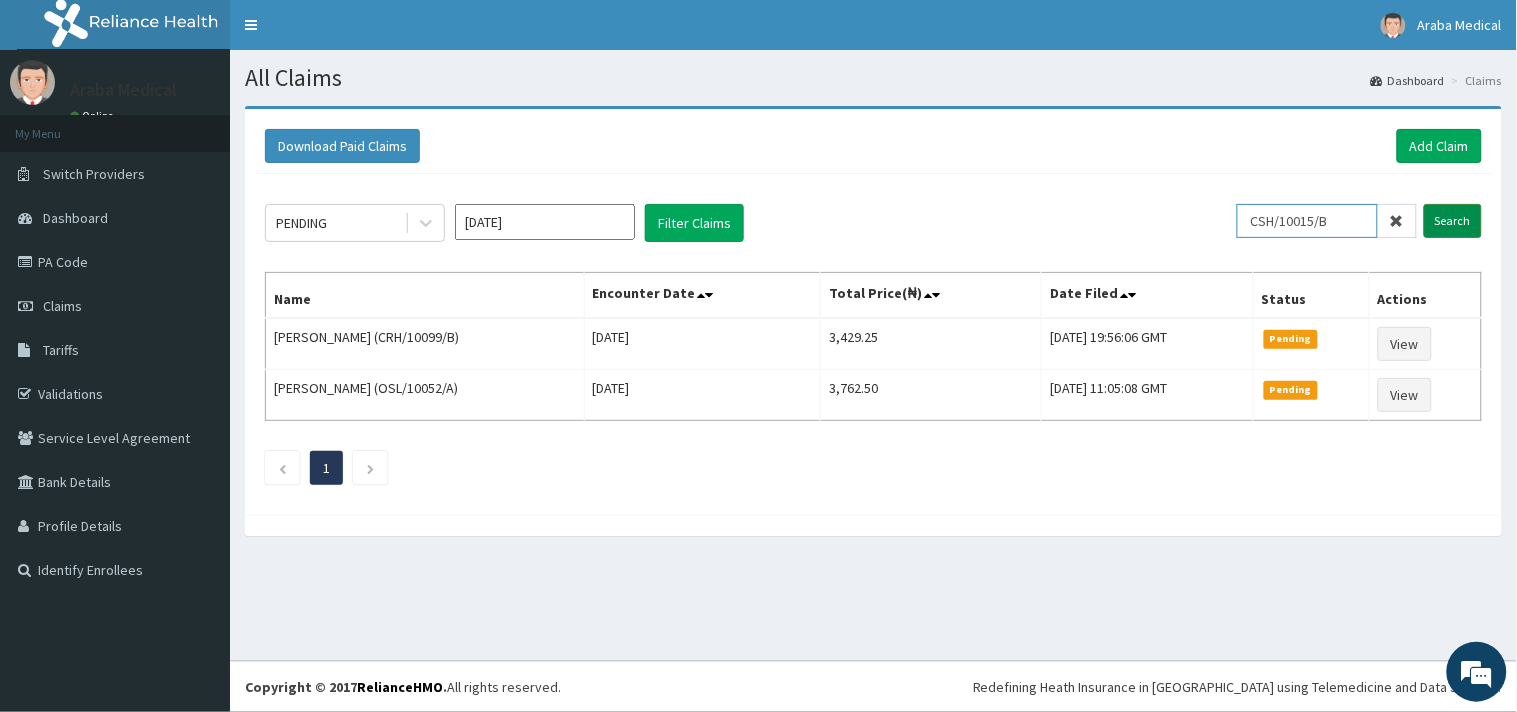 type on "CSH/10015/B" 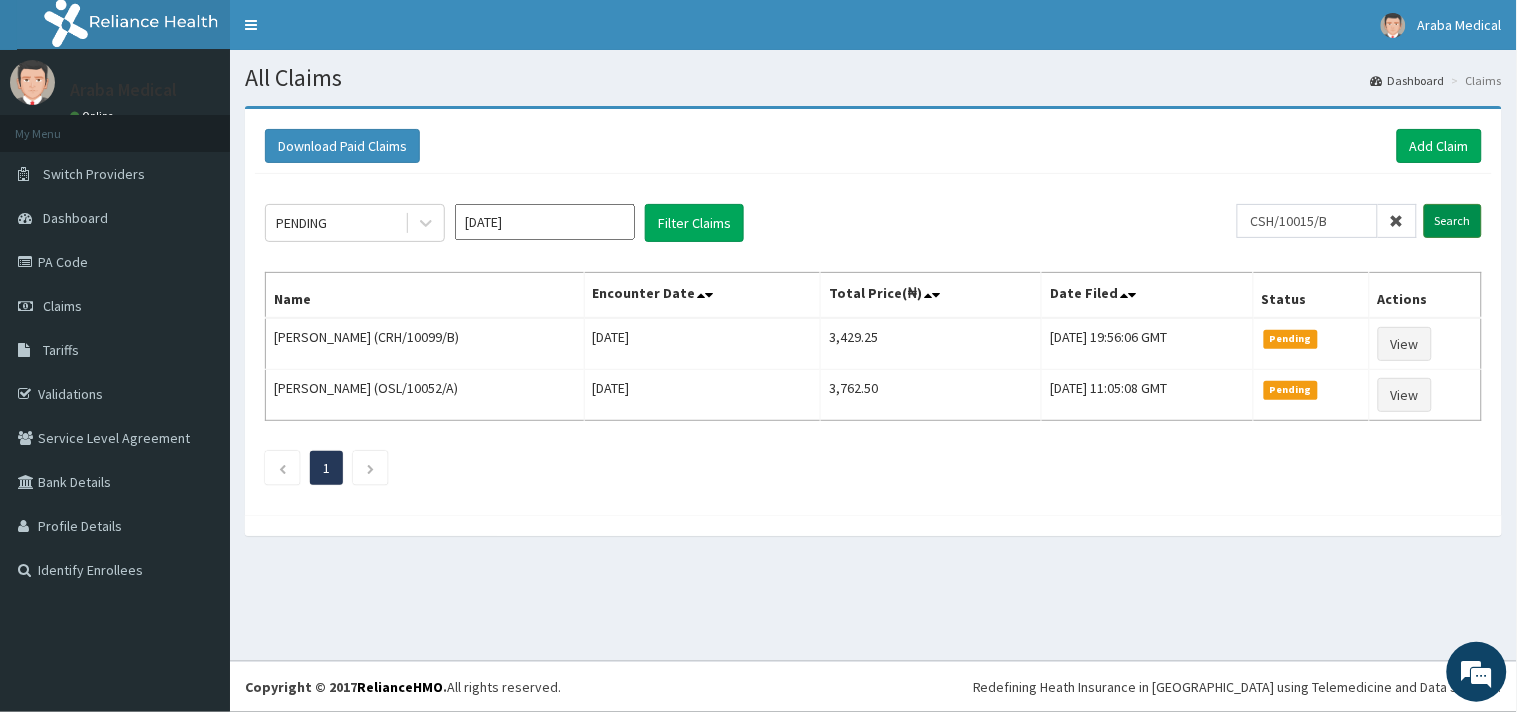 click on "Search" at bounding box center (1453, 221) 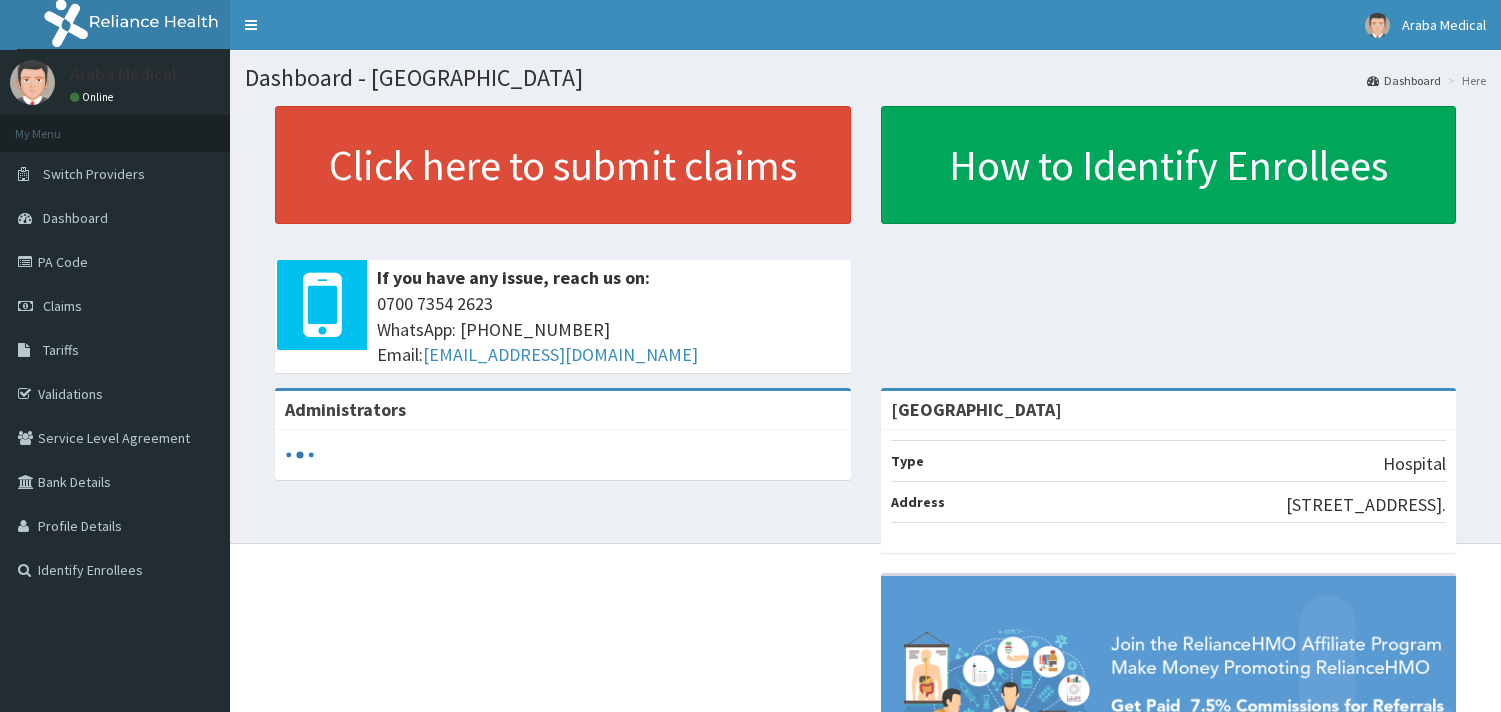 scroll, scrollTop: 0, scrollLeft: 0, axis: both 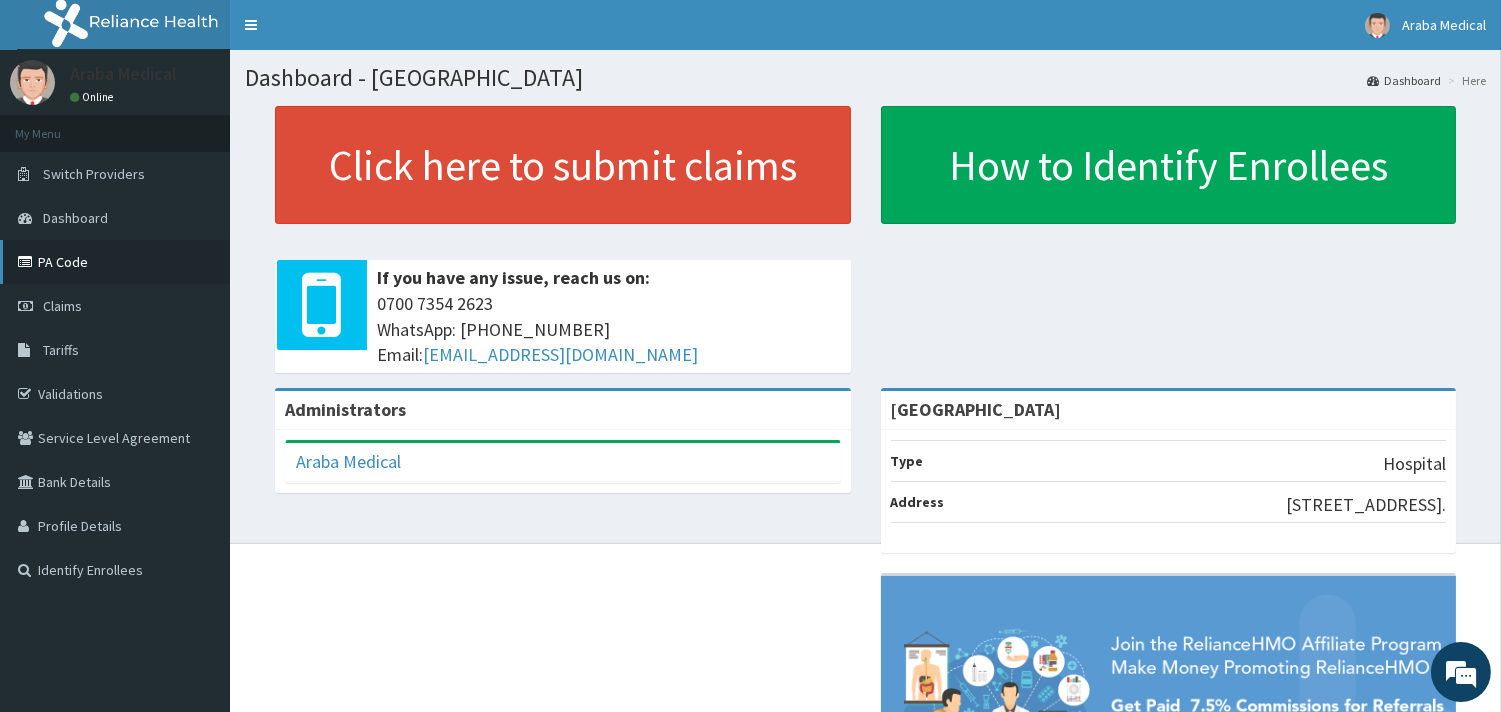 click on "PA Code" at bounding box center [115, 262] 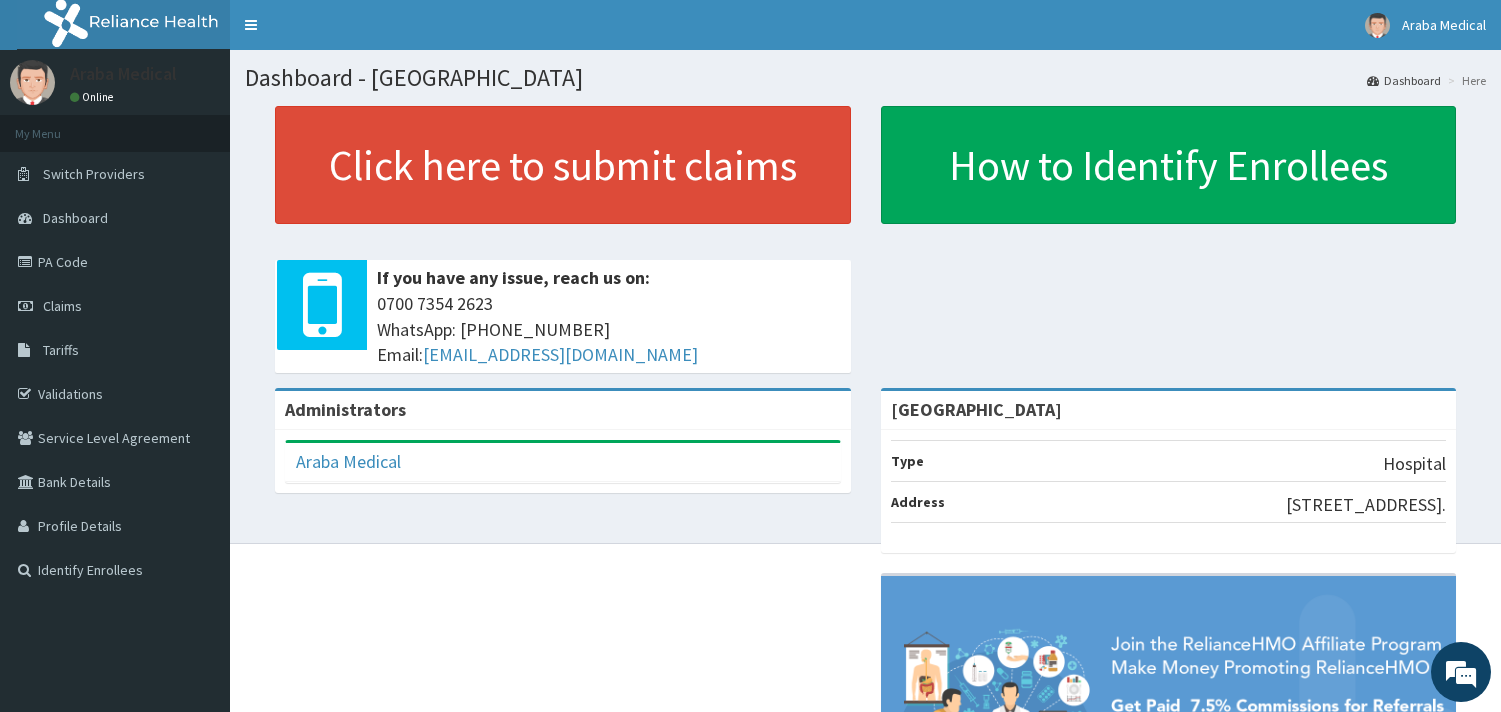 scroll, scrollTop: 0, scrollLeft: 0, axis: both 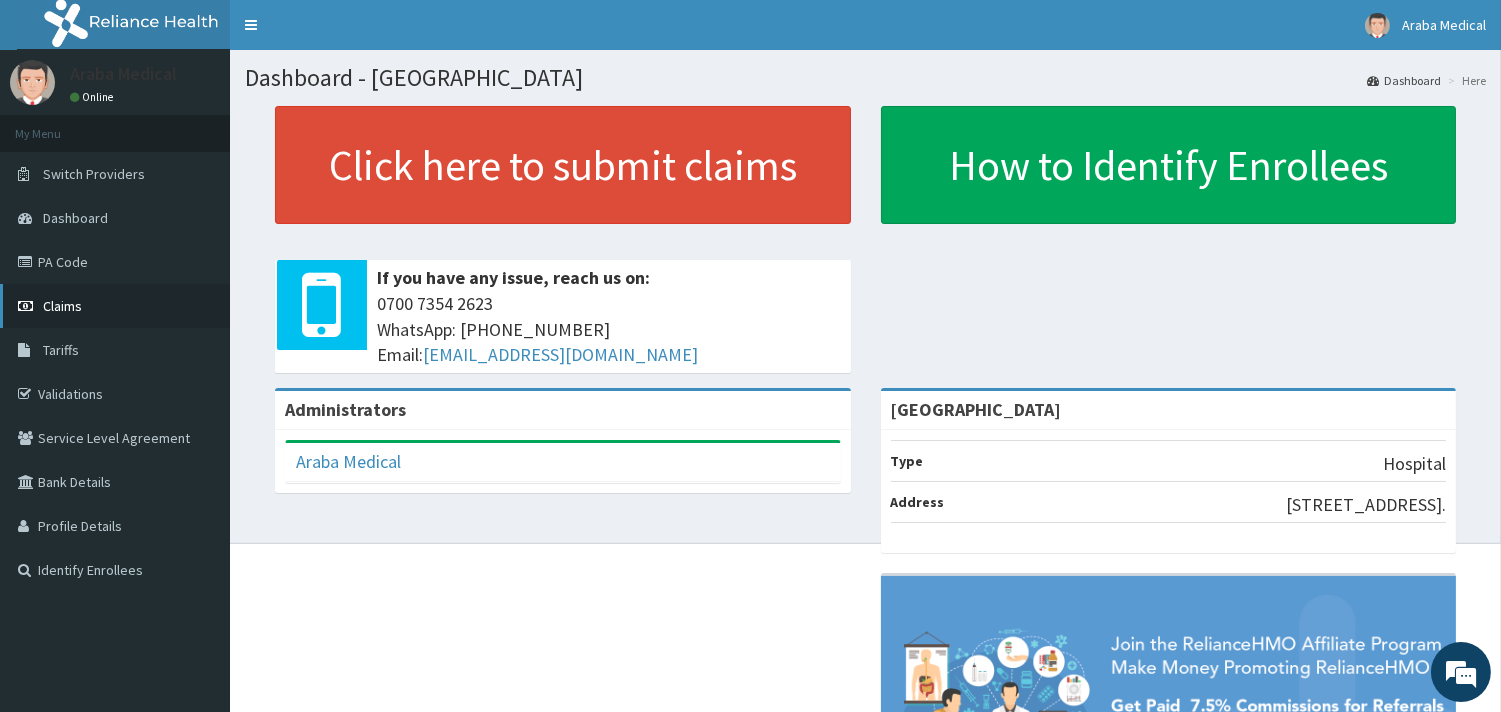 click on "Claims" at bounding box center (62, 306) 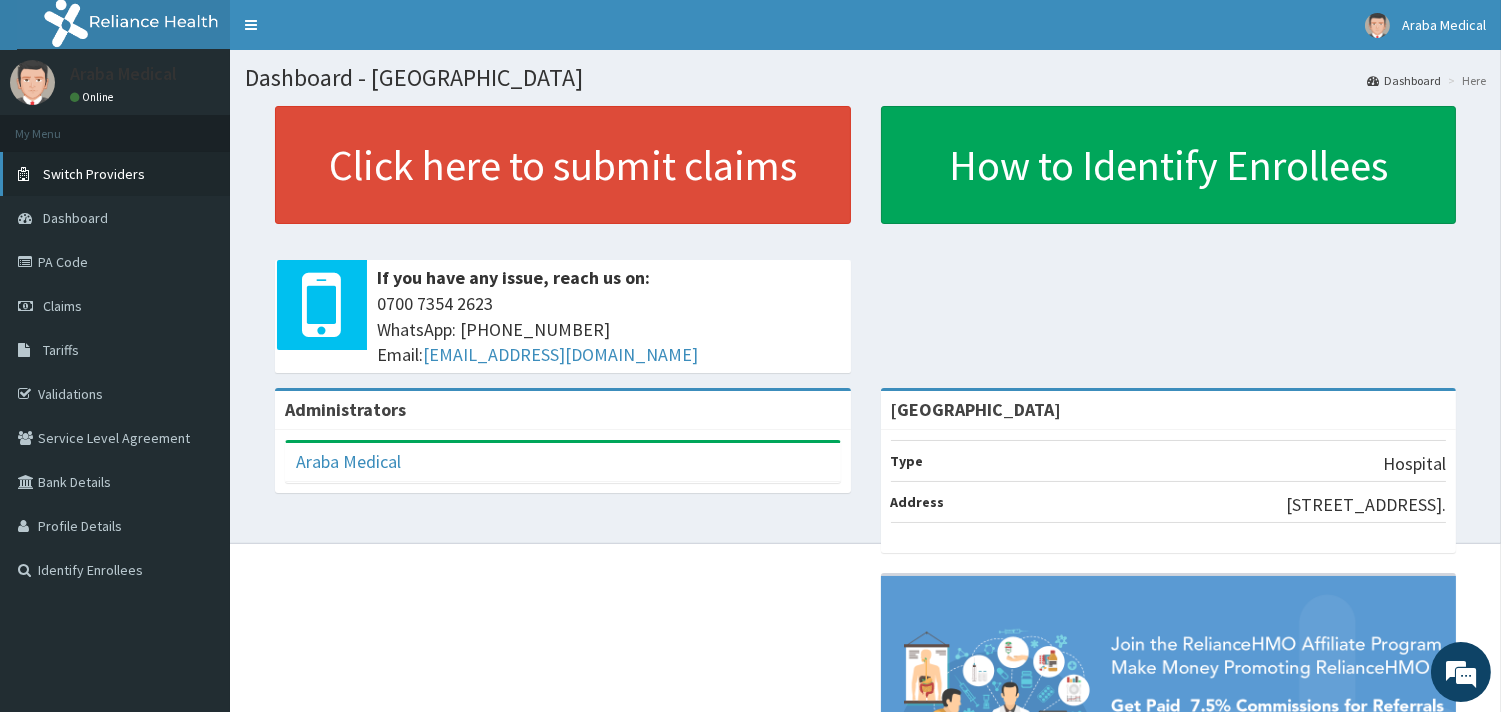 drag, startPoint x: 60, startPoint y: 300, endPoint x: 183, endPoint y: 175, distance: 175.36818 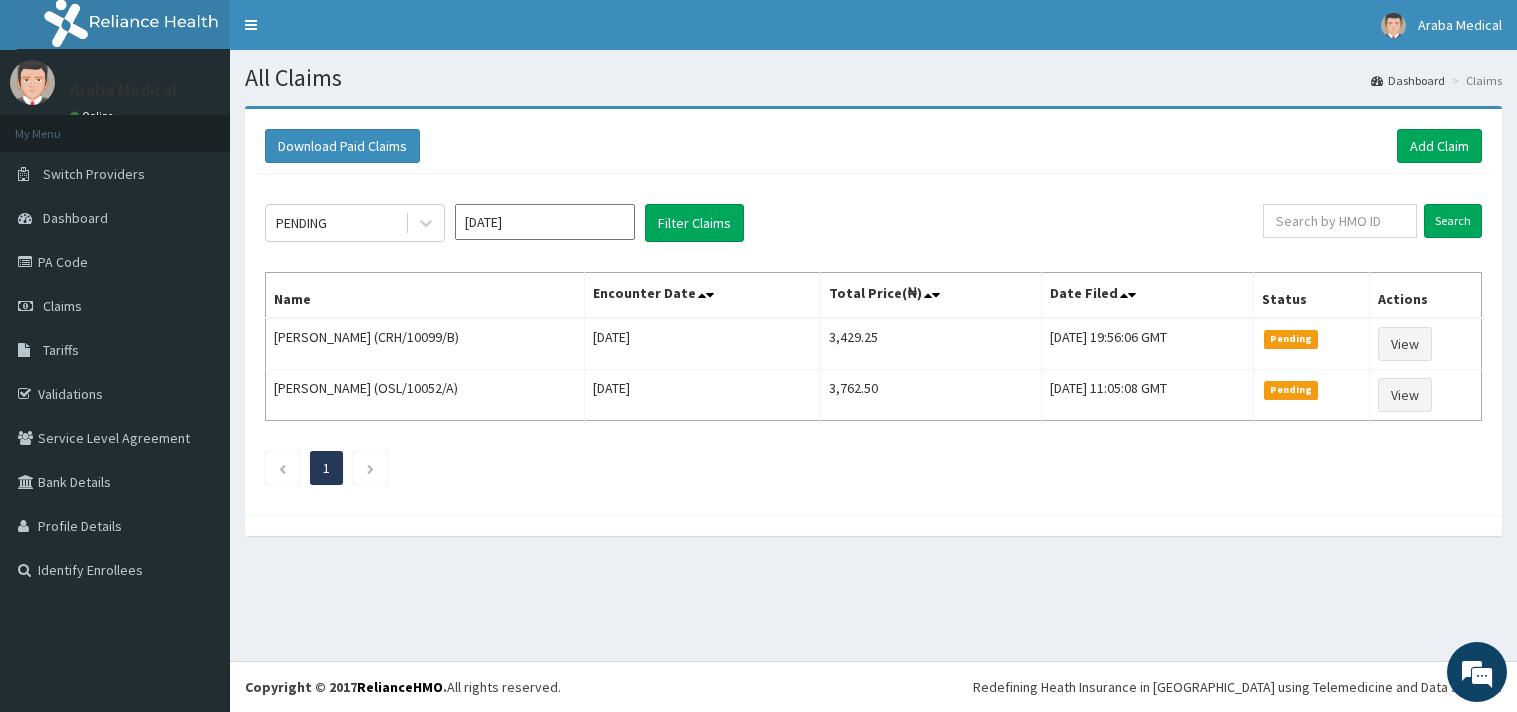 scroll, scrollTop: 0, scrollLeft: 0, axis: both 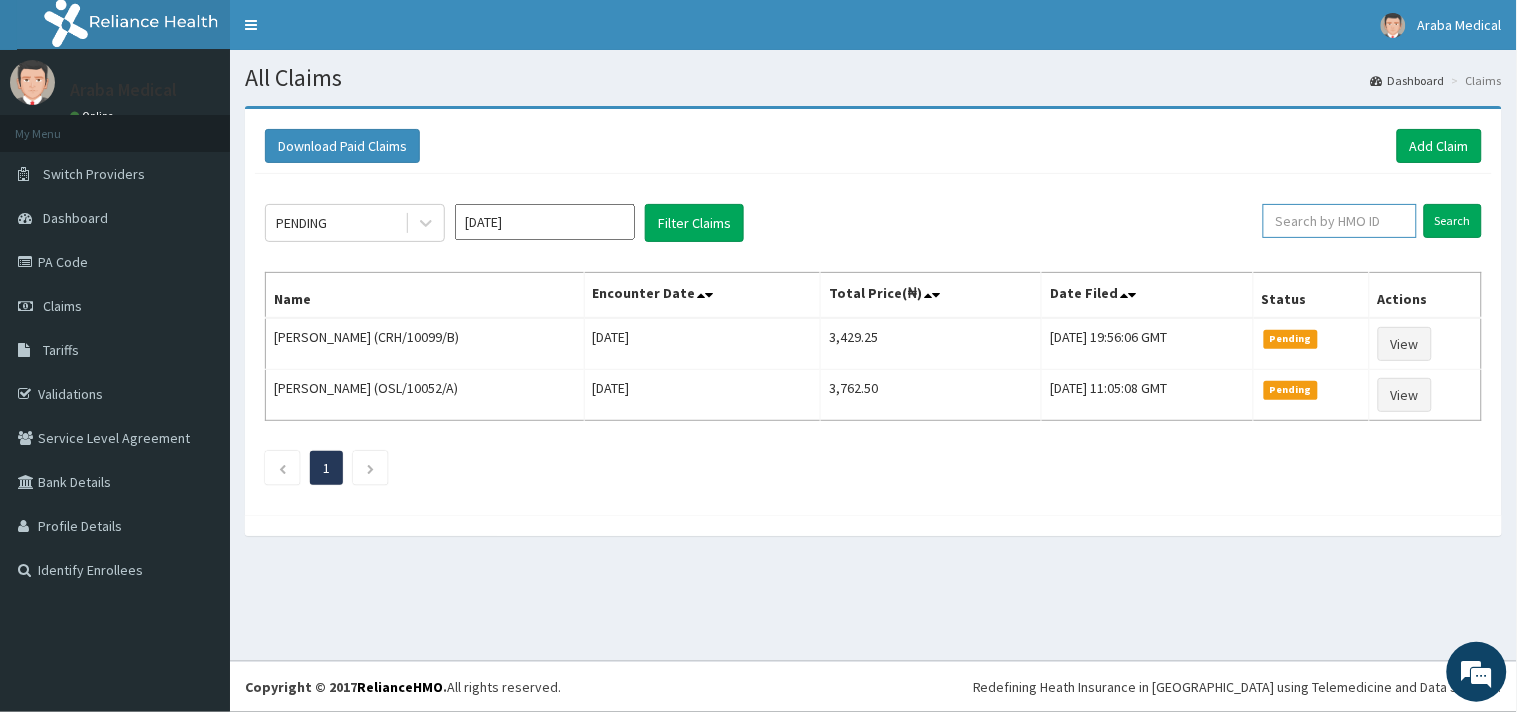 click at bounding box center [1340, 221] 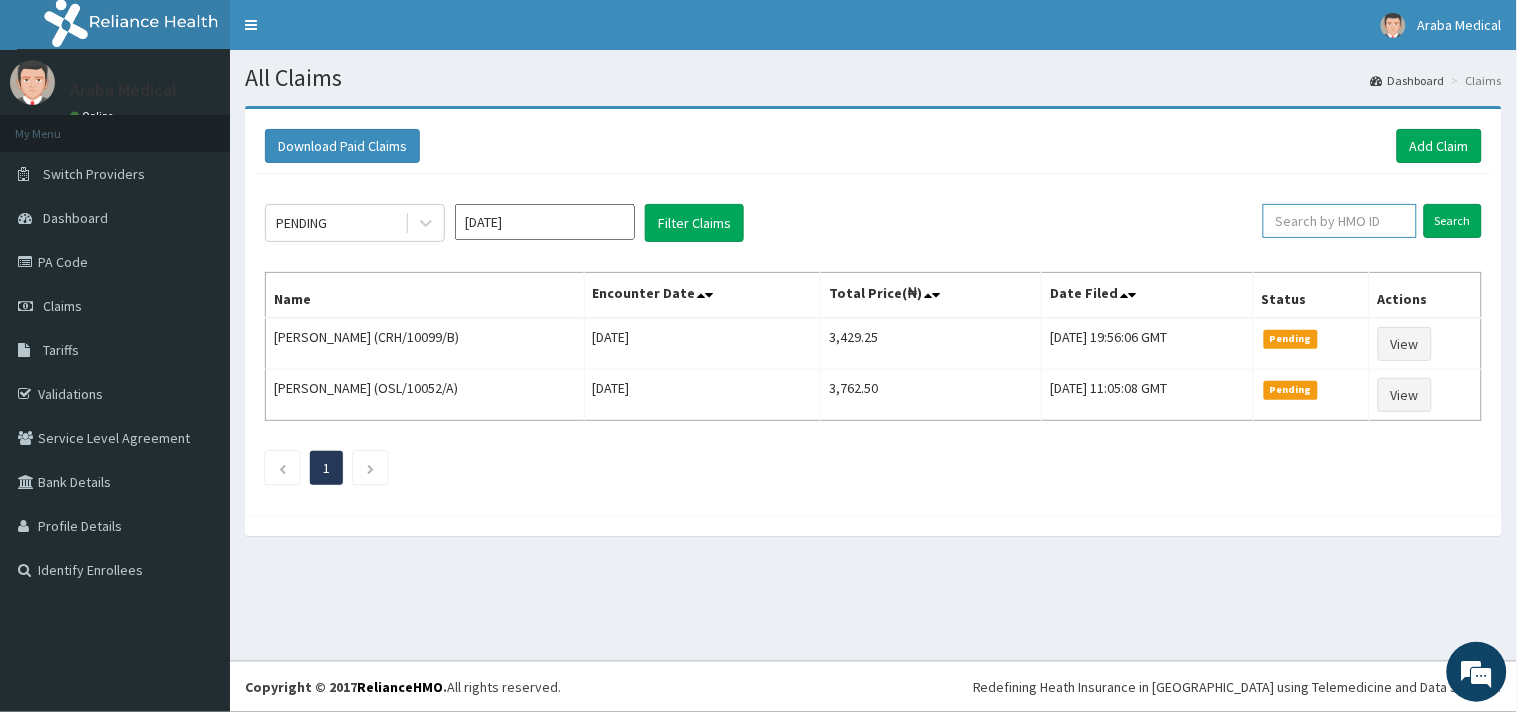 paste on "CSH/10015/B" 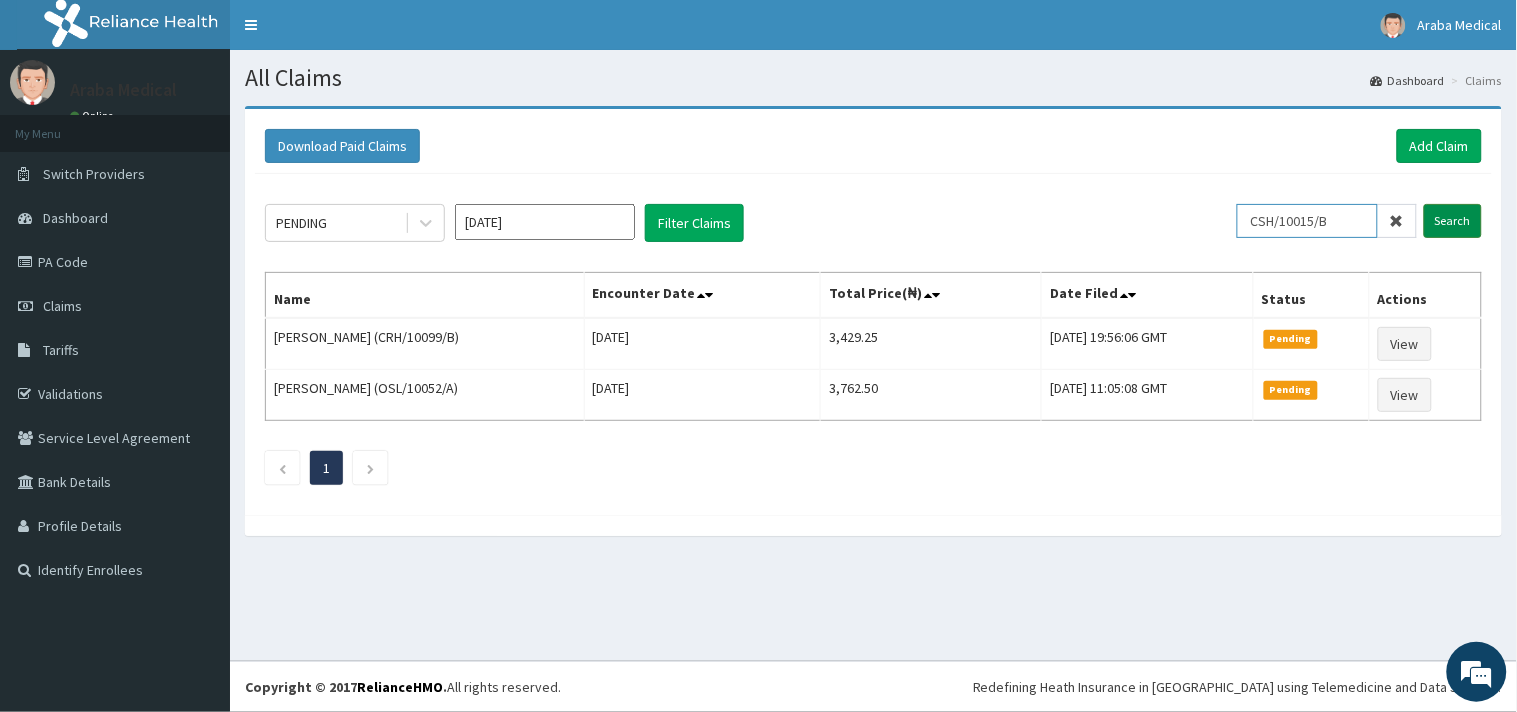 type on "CSH/10015/B" 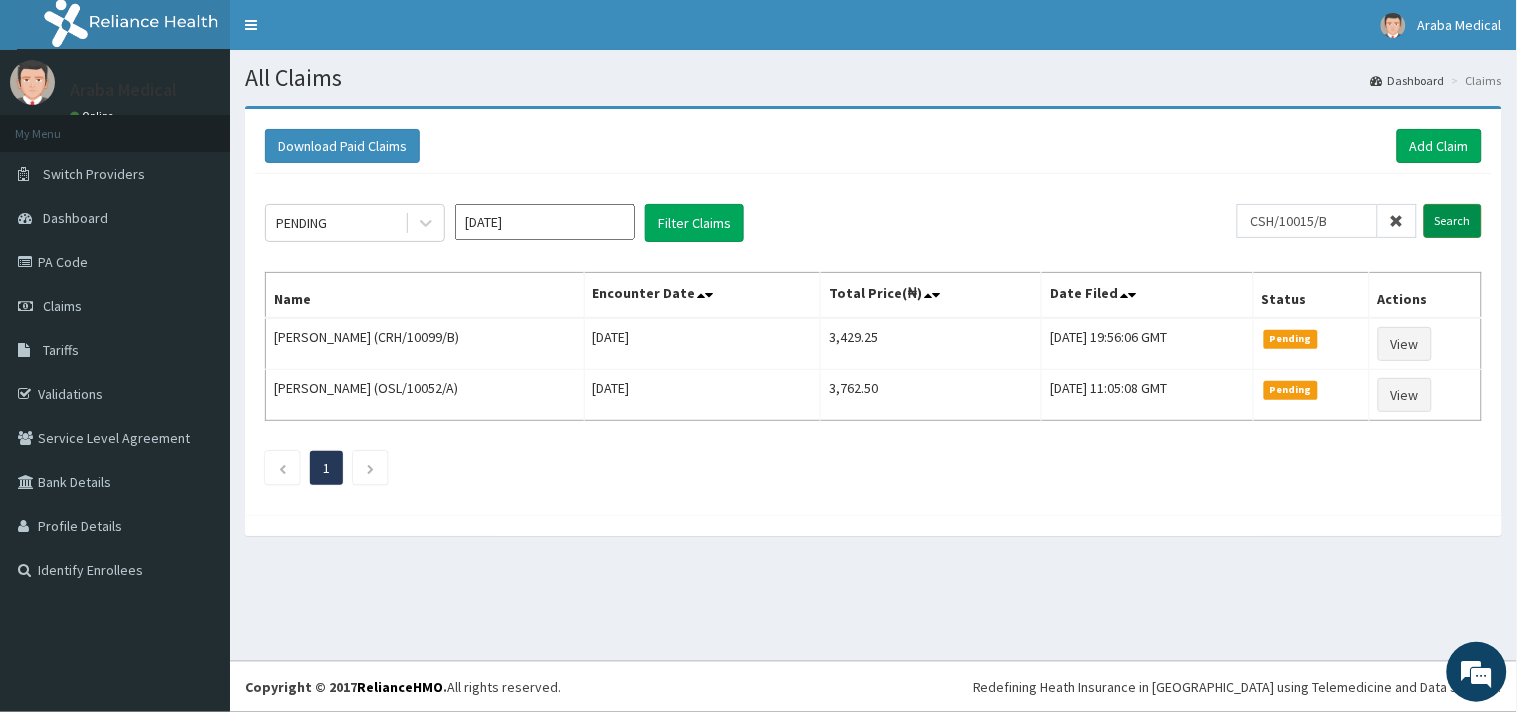 click on "Search" at bounding box center (1453, 221) 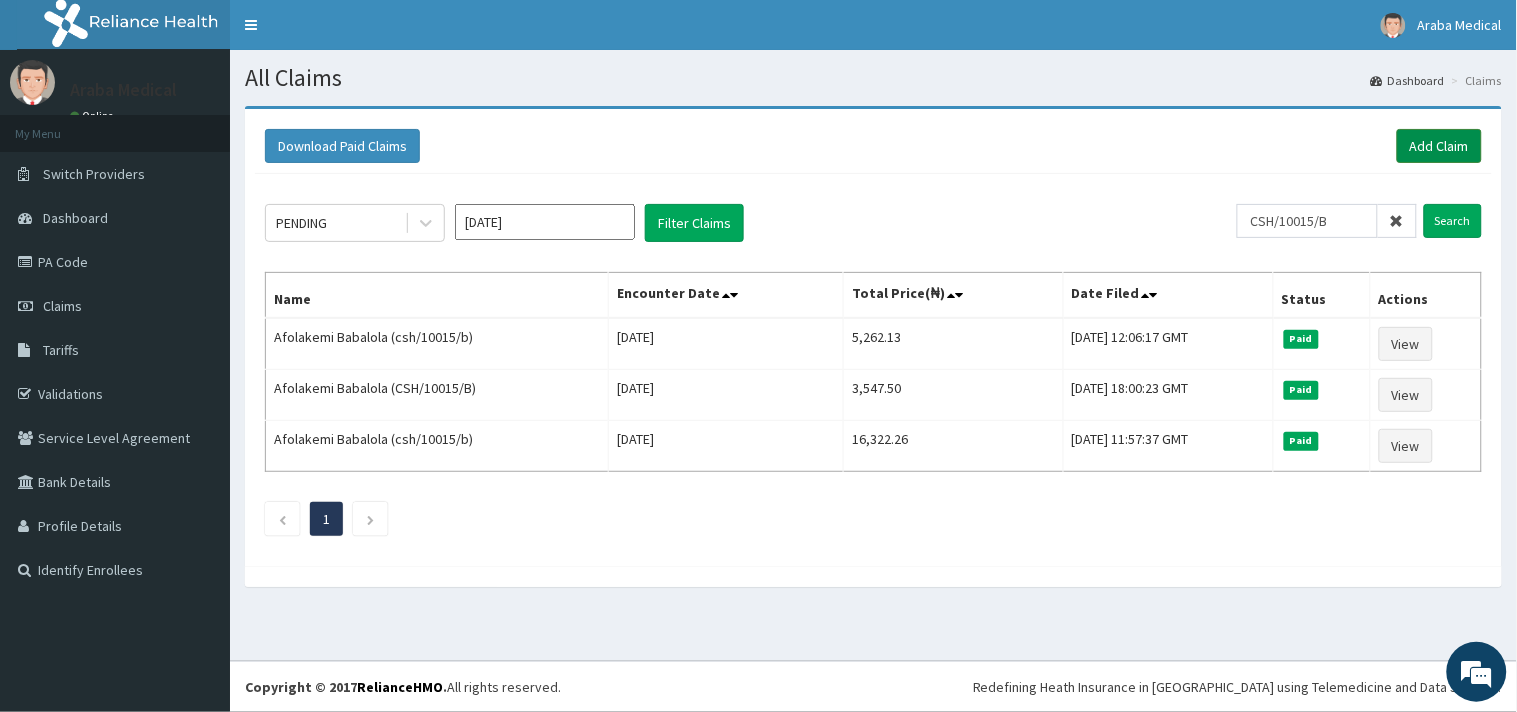 click on "Add Claim" at bounding box center [1439, 146] 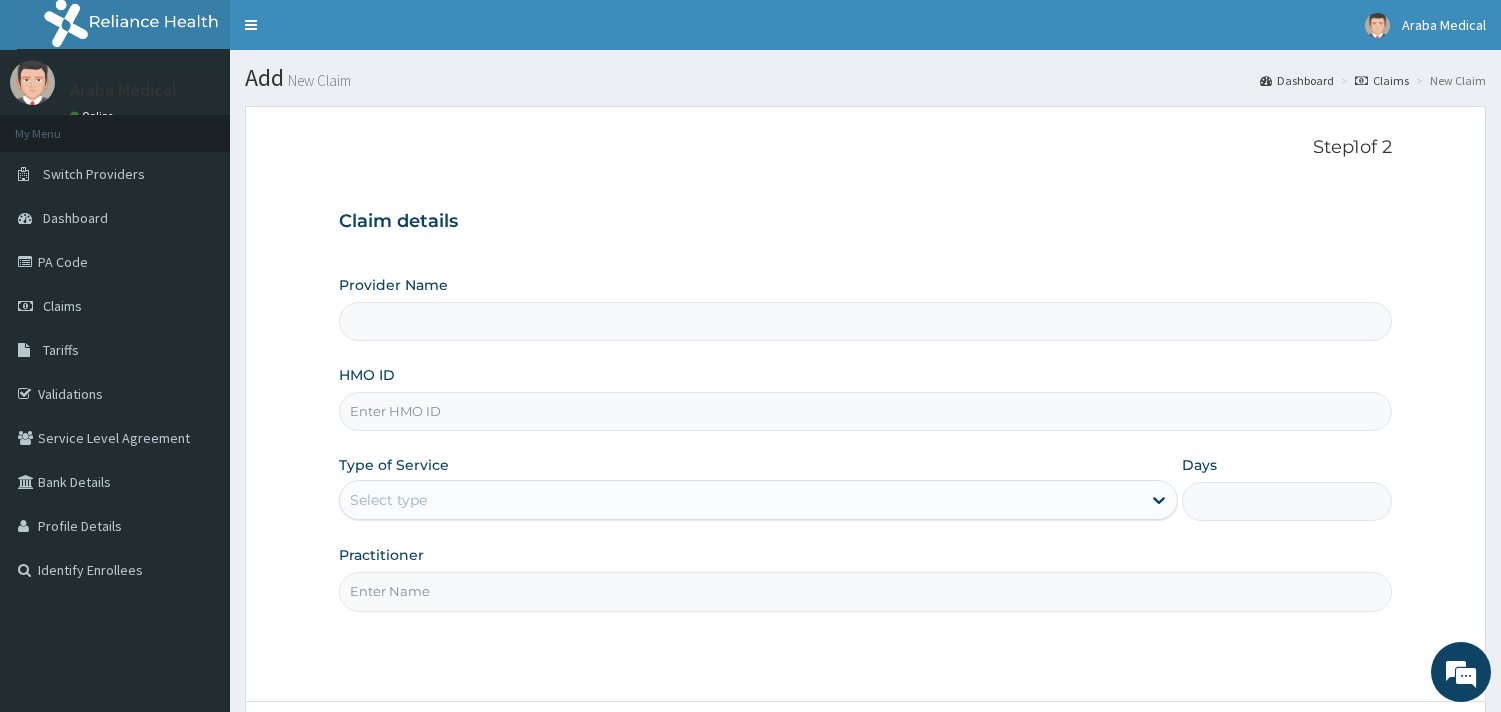 type on "[GEOGRAPHIC_DATA]" 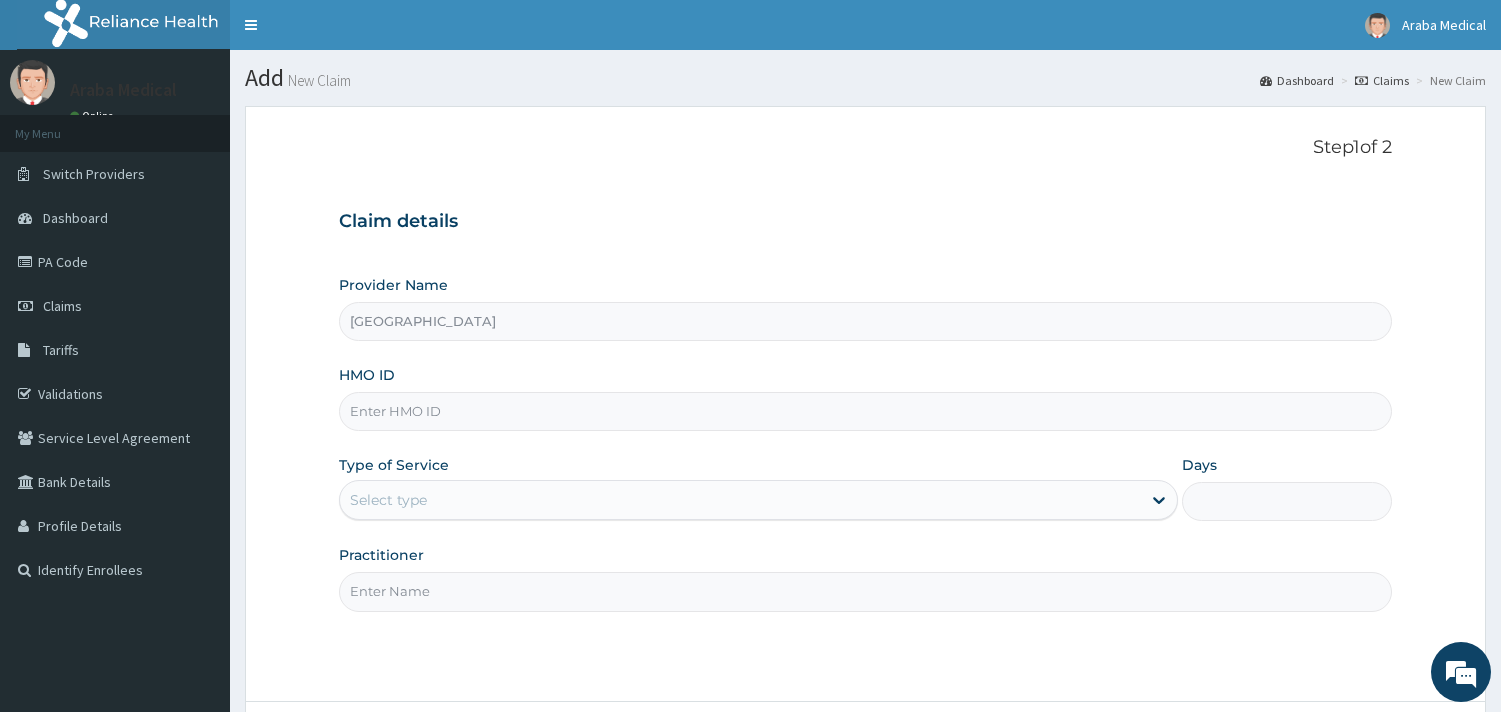 scroll, scrollTop: 0, scrollLeft: 0, axis: both 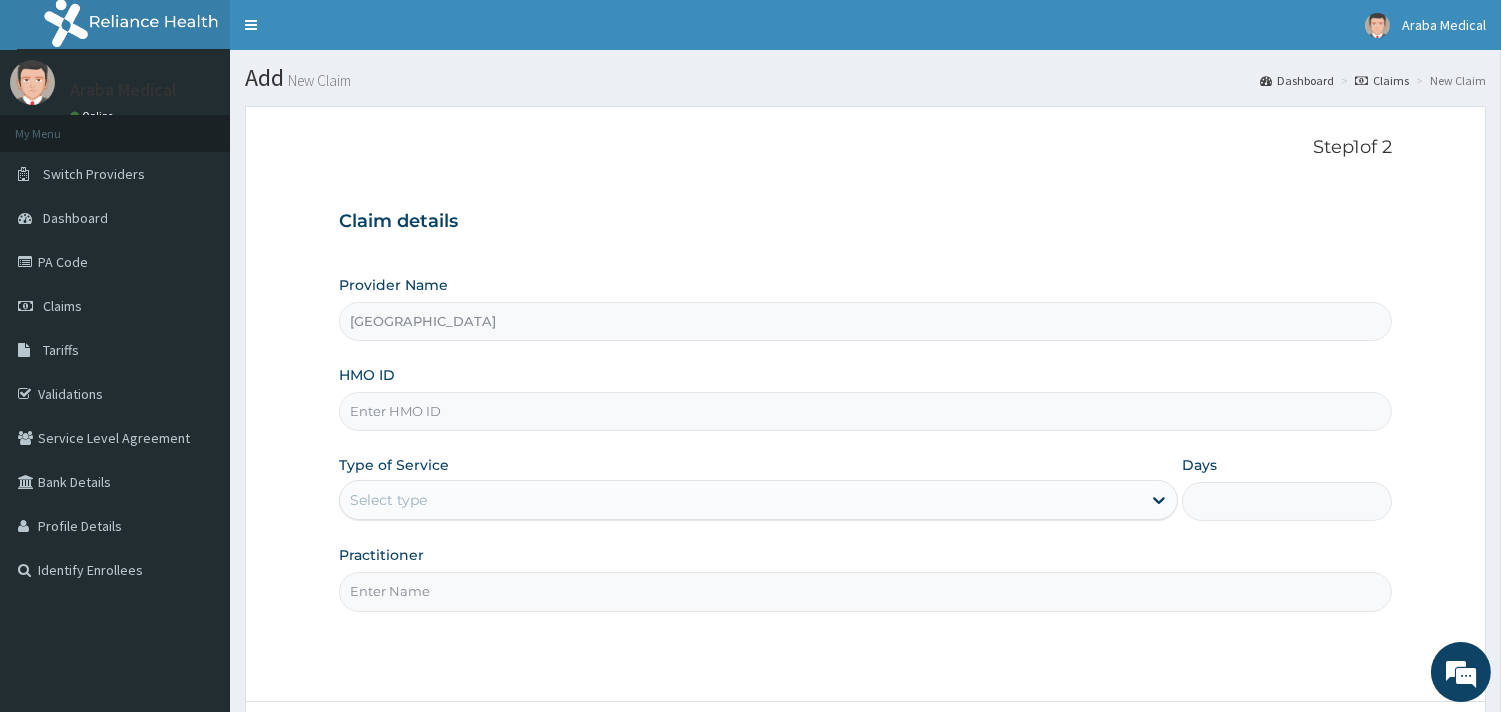 click on "HMO ID" at bounding box center [865, 411] 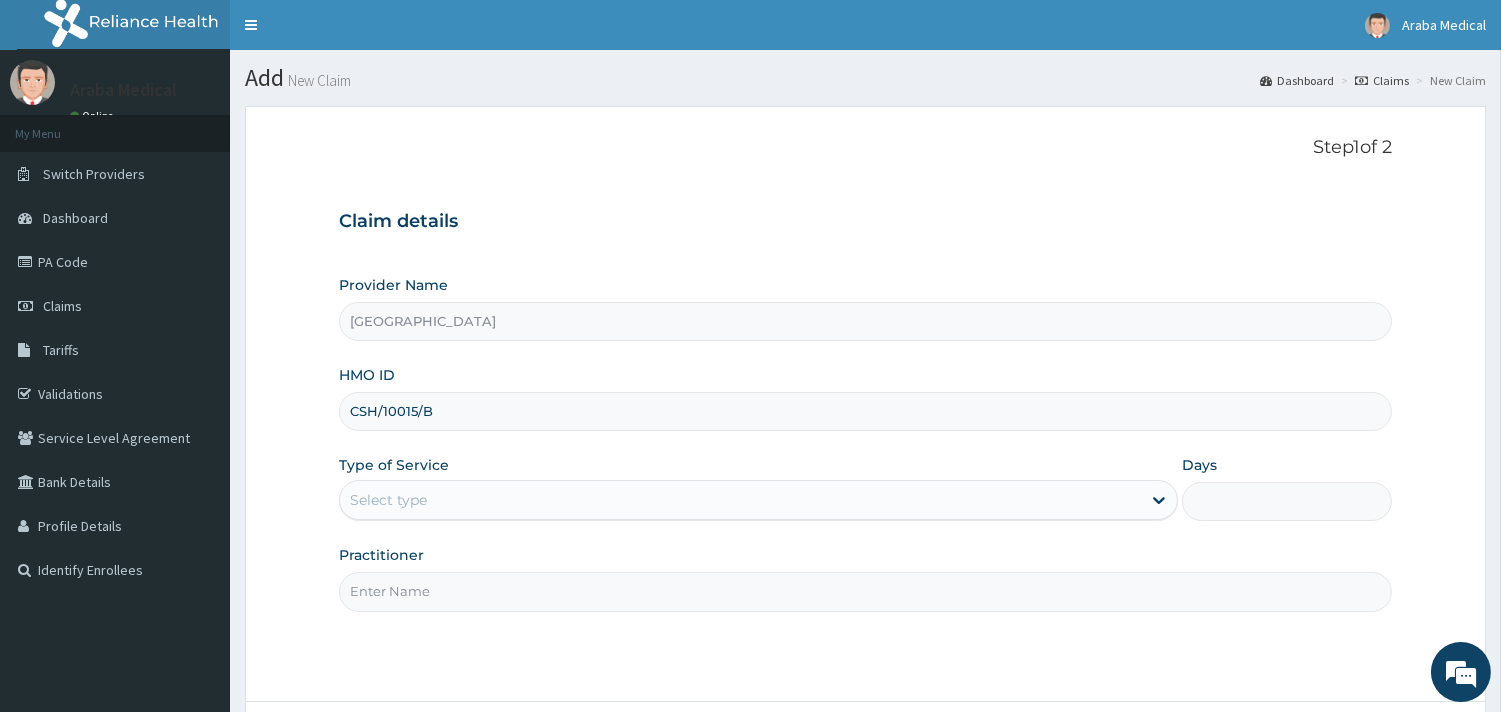 type on "CSH/10015/B" 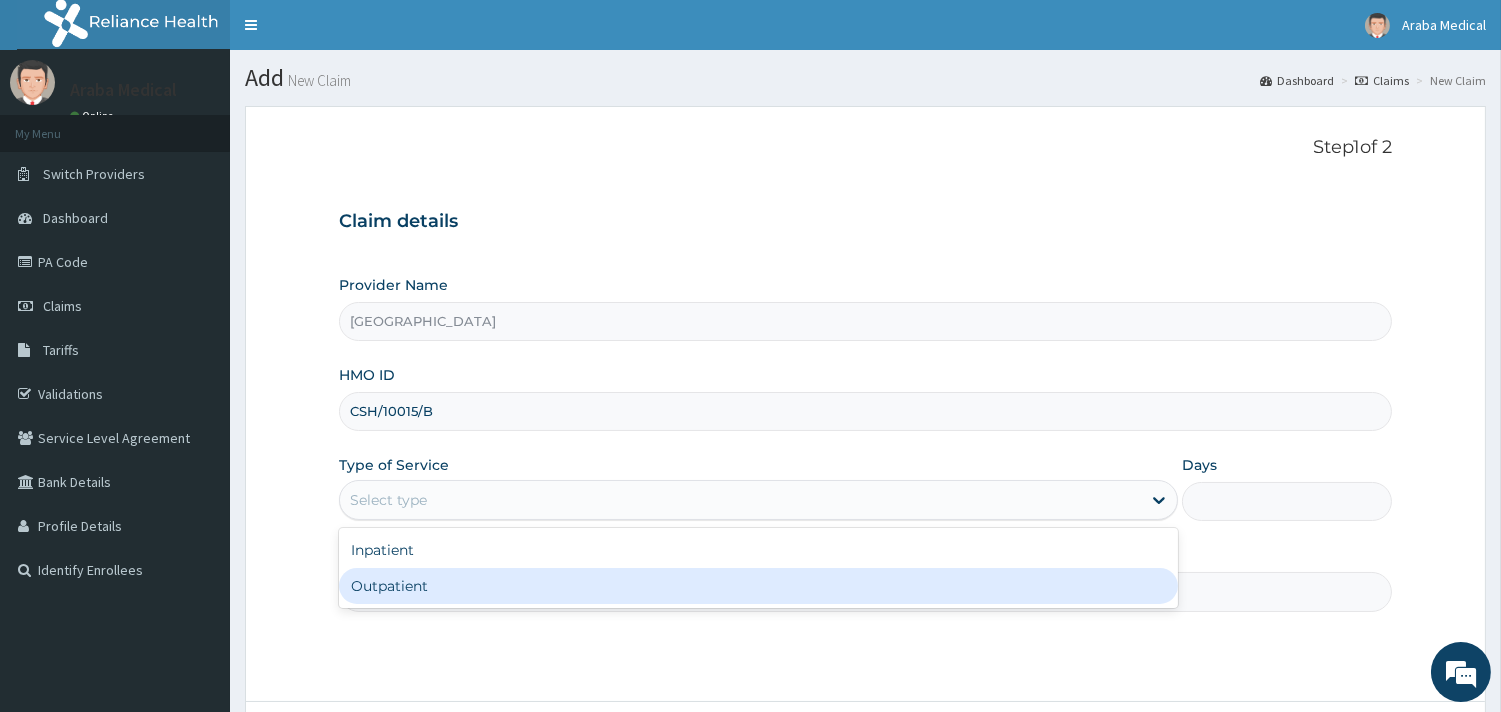 click on "Outpatient" at bounding box center [758, 586] 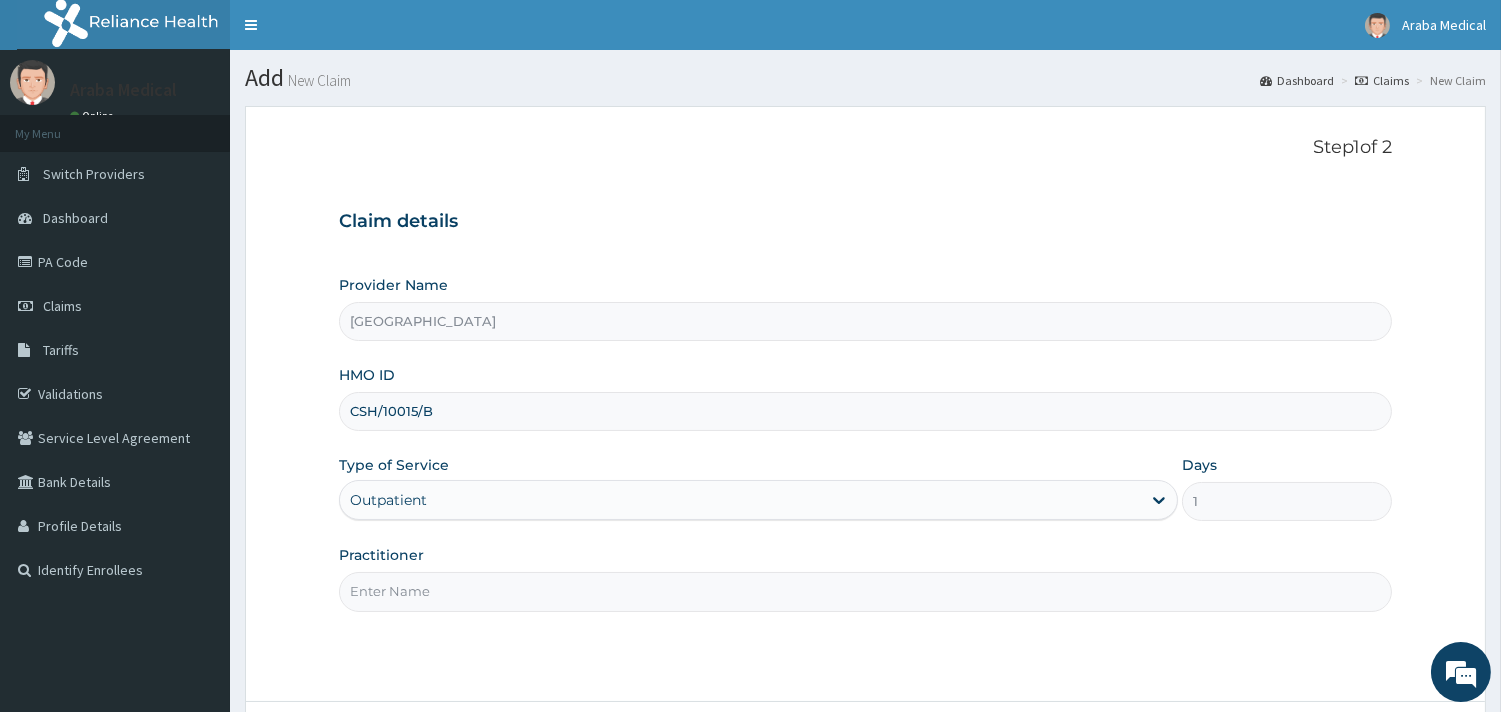click on "Practitioner" at bounding box center (865, 591) 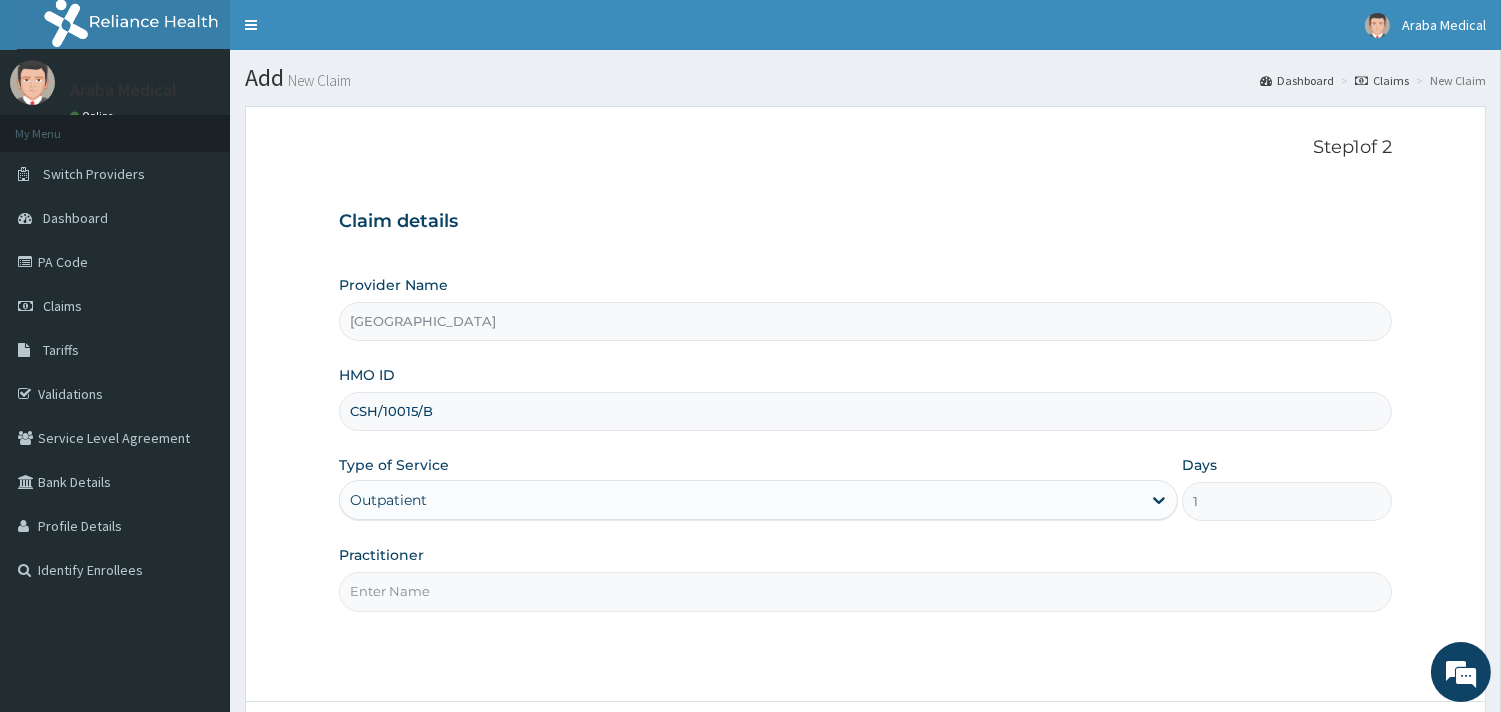 scroll, scrollTop: 0, scrollLeft: 0, axis: both 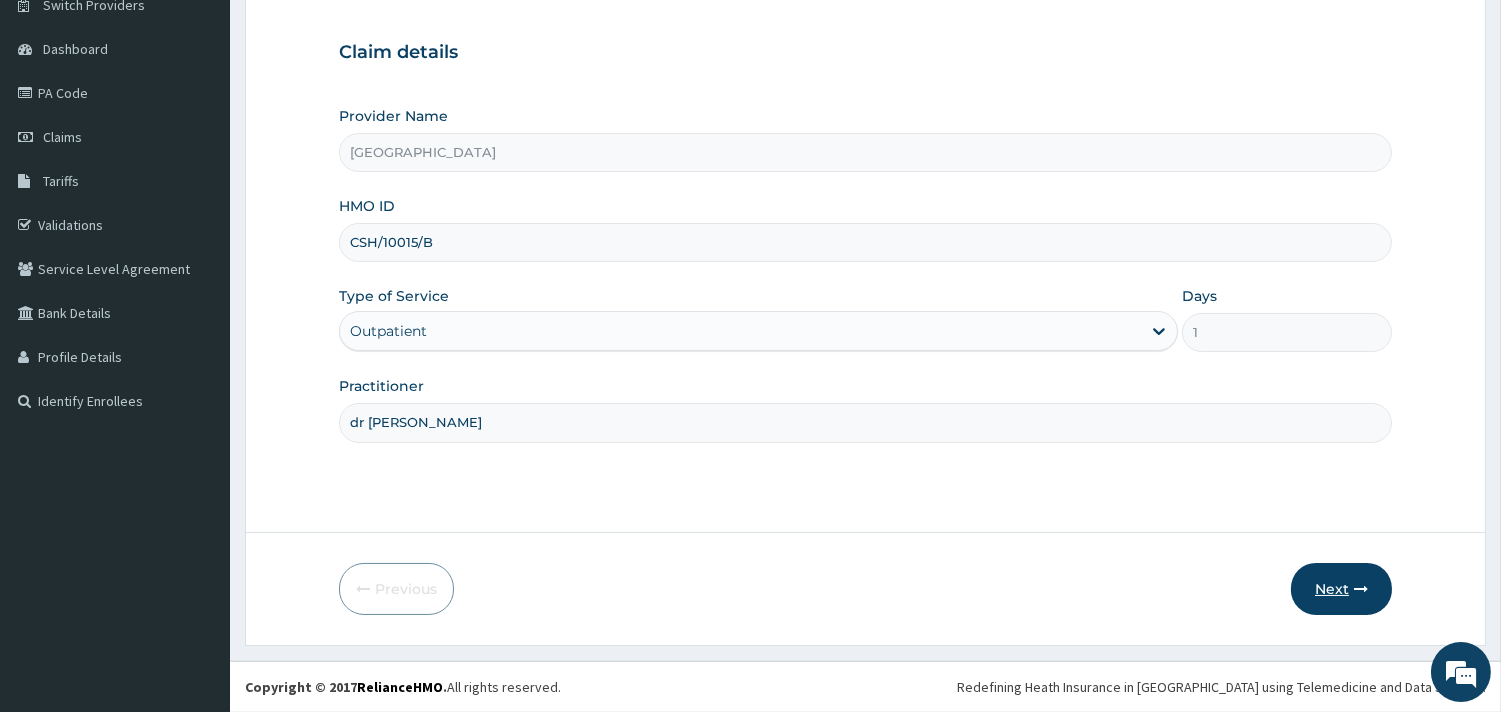 type on "dr ajet" 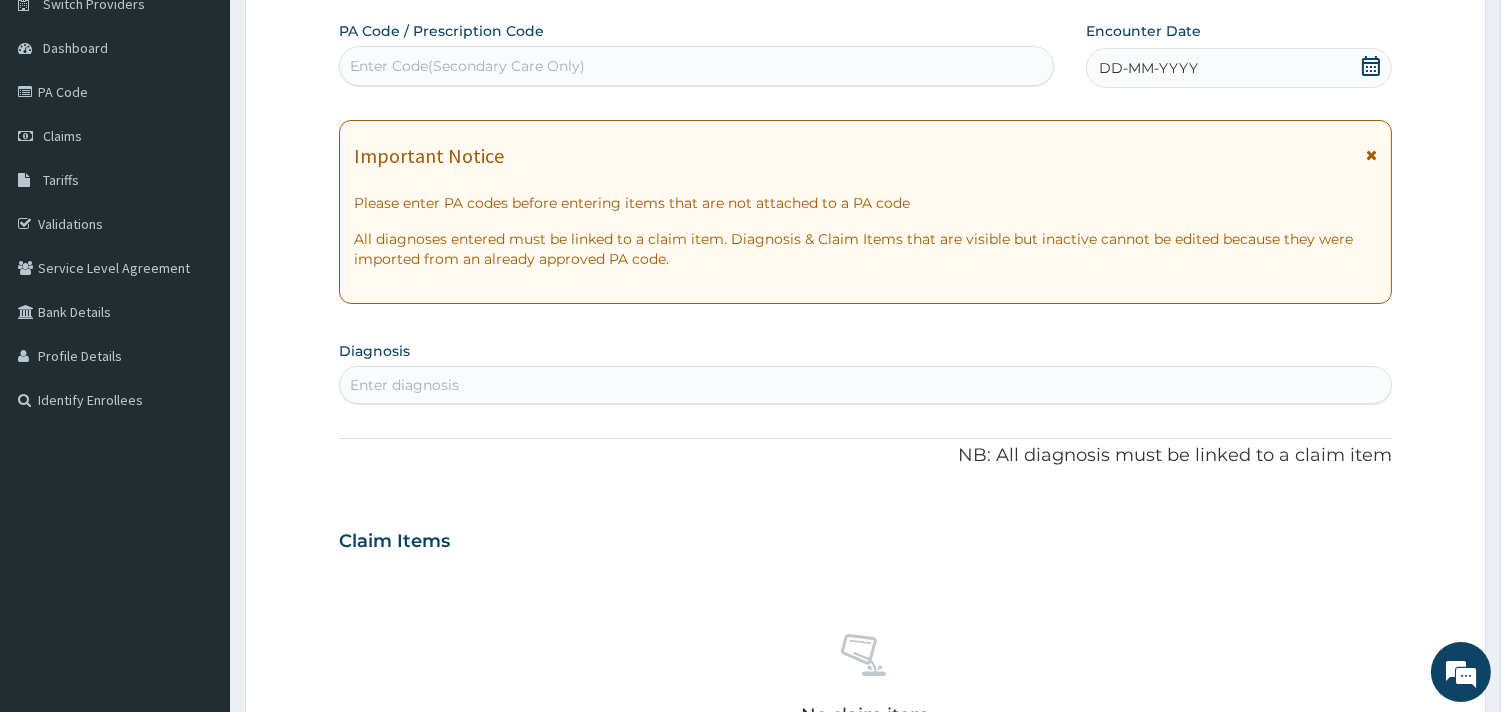 click on "Enter Code(Secondary Care Only)" at bounding box center [696, 66] 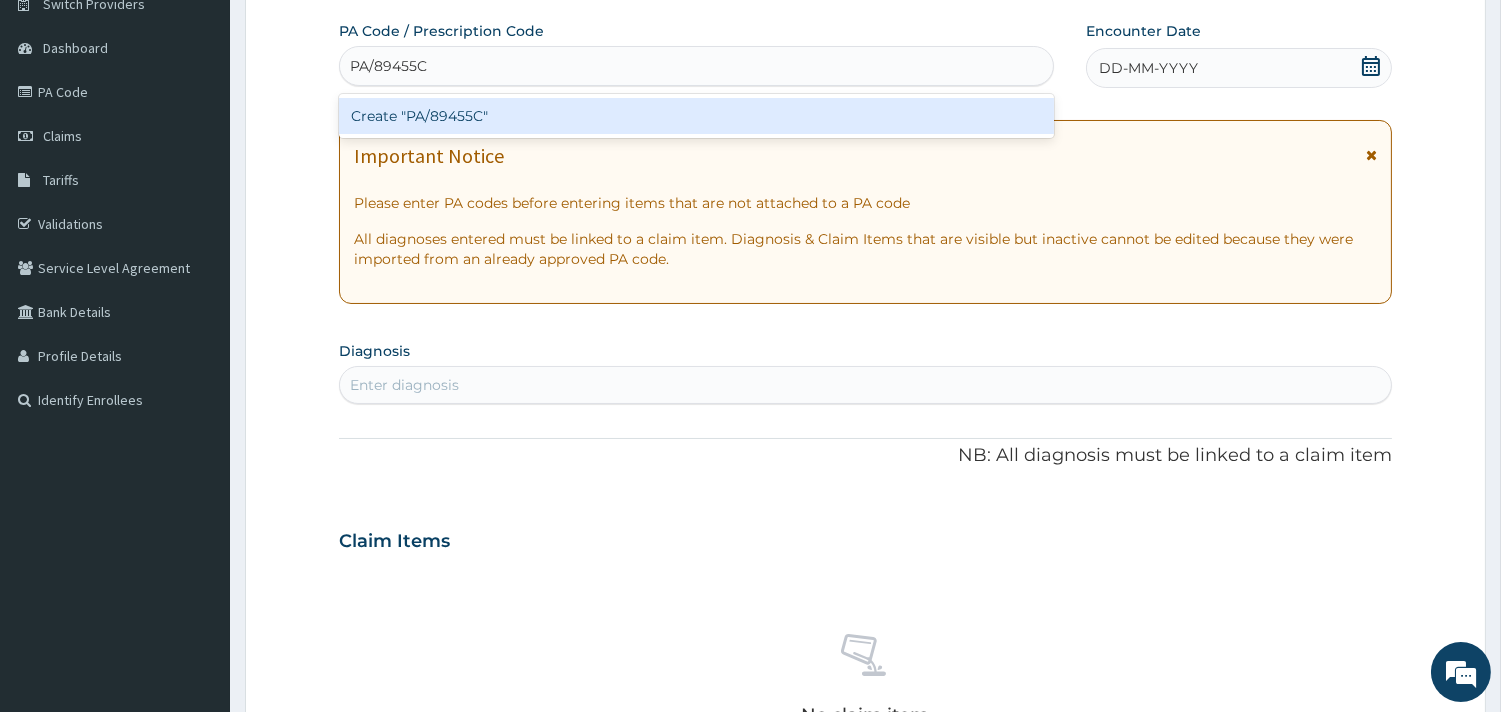 click on "Create "PA/89455C"" at bounding box center (696, 116) 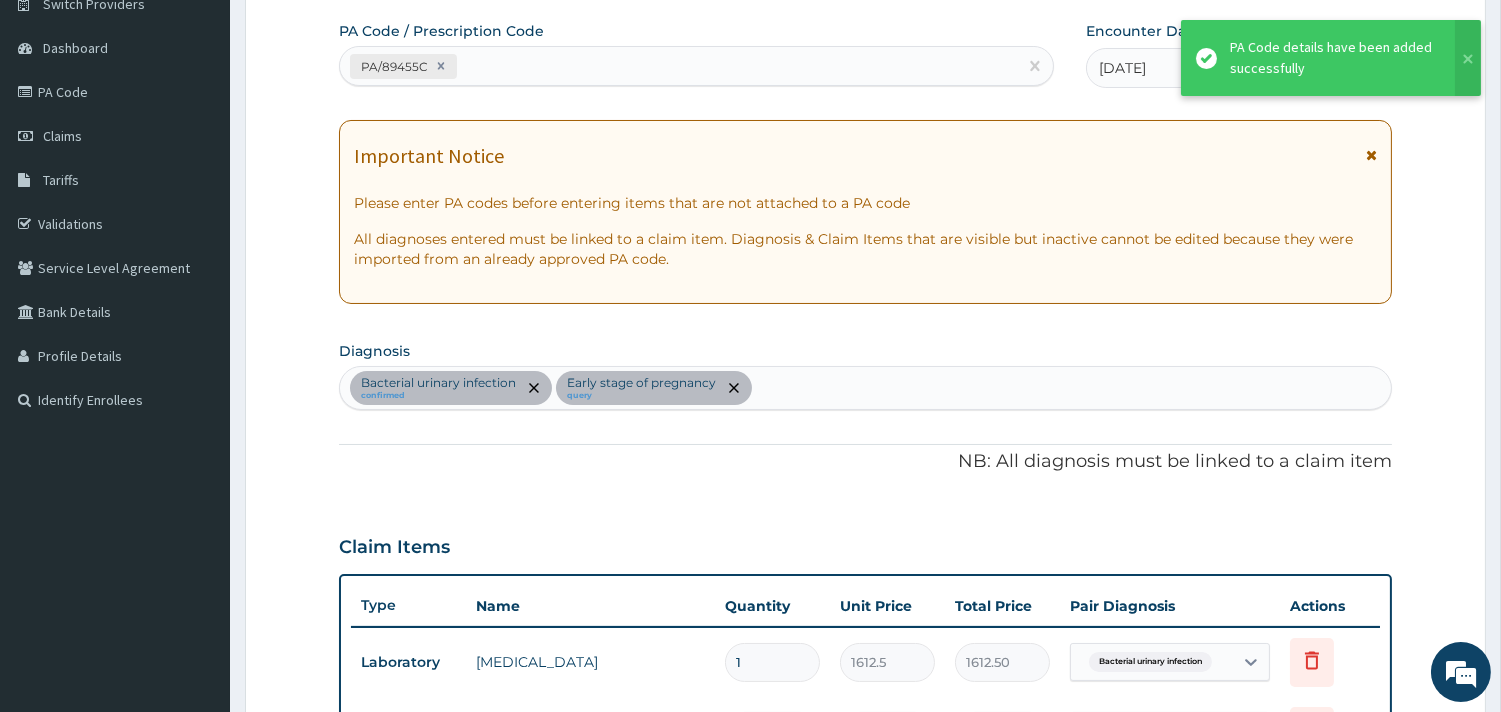 scroll, scrollTop: 207, scrollLeft: 0, axis: vertical 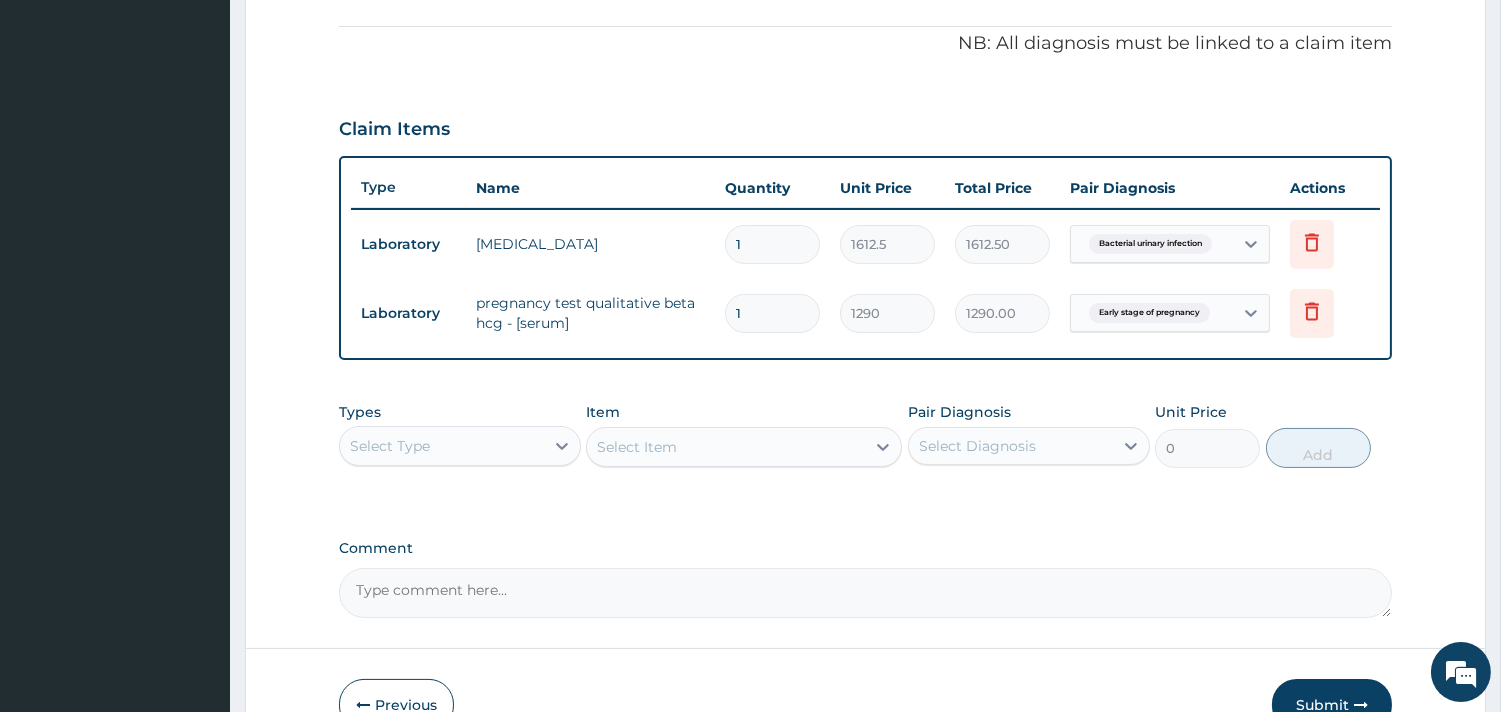 click on "Select Type" at bounding box center [442, 446] 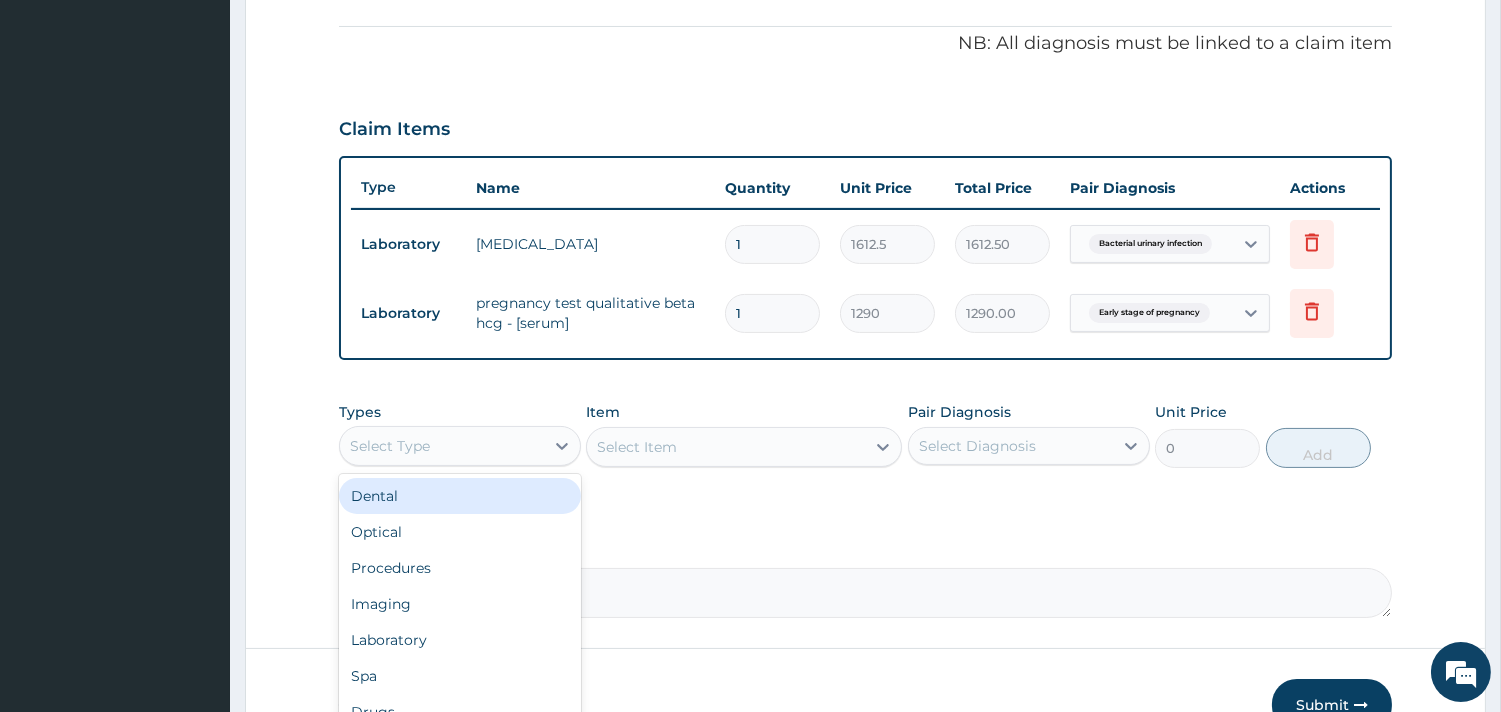 click on "Select Type" at bounding box center [442, 446] 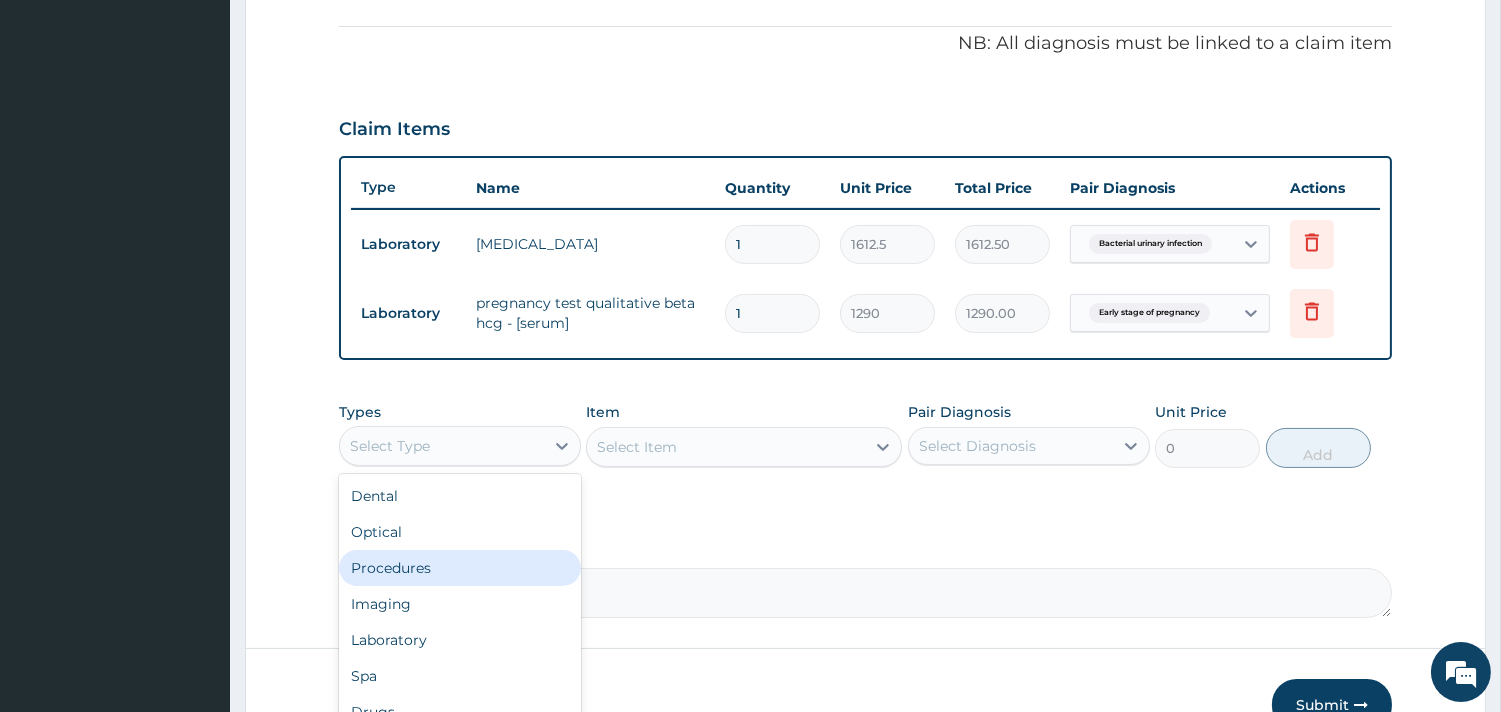 click on "Procedures" at bounding box center (460, 568) 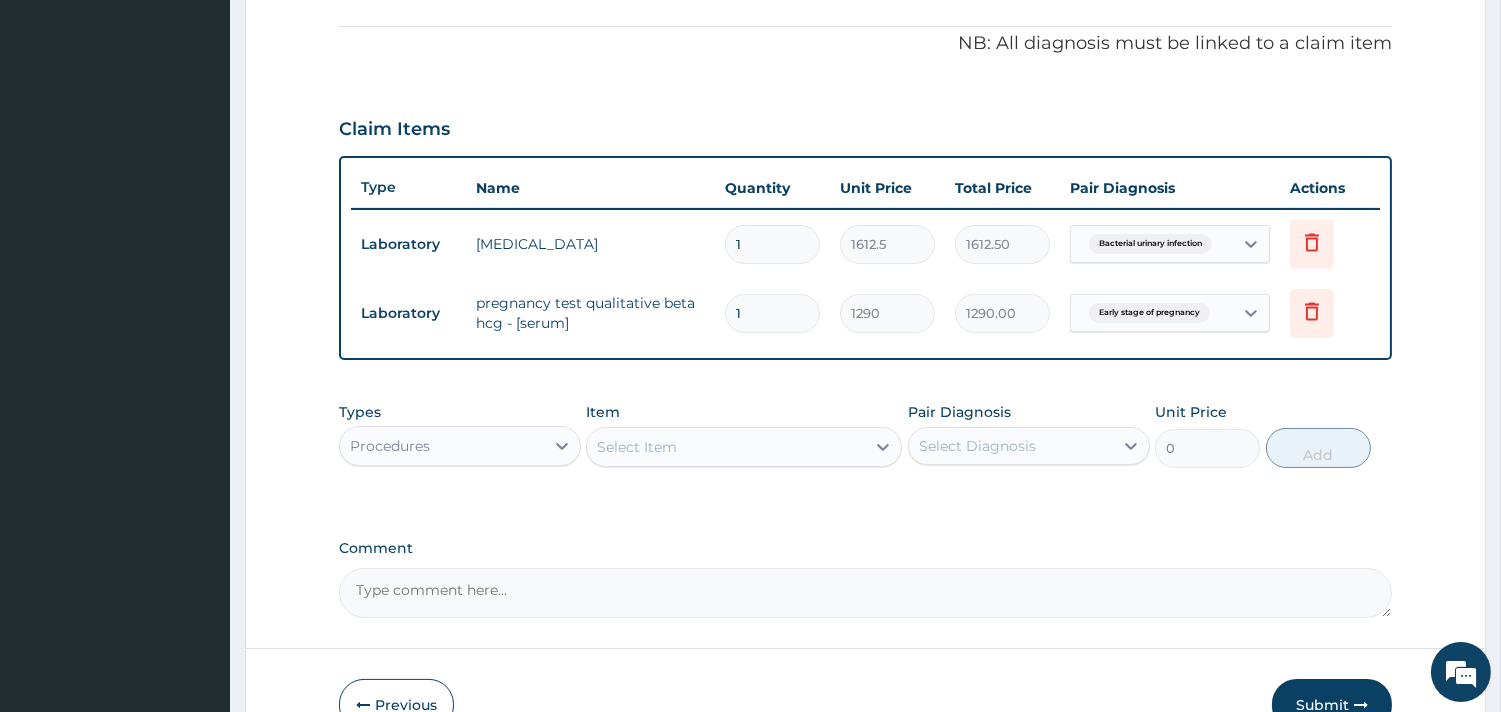 click on "Select Item" at bounding box center [726, 447] 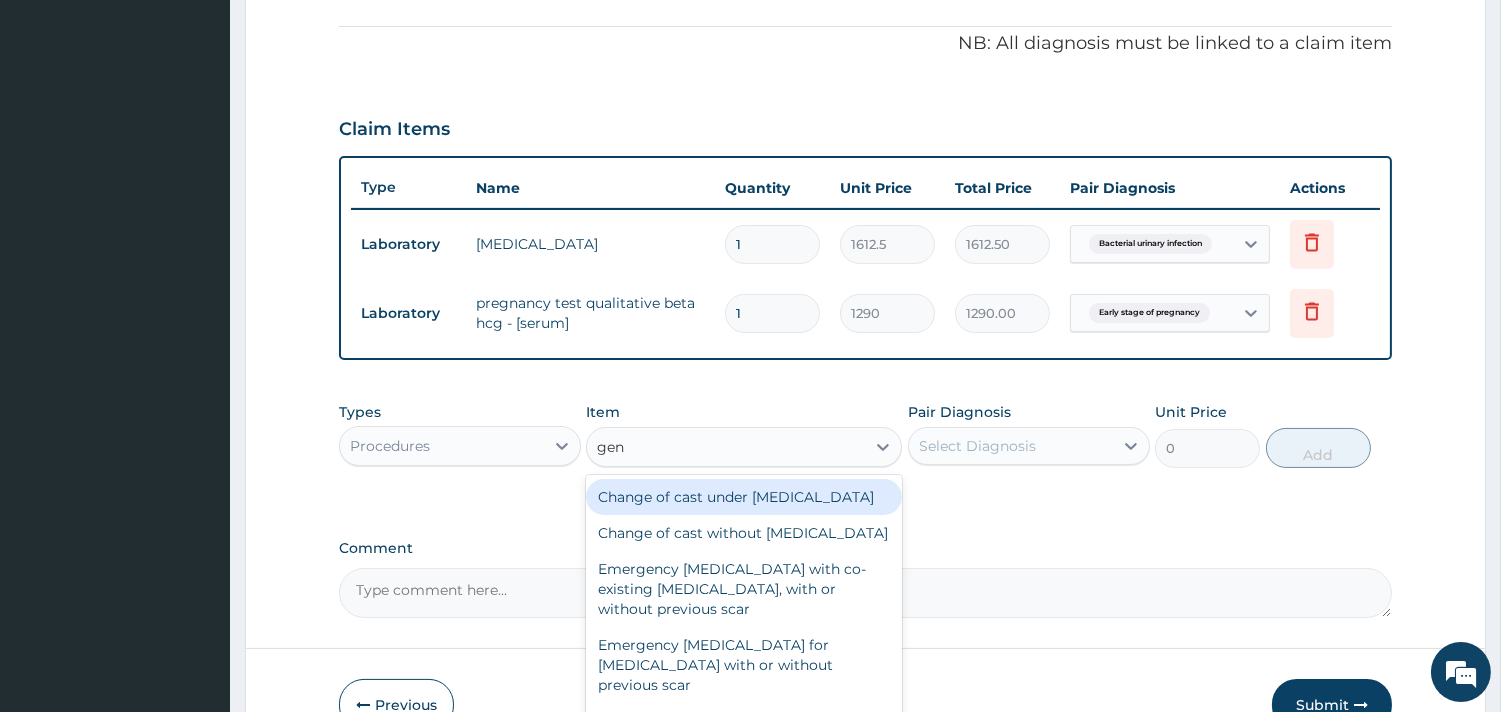 type on "gene" 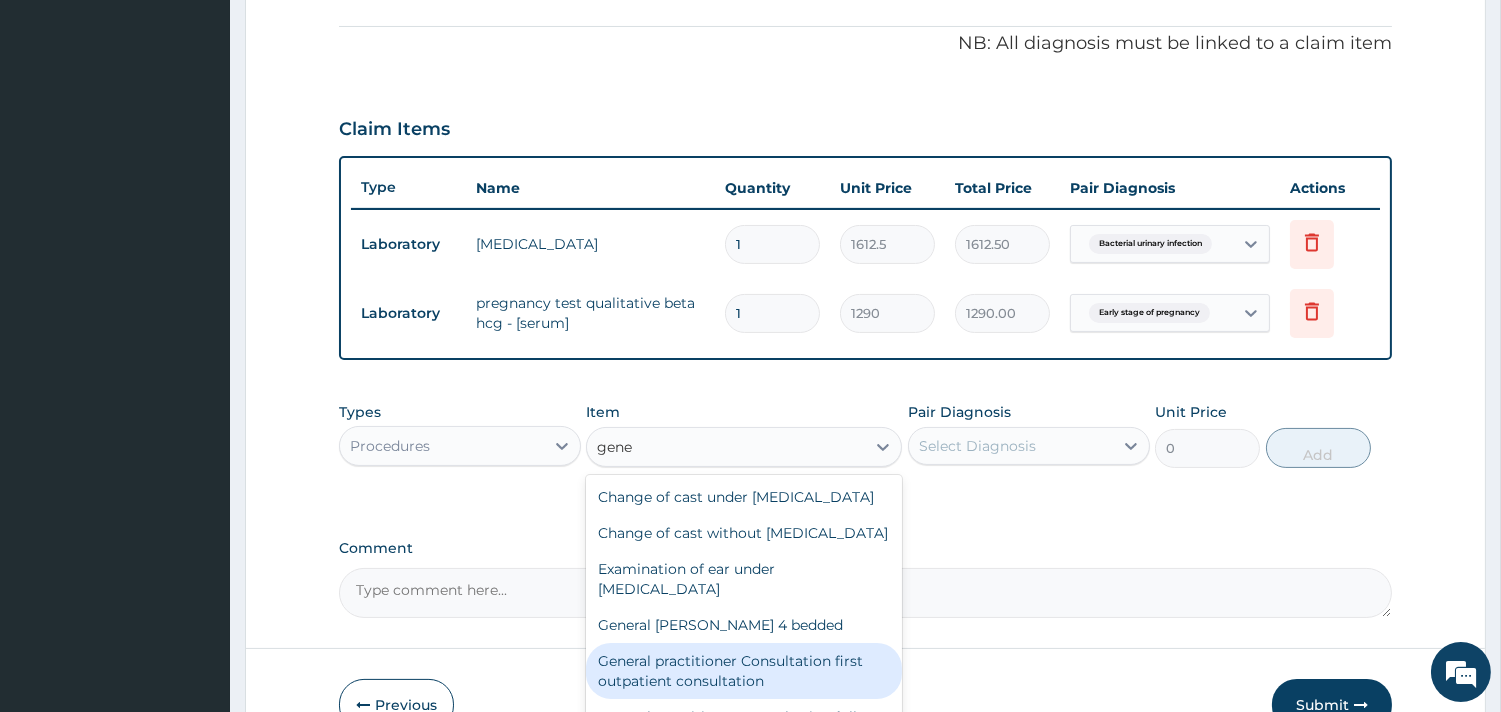 click on "General practitioner Consultation first outpatient consultation" at bounding box center (744, 671) 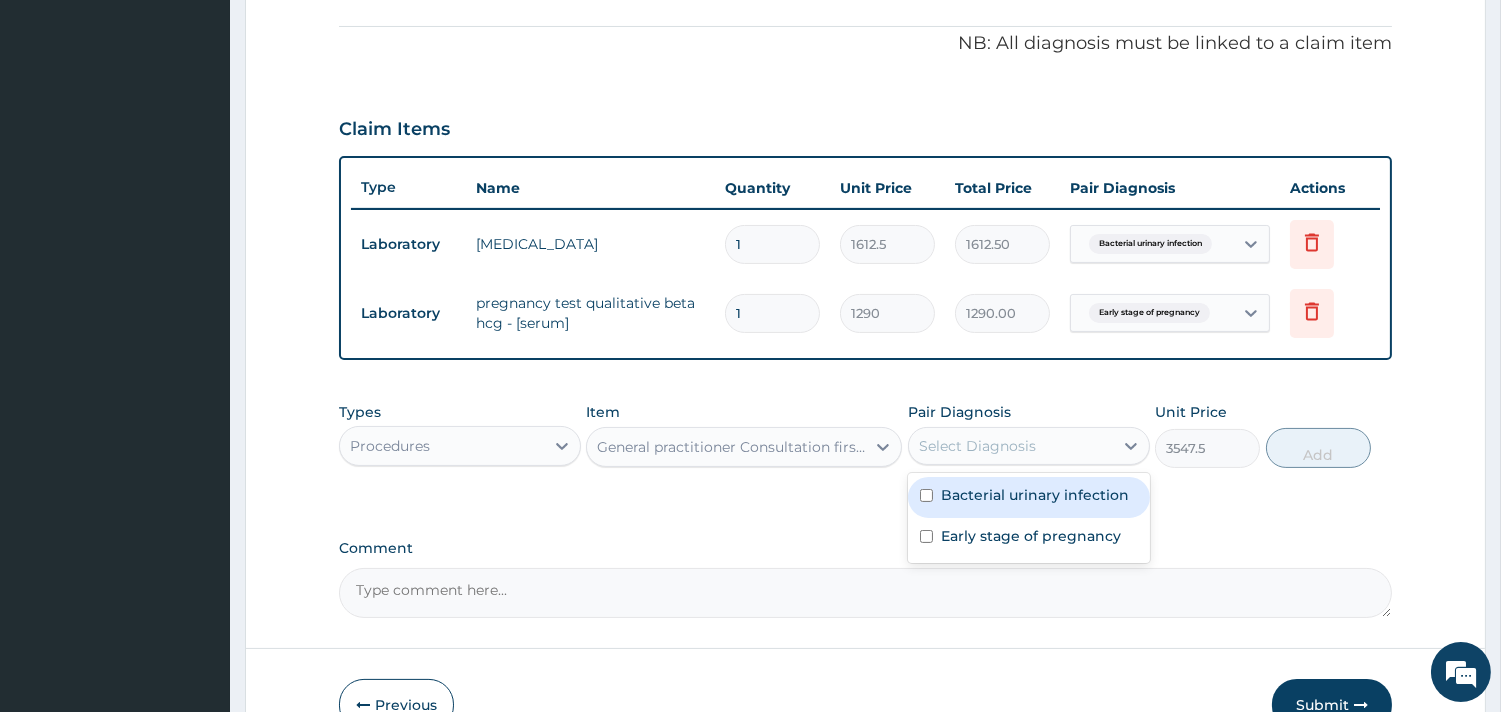 click on "Select Diagnosis" at bounding box center [1011, 446] 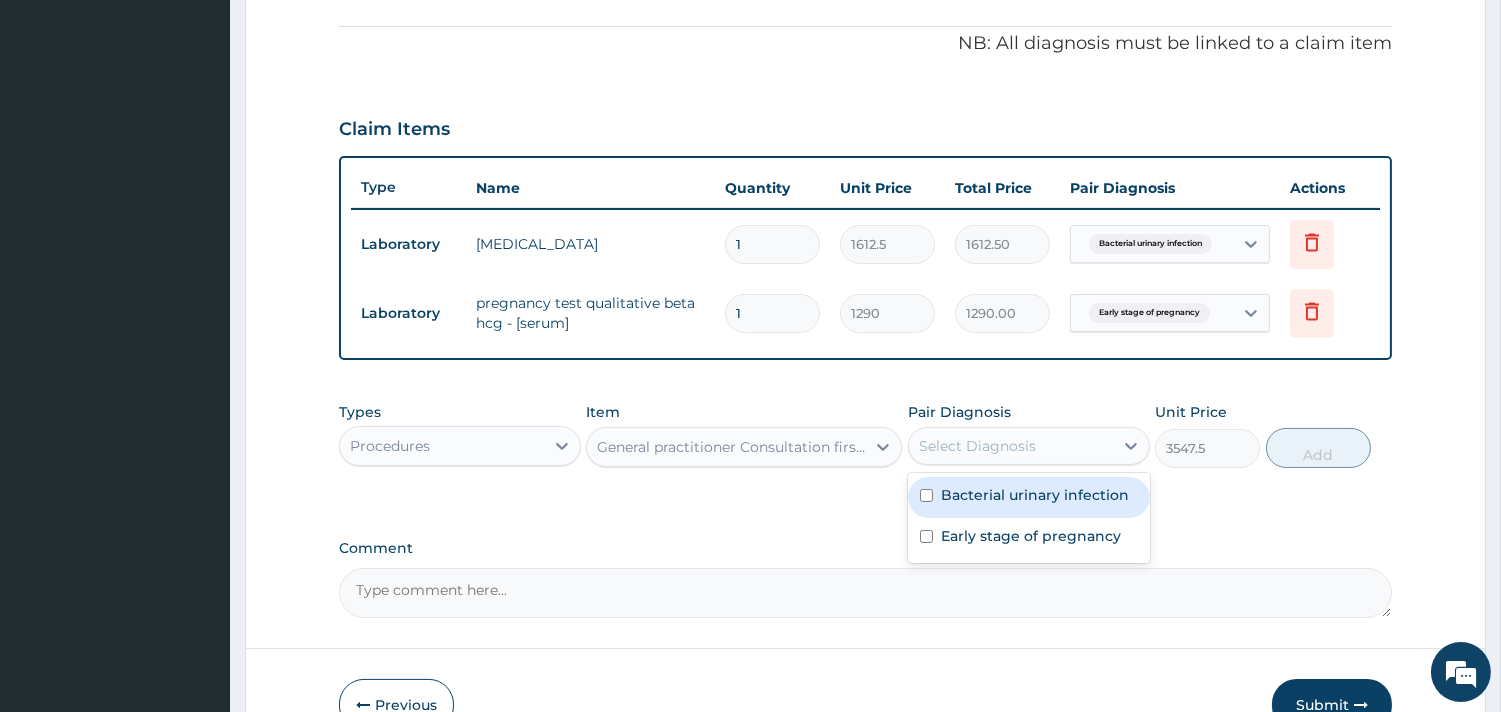 click on "Bacterial urinary infection" at bounding box center [1035, 495] 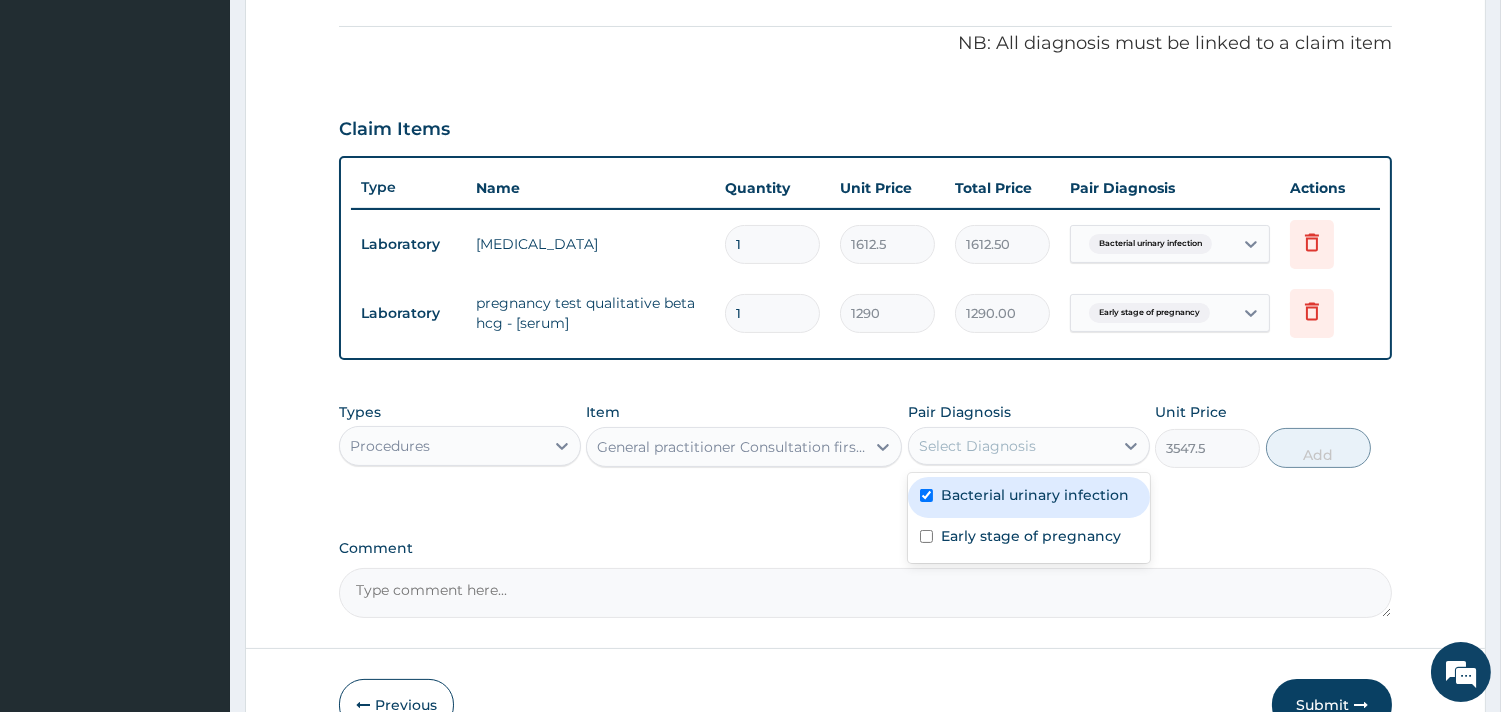 checkbox on "true" 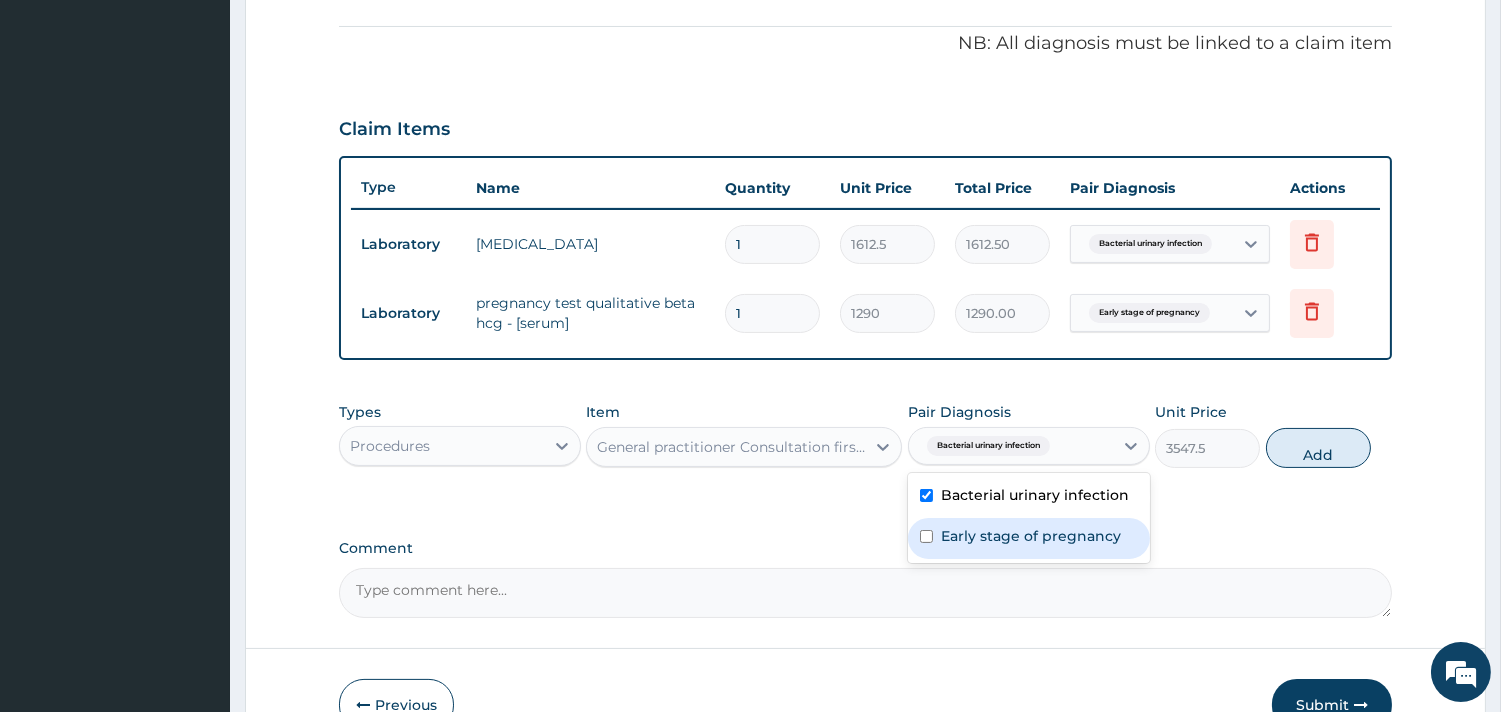 click on "Early stage of pregnancy" at bounding box center [1031, 536] 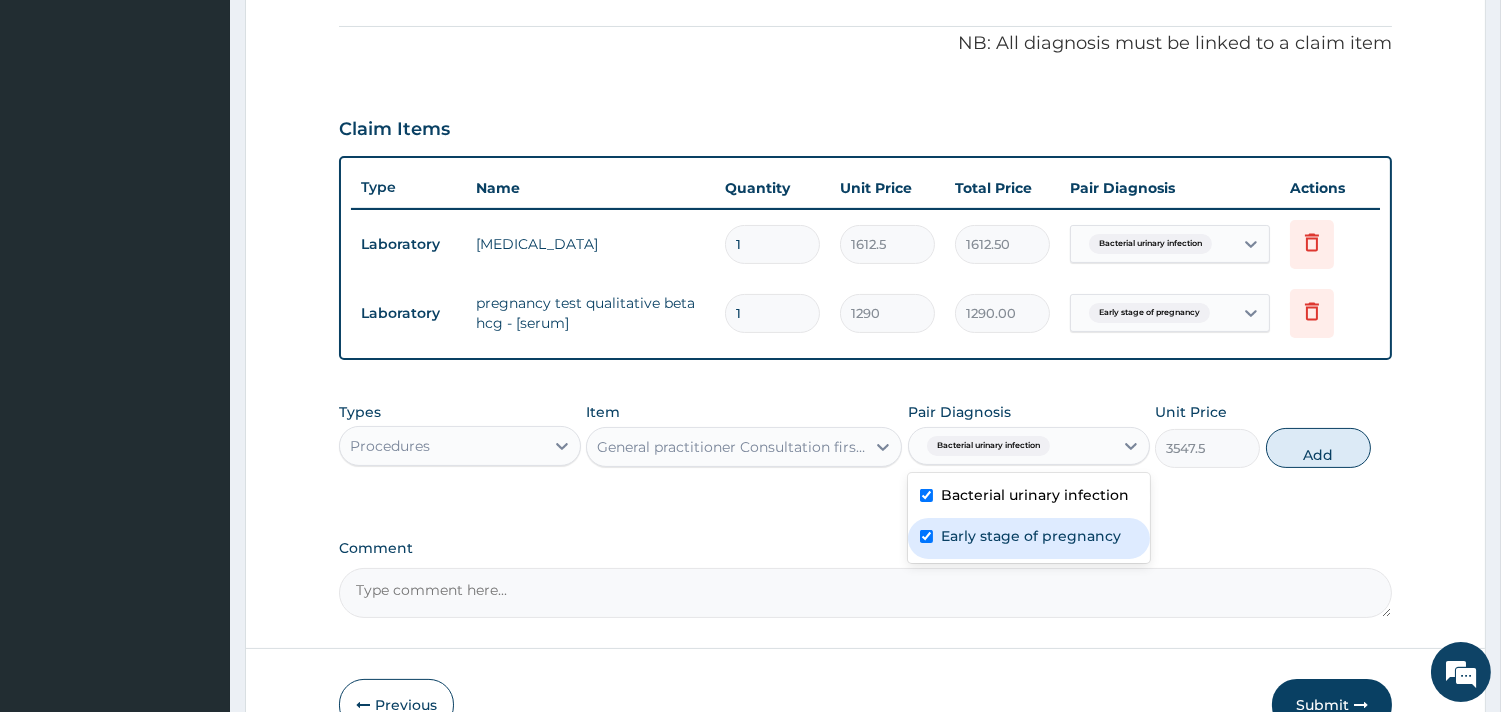 checkbox on "true" 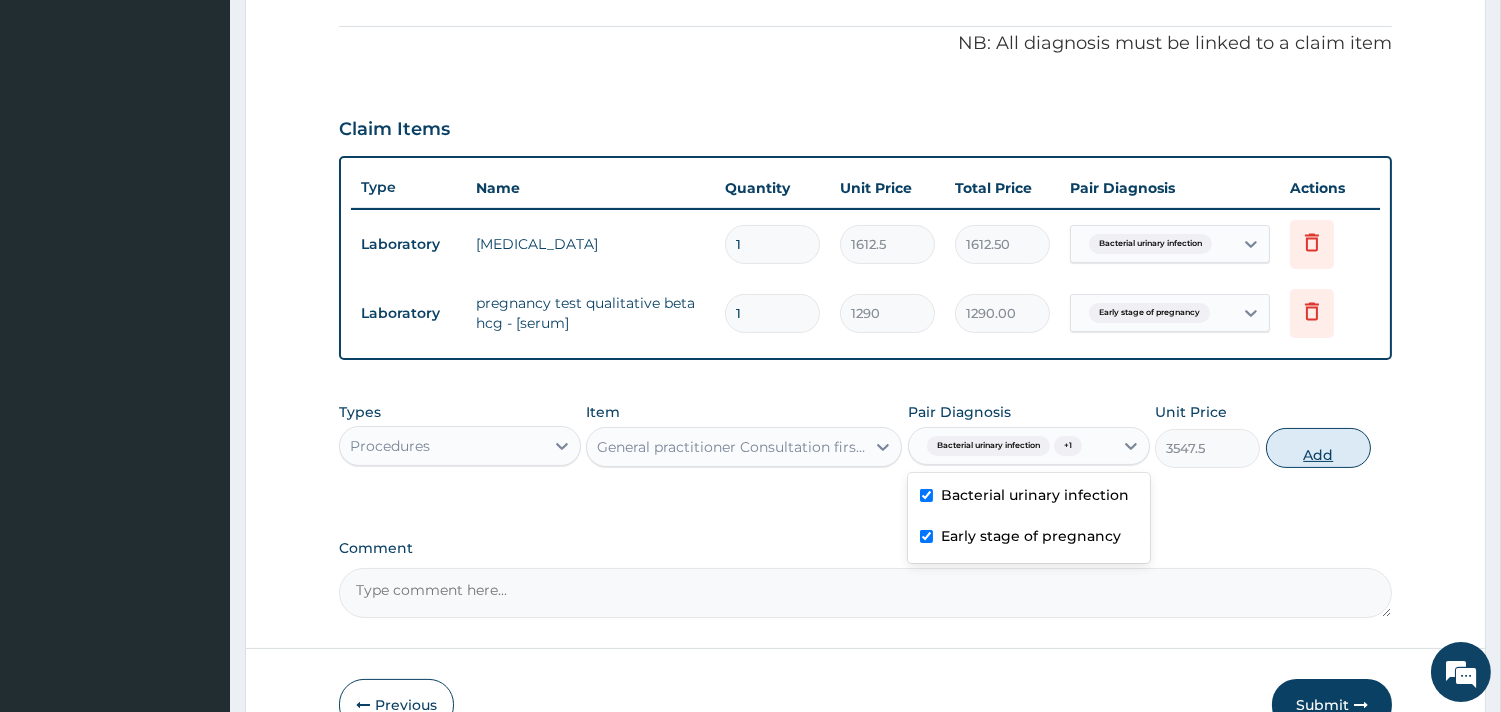 click on "Add" at bounding box center (1318, 448) 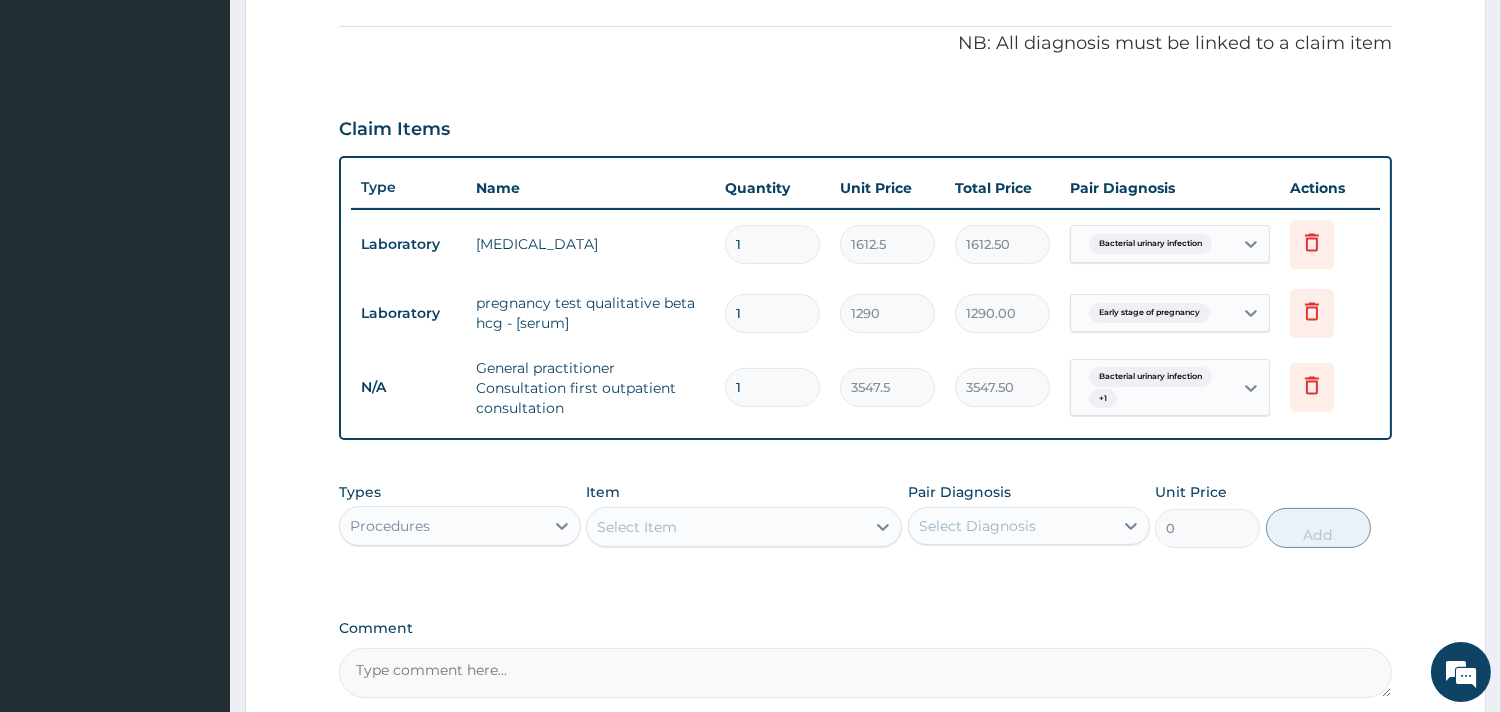 scroll, scrollTop: 782, scrollLeft: 0, axis: vertical 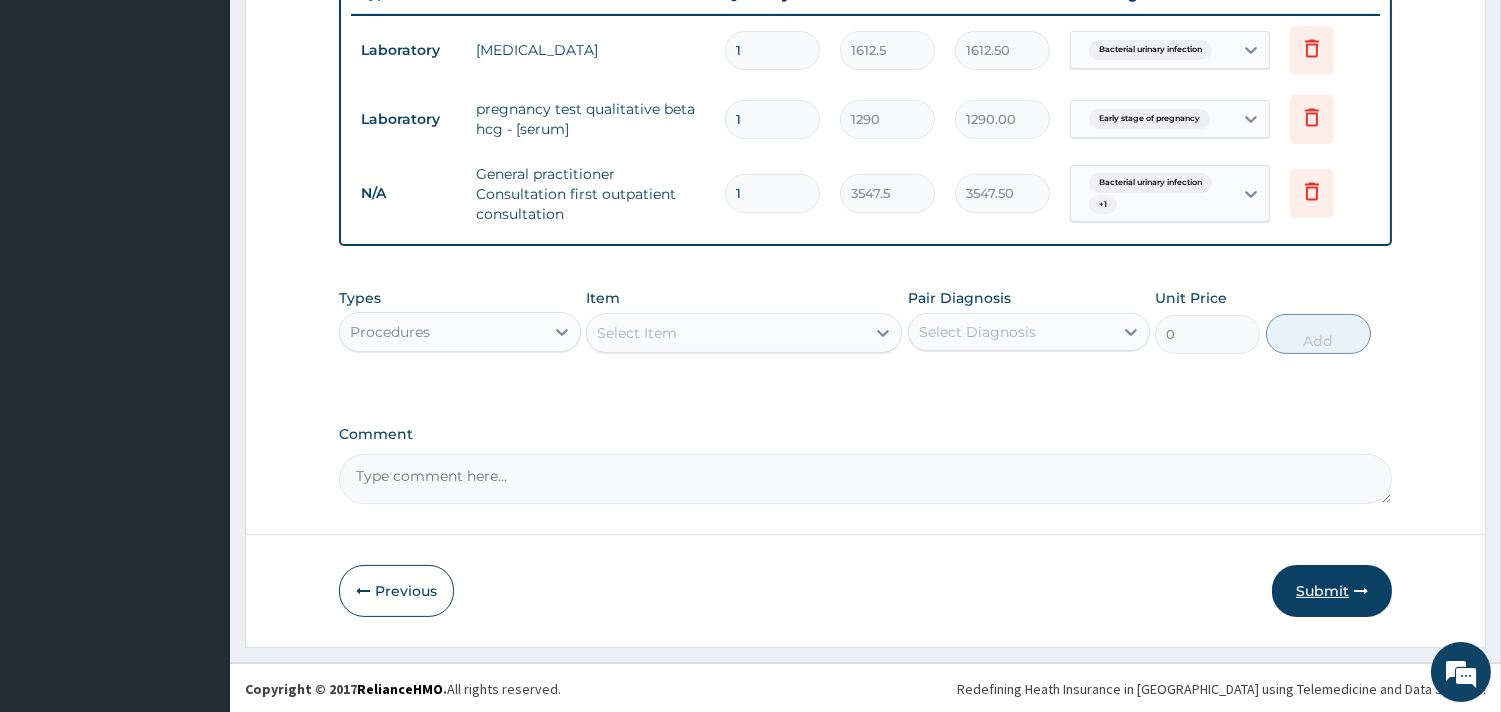 click on "Submit" at bounding box center (1332, 591) 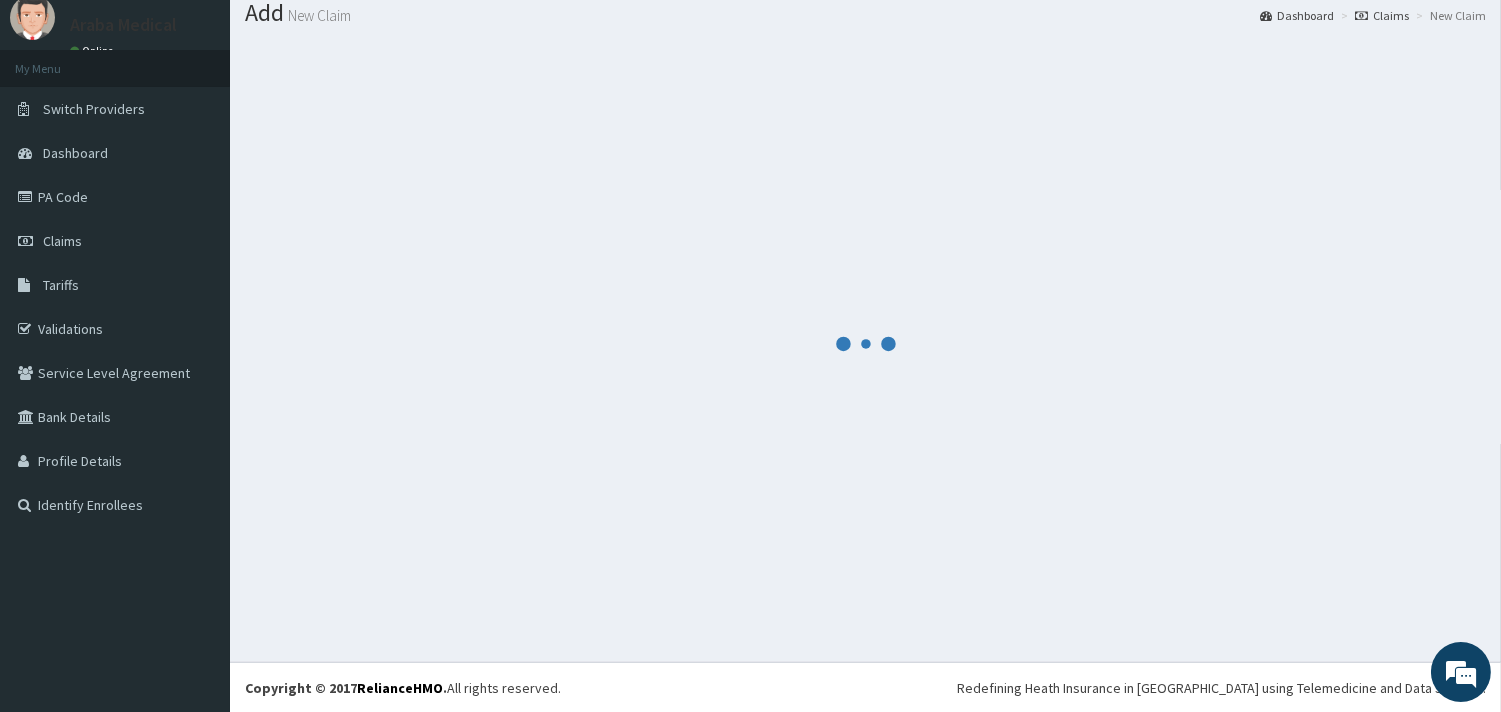 scroll, scrollTop: 782, scrollLeft: 0, axis: vertical 